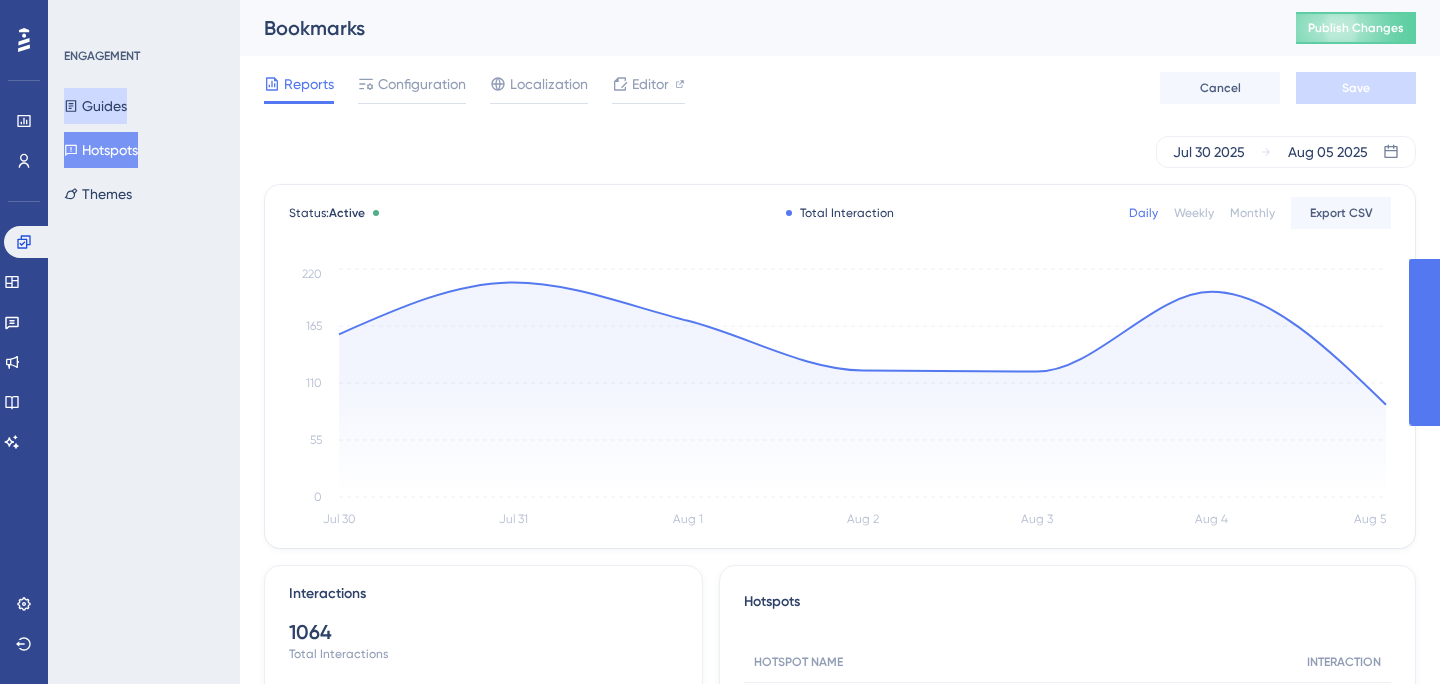scroll, scrollTop: 0, scrollLeft: 0, axis: both 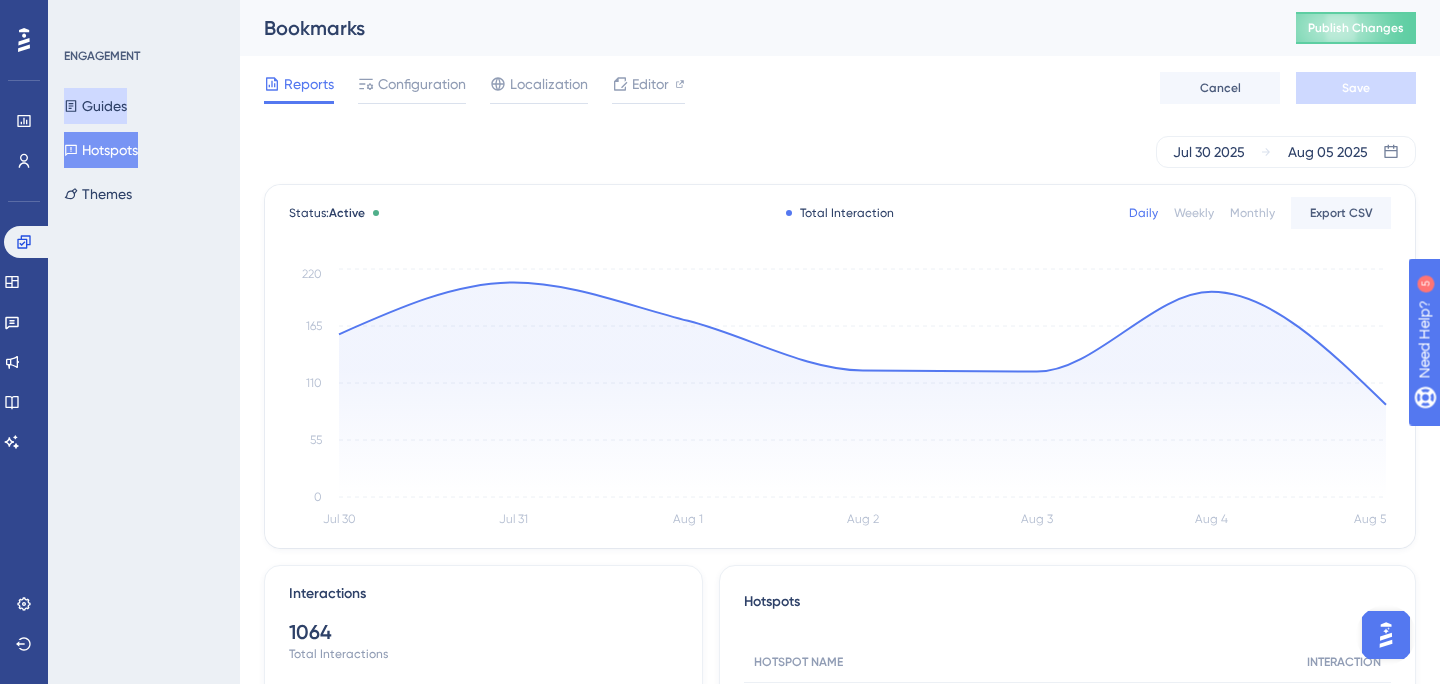 click on "Guides" at bounding box center (95, 106) 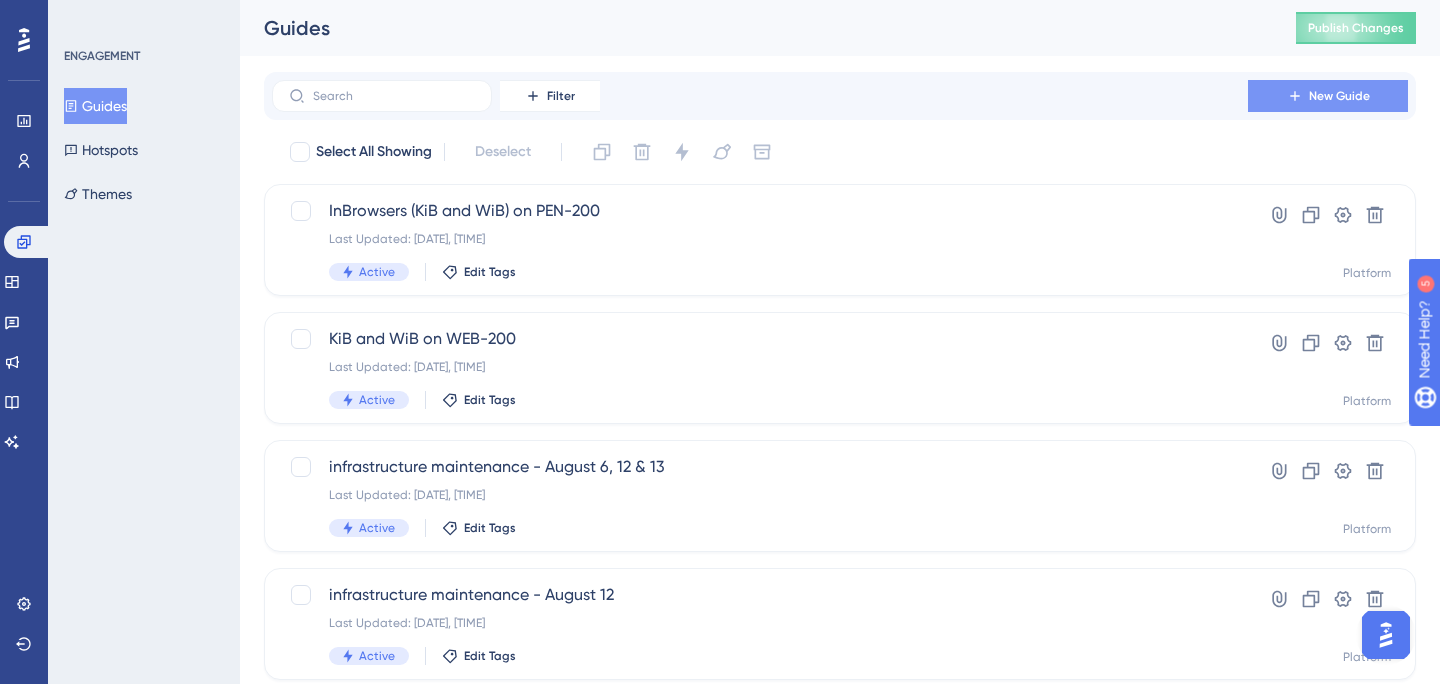 click on "New Guide" at bounding box center [1328, 96] 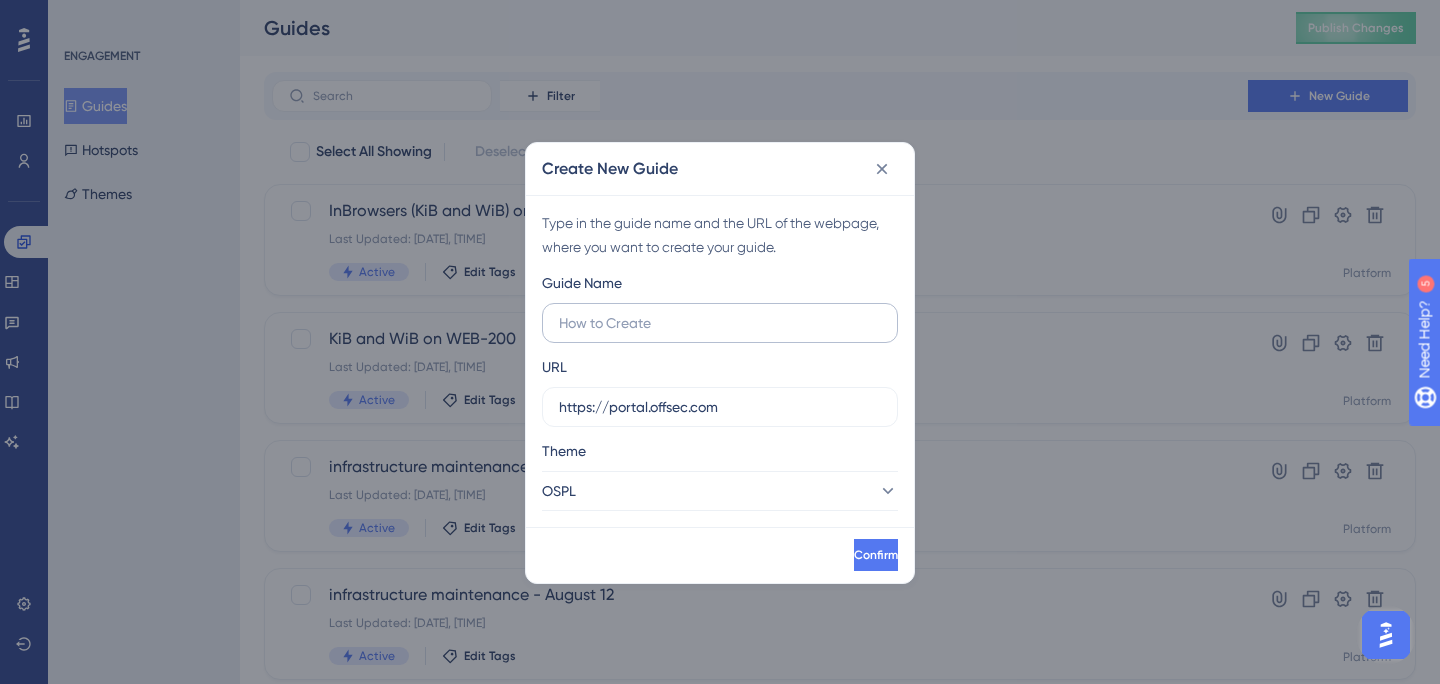 click at bounding box center [720, 323] 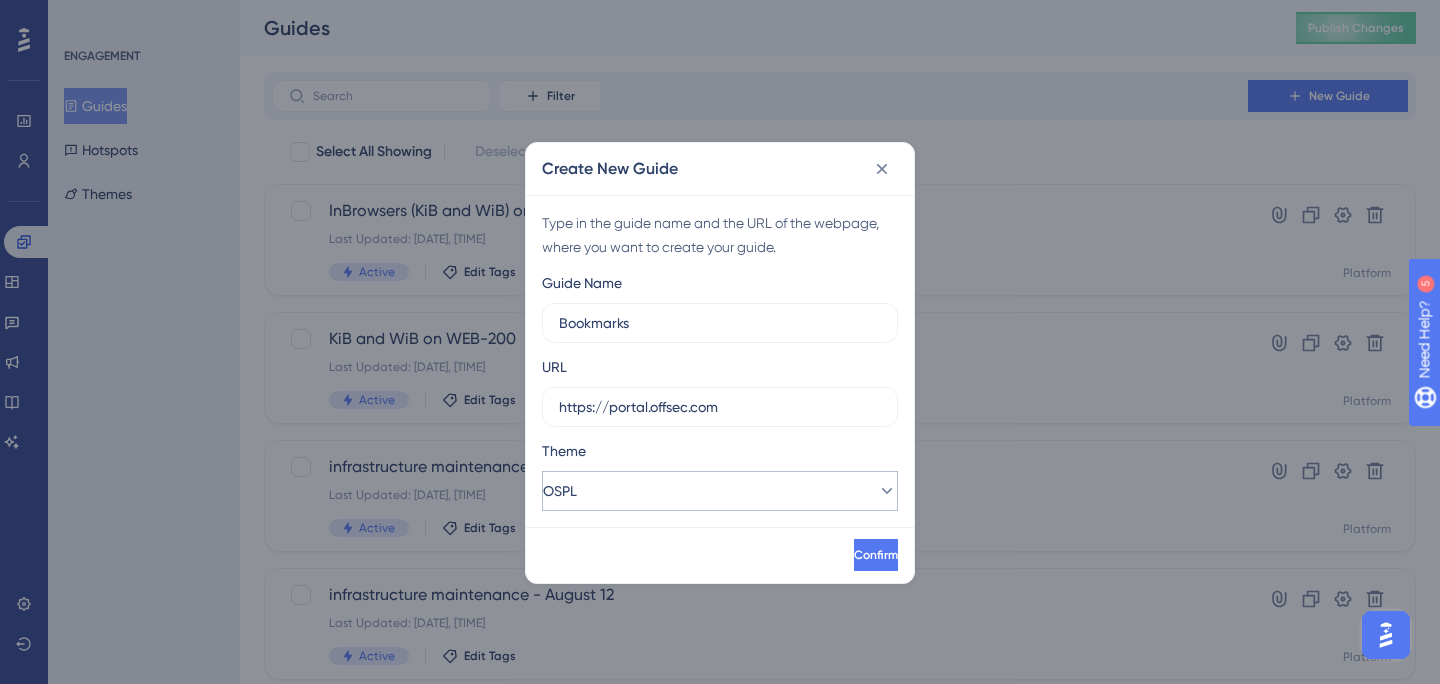 type on "Bookmarks" 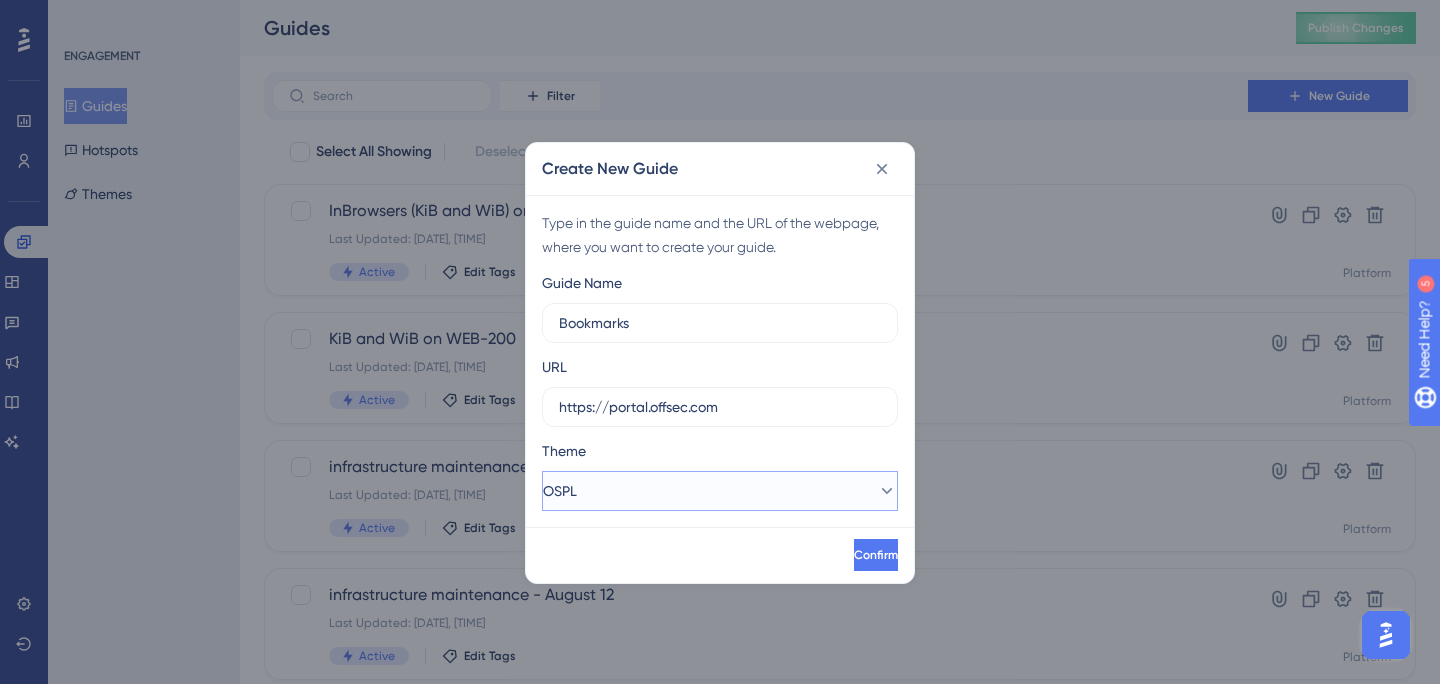 click on "OSPL" at bounding box center (720, 491) 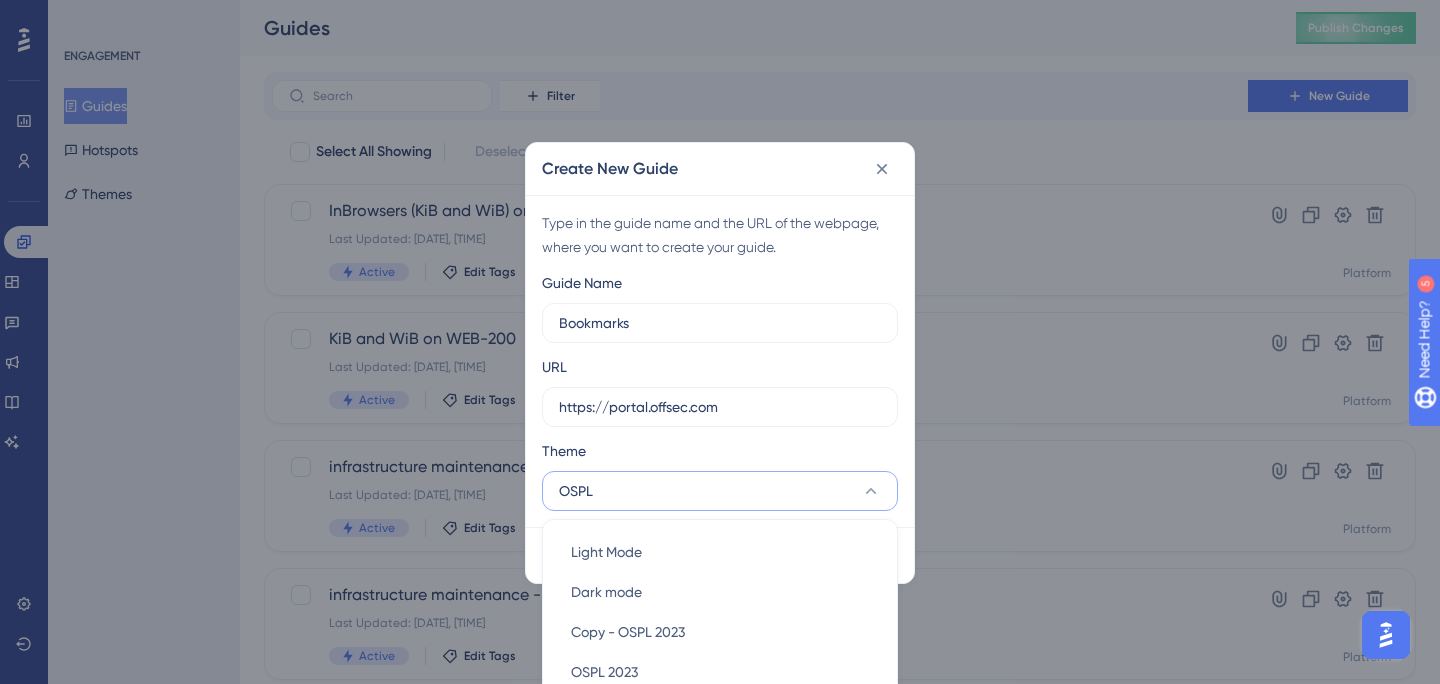 scroll, scrollTop: 115, scrollLeft: 0, axis: vertical 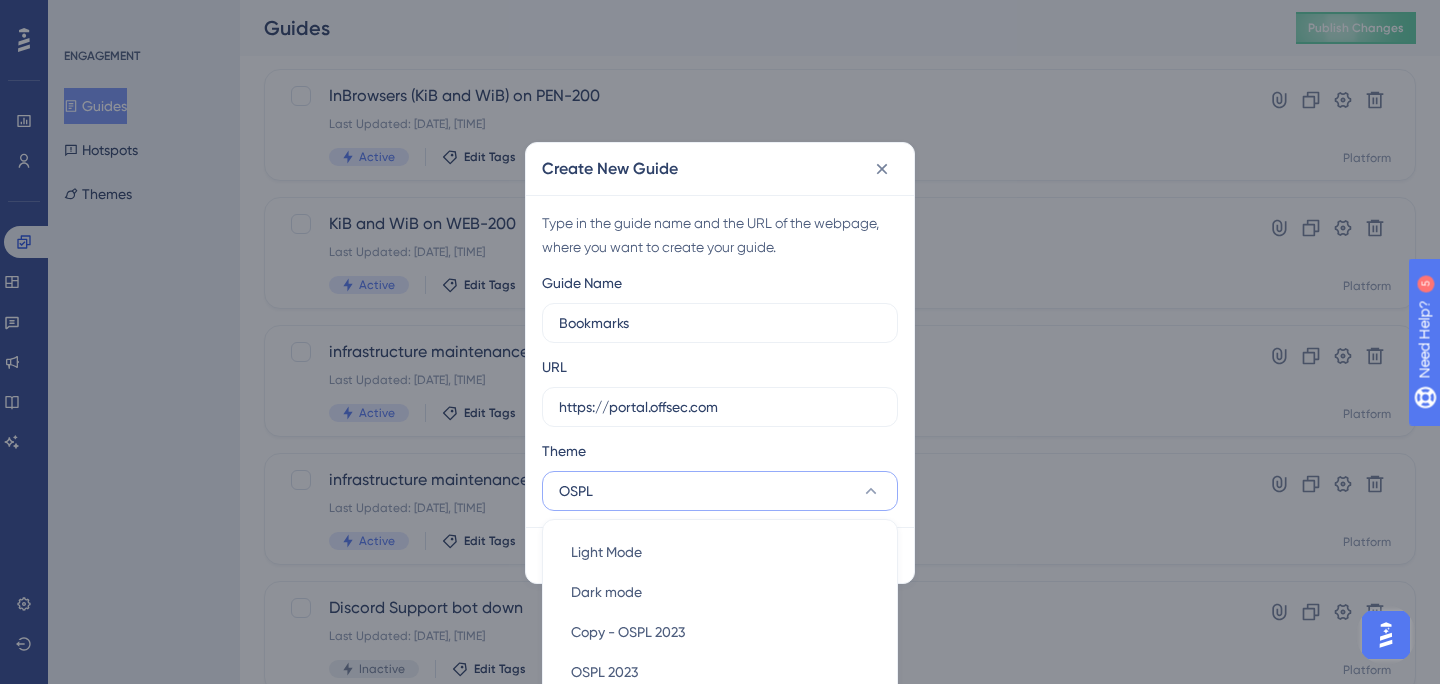click on "Theme" at bounding box center [720, 455] 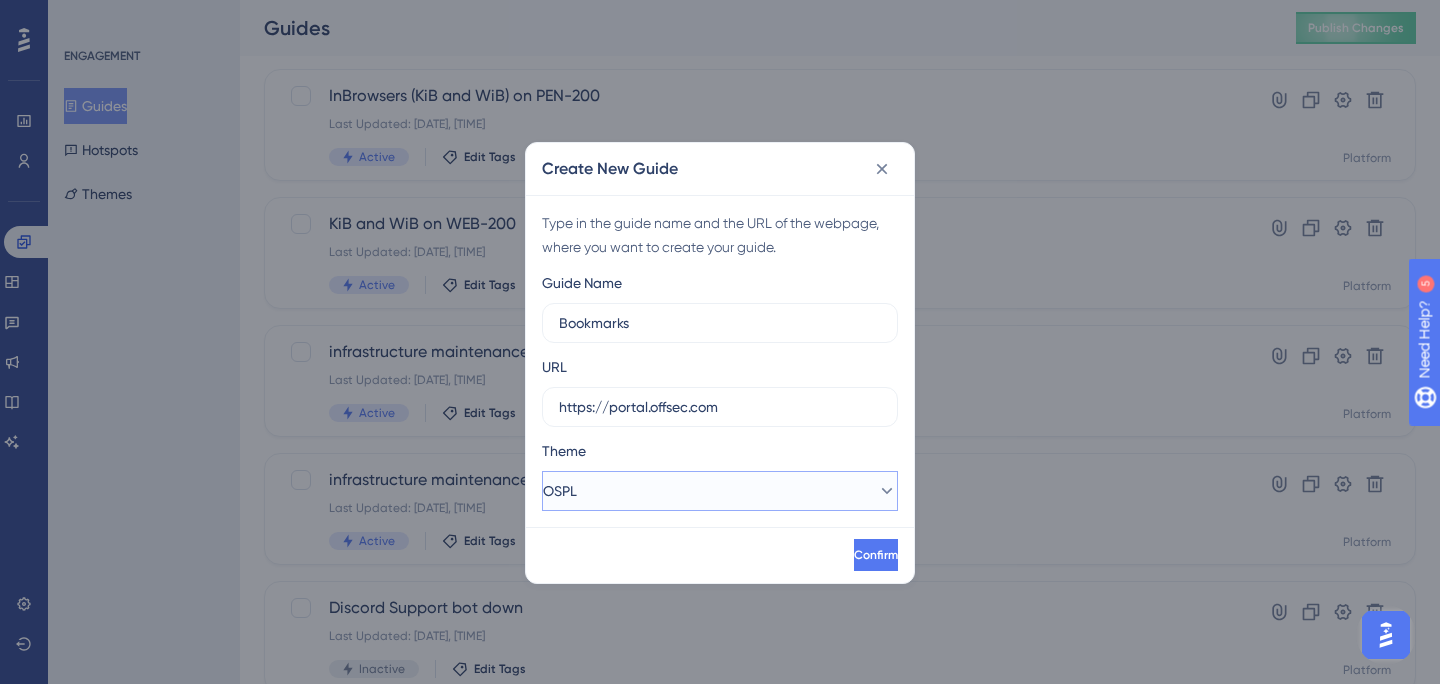 click on "OSPL" at bounding box center (720, 491) 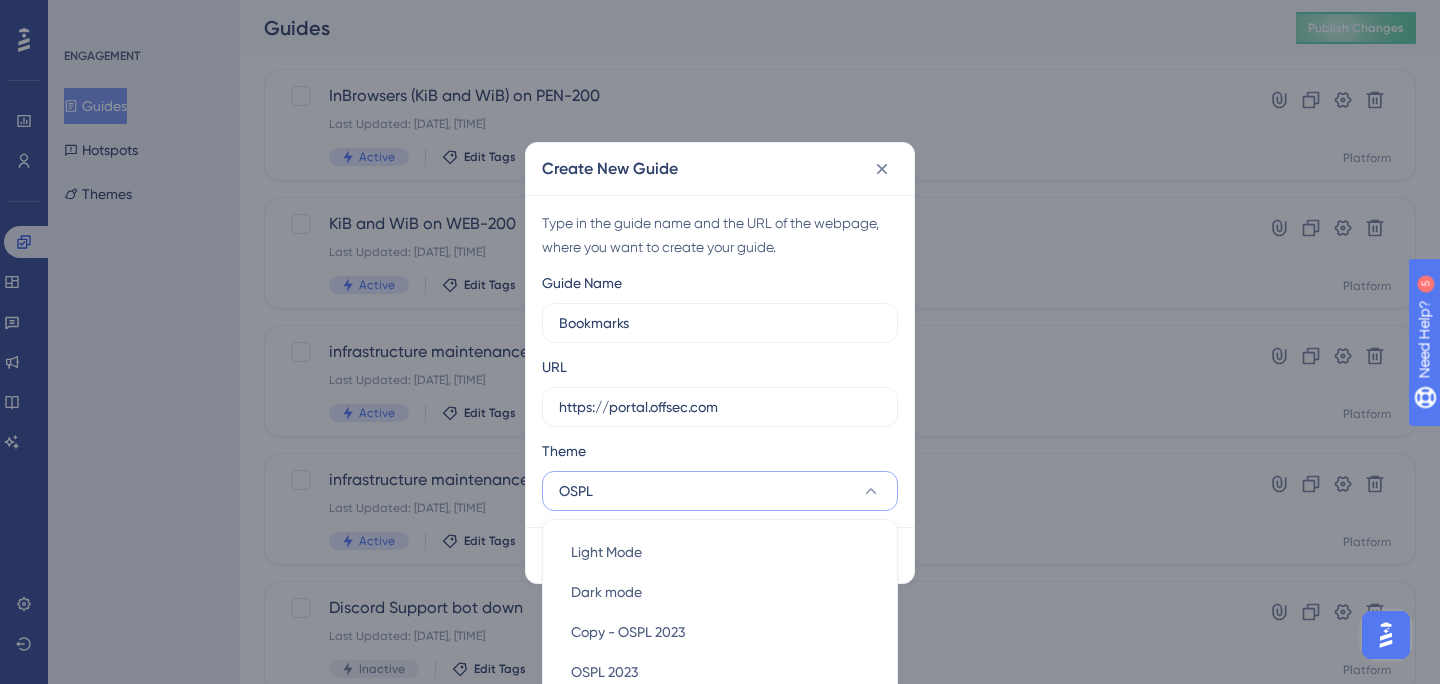 scroll, scrollTop: 230, scrollLeft: 0, axis: vertical 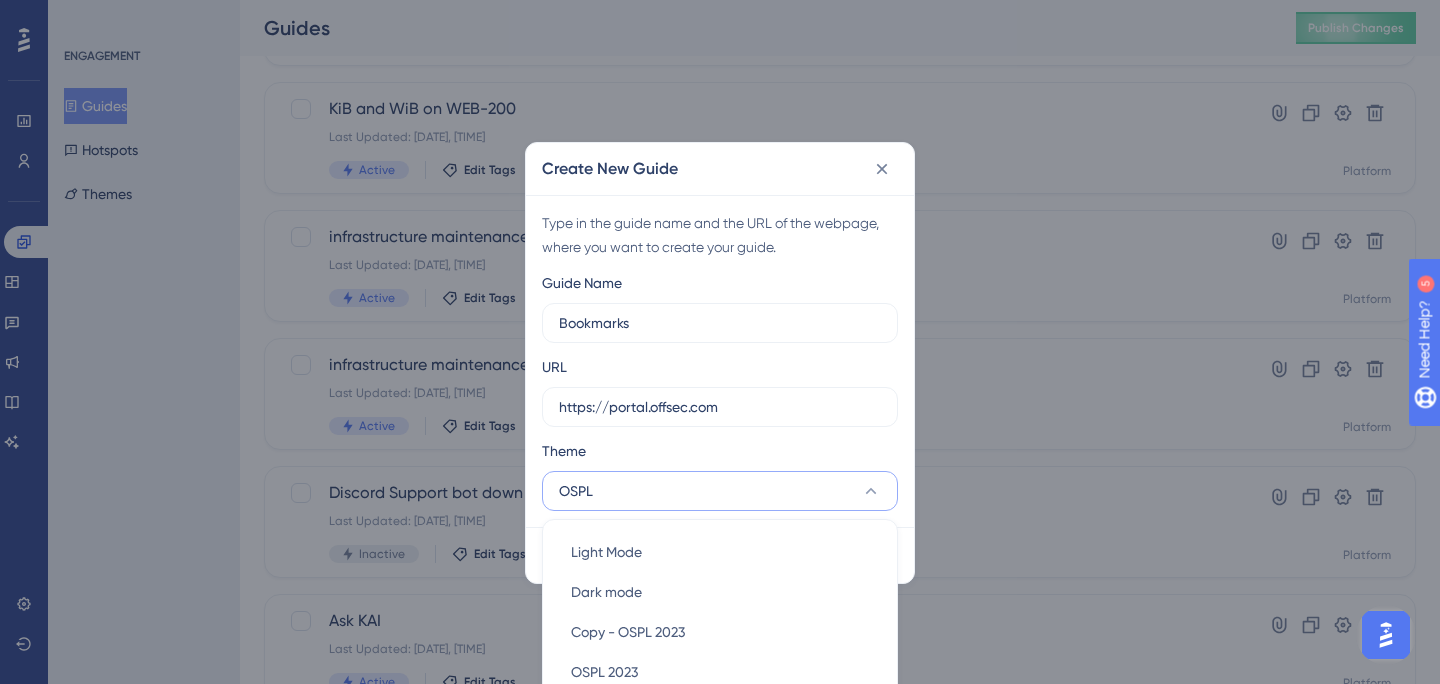 click on "Guide Name Bookmarks URL https://portal.offsec.com Theme OSPL Light Mode Light Mode Dark mode Dark mode Copy - OSPL 2023 Copy - OSPL 2023 OSPL 2023 OSPL 2023 OSPL - Red background OSPL - Red background OSPL OSPL" at bounding box center (720, 391) 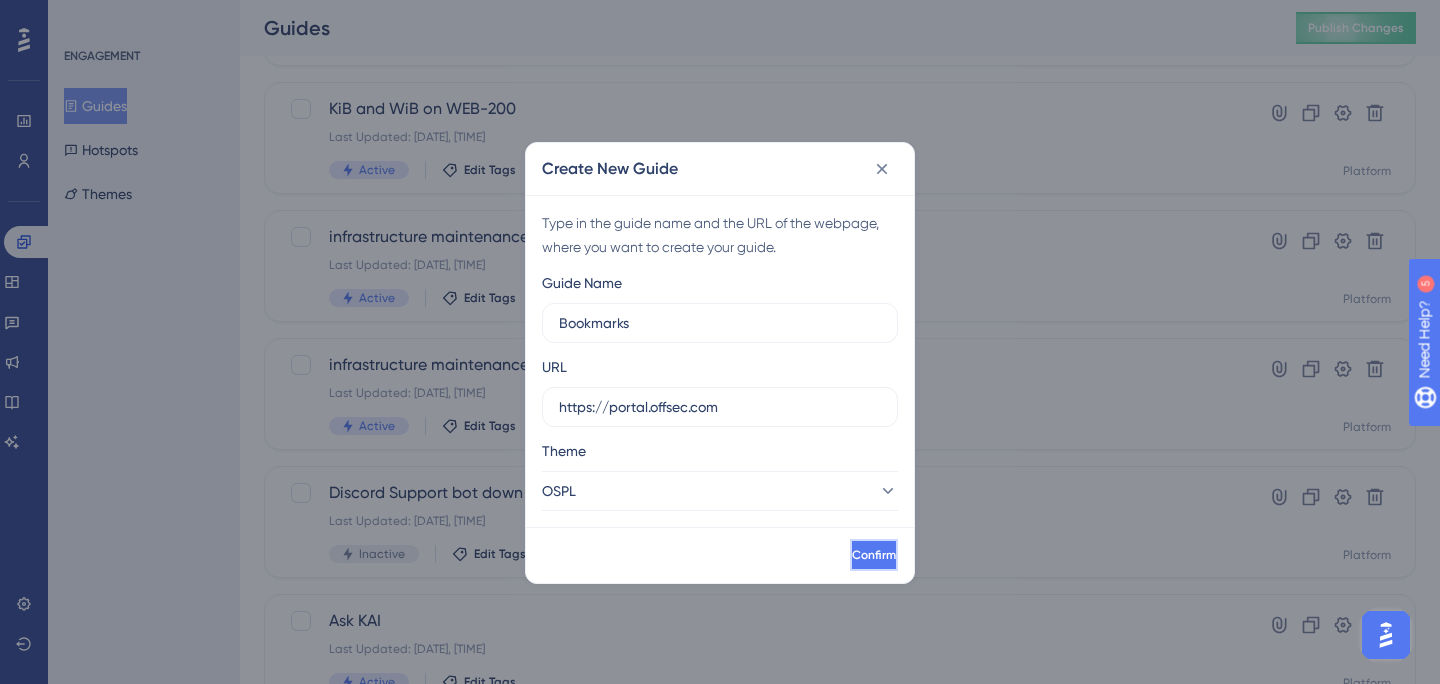 click on "Confirm" at bounding box center [874, 555] 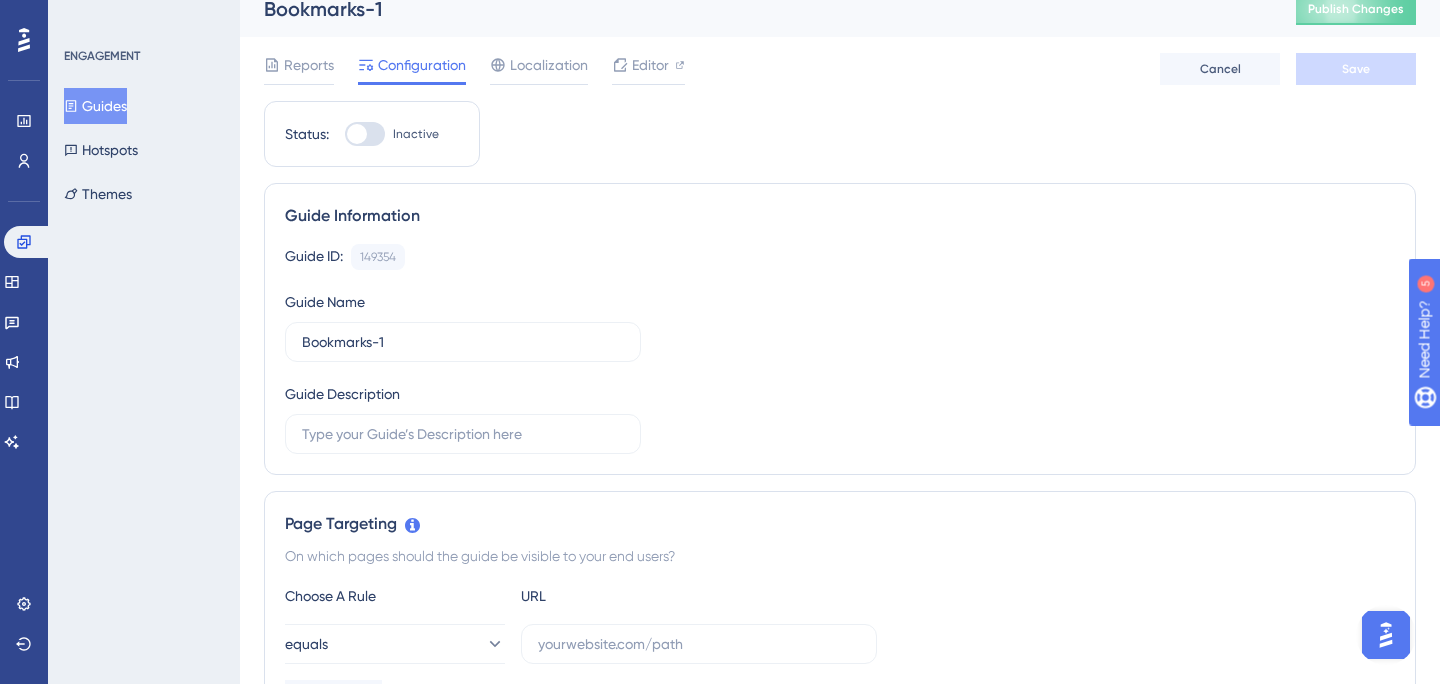 scroll, scrollTop: 0, scrollLeft: 0, axis: both 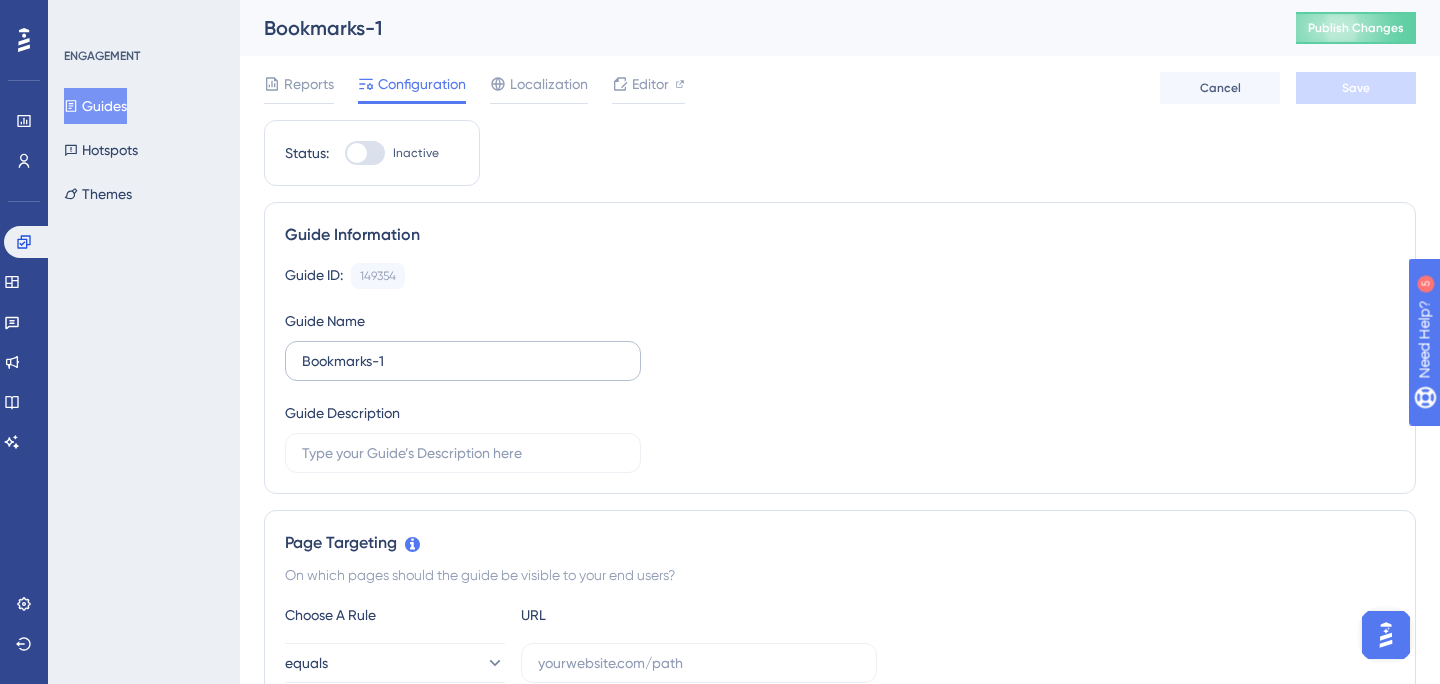 click on "Bookmarks-1" at bounding box center [463, 361] 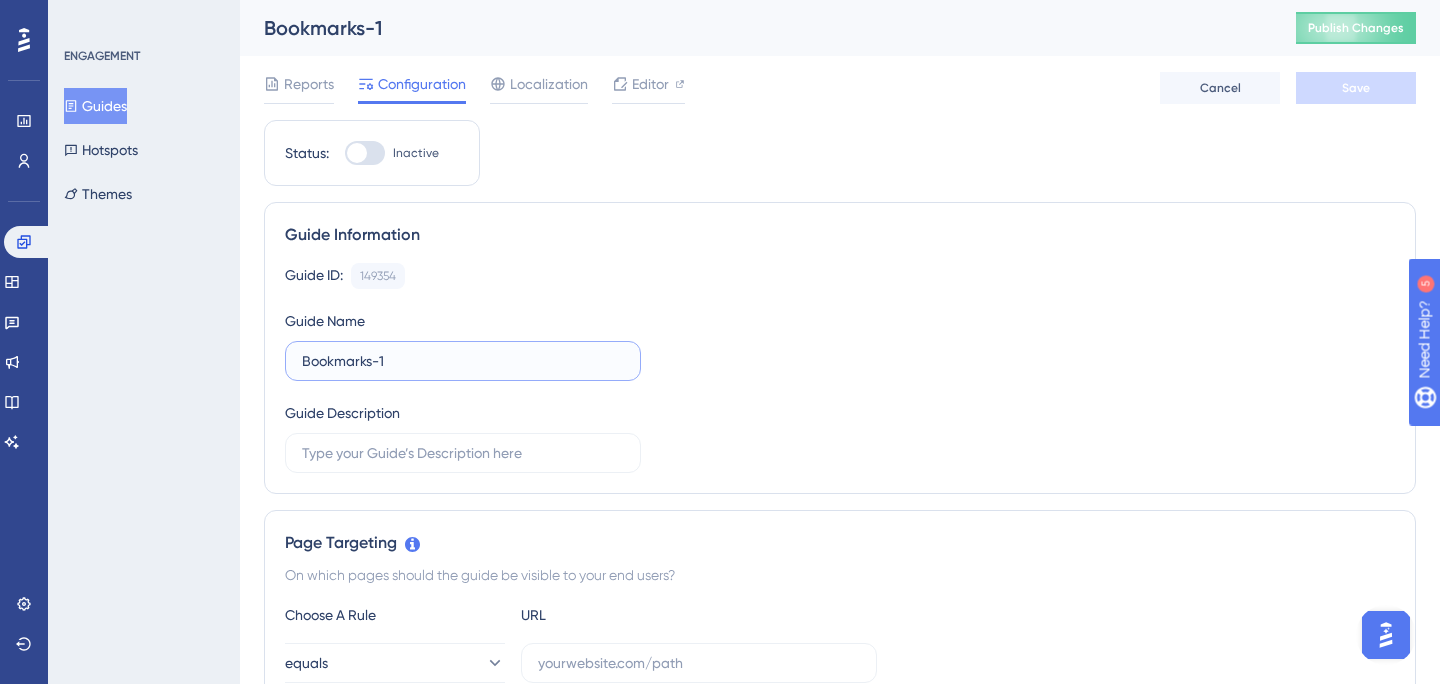 click on "Bookmarks-1" at bounding box center (463, 361) 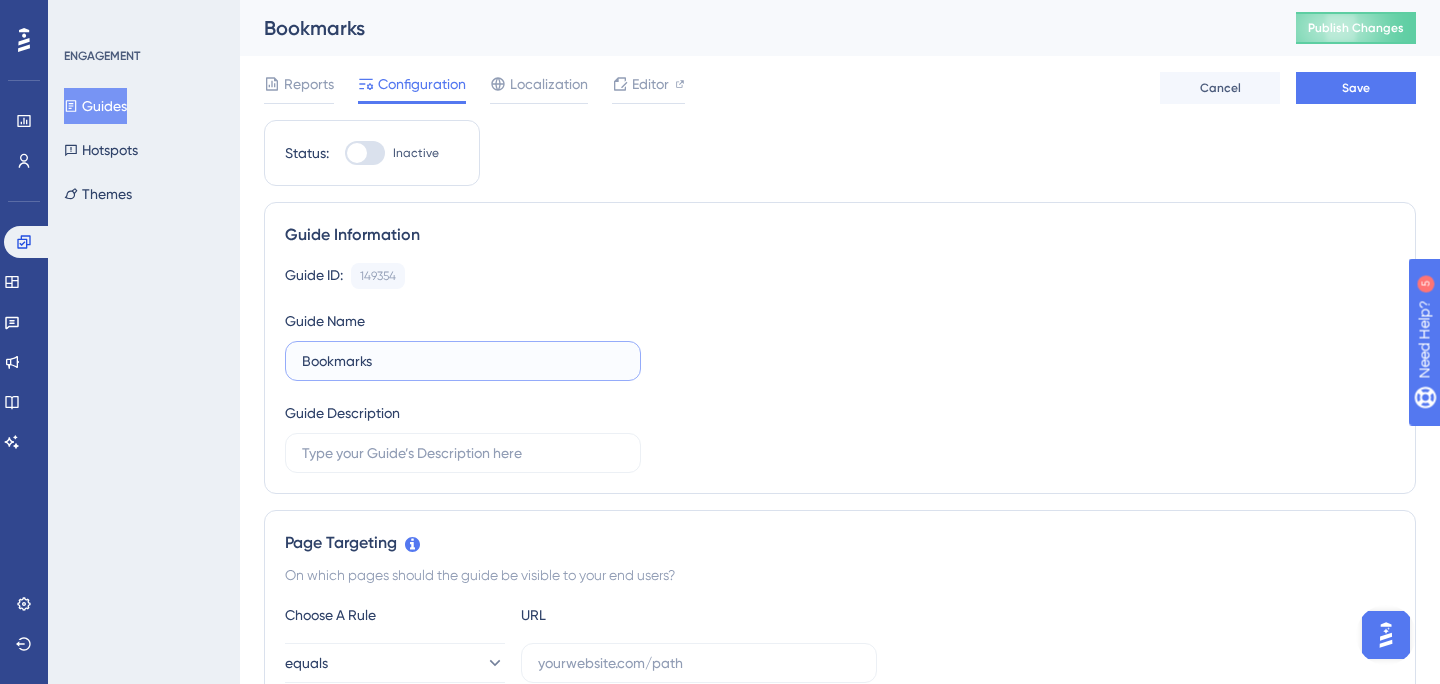 type on "Bookmarks" 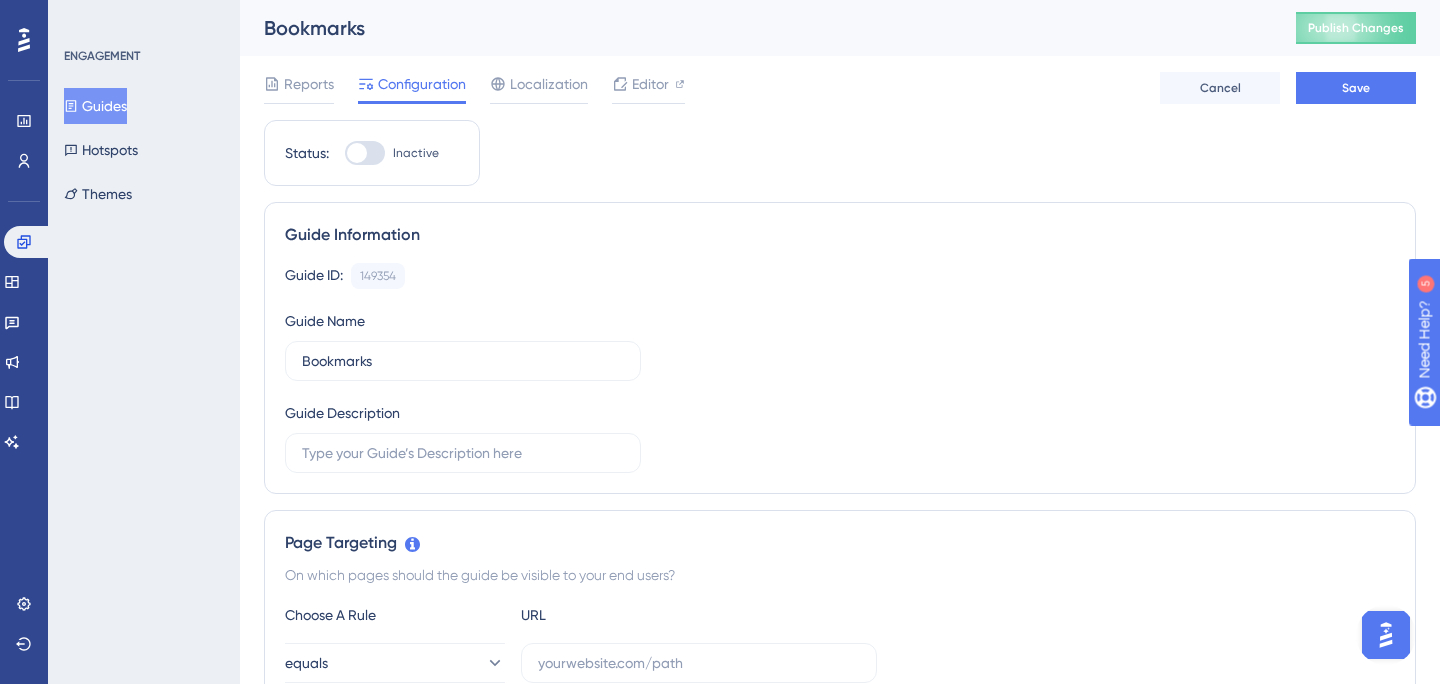 click on "Guide ID: 149354 Copy" at bounding box center (840, 276) 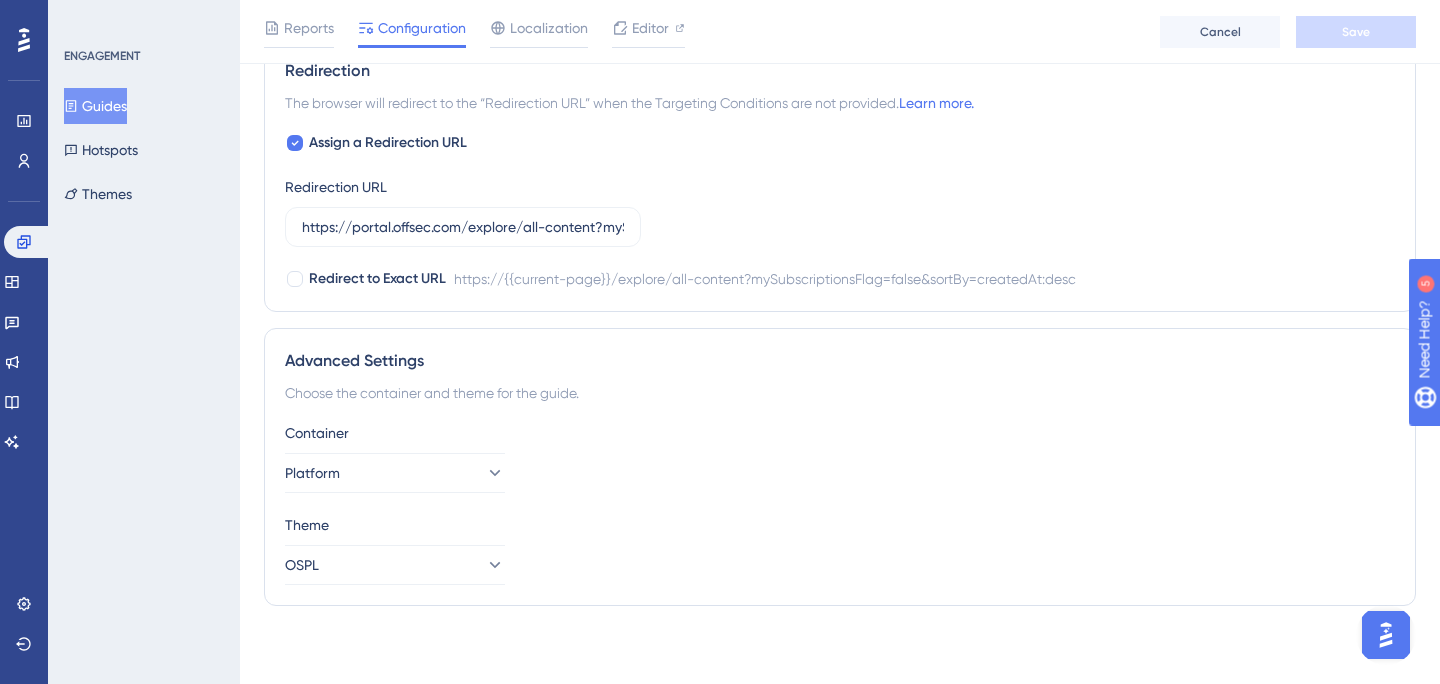 scroll, scrollTop: 1446, scrollLeft: 0, axis: vertical 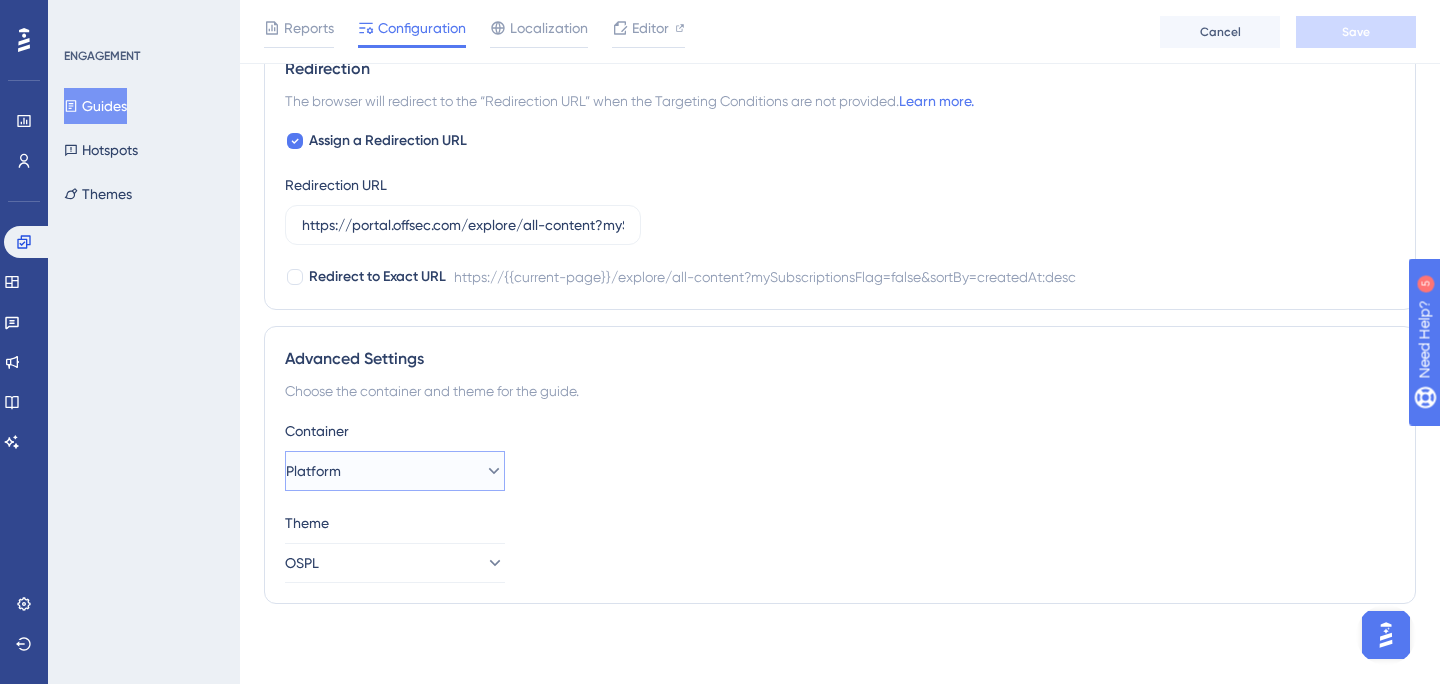 click on "Platform" at bounding box center (395, 471) 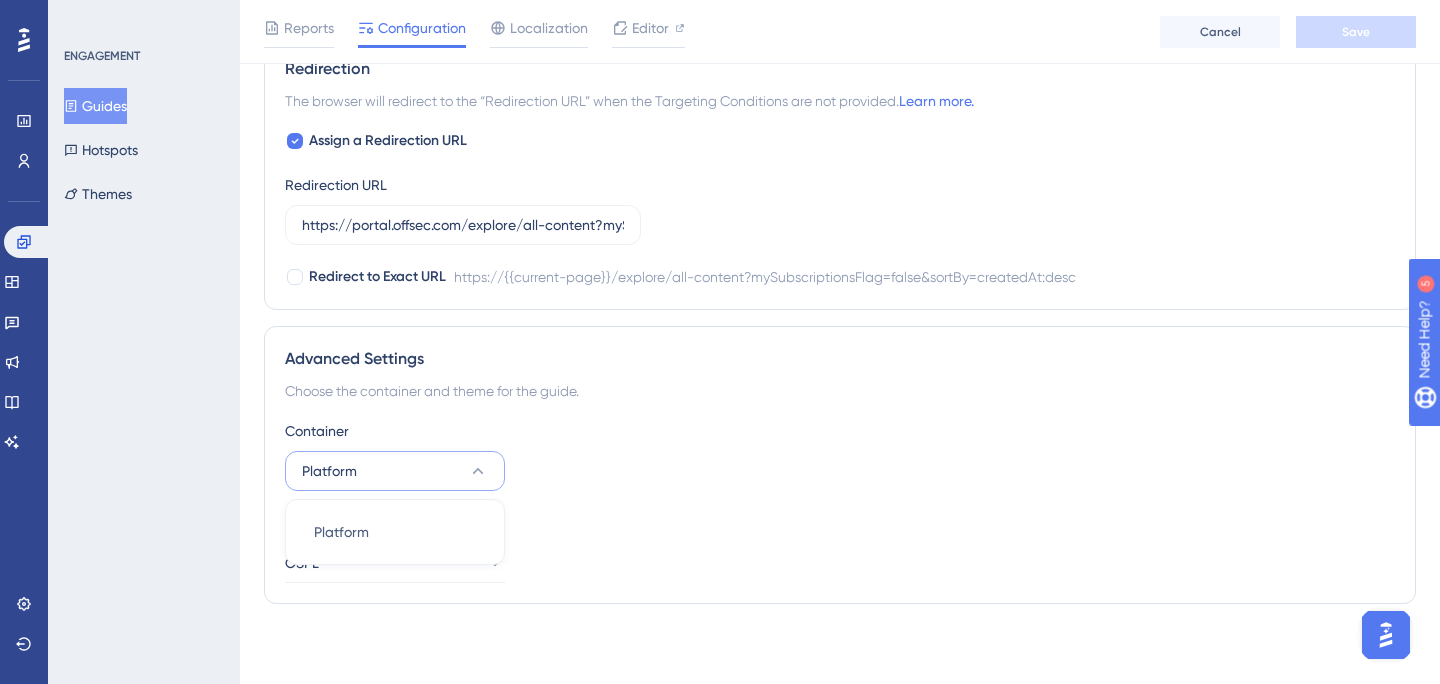 click on "Container Platform Platform Platform Theme OSPL" at bounding box center (840, 501) 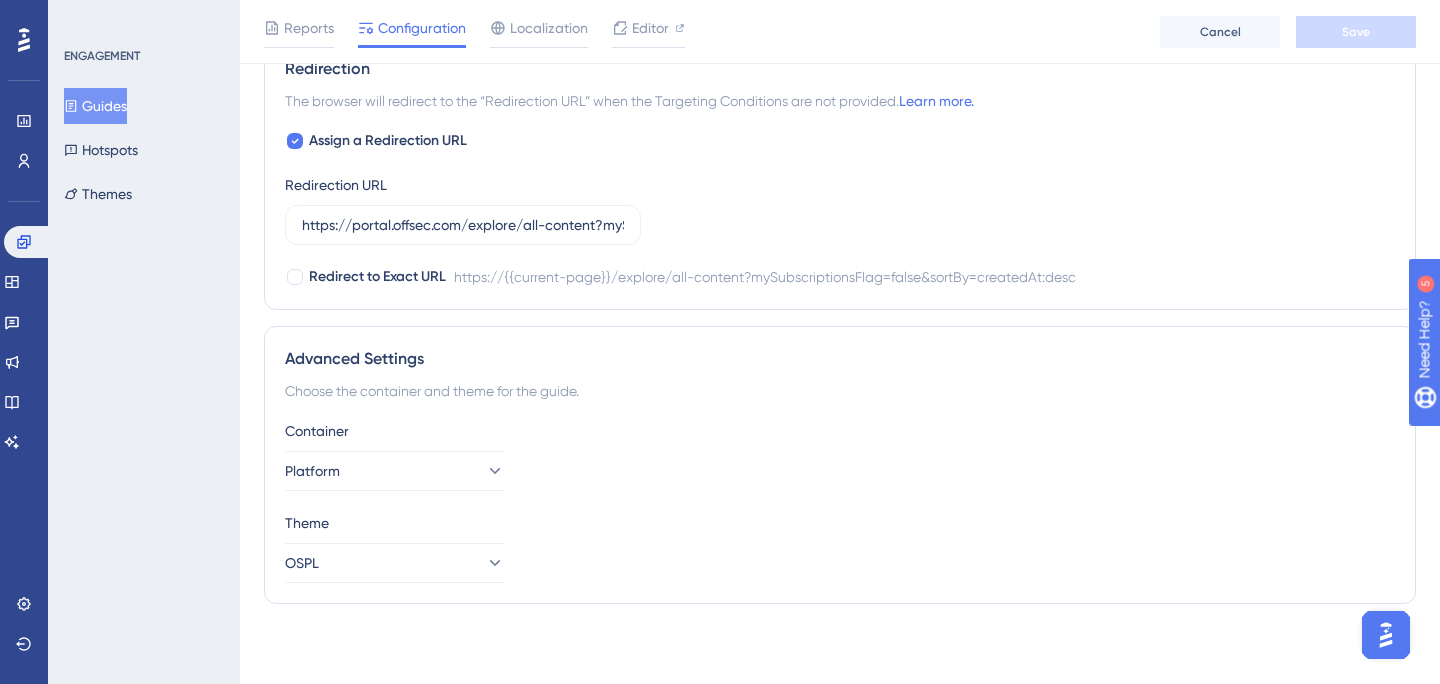 click on "Advanced Settings Choose the container and theme for the guide. Container Platform Theme OSPL" at bounding box center [840, 465] 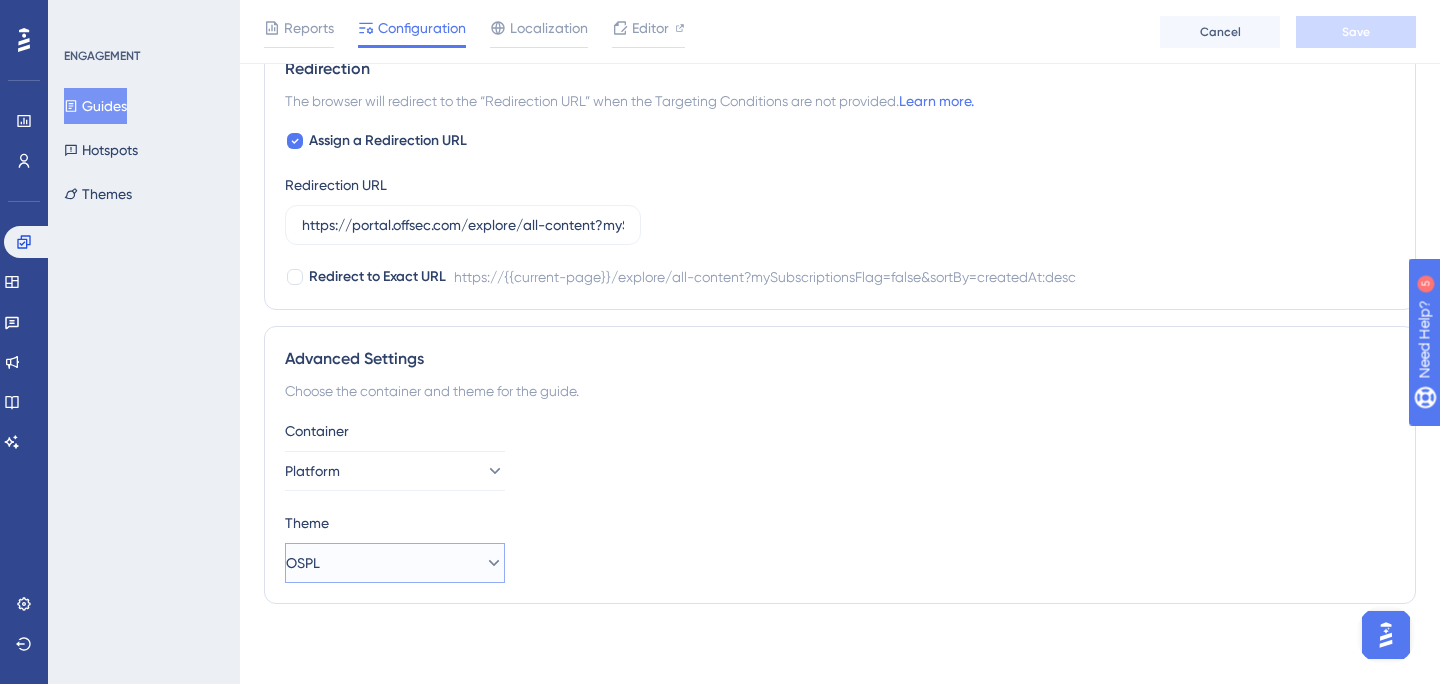 click on "OSPL" at bounding box center [395, 563] 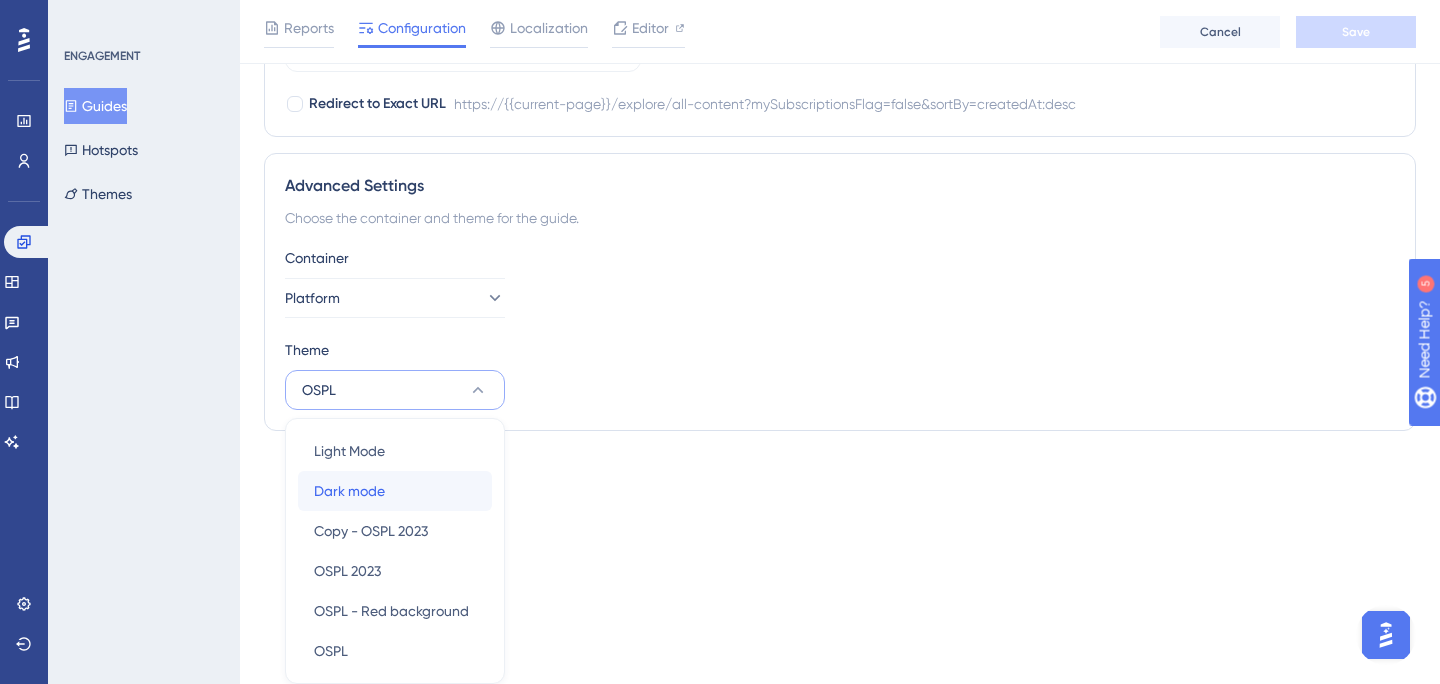 click on "Dark mode Dark mode" at bounding box center (395, 491) 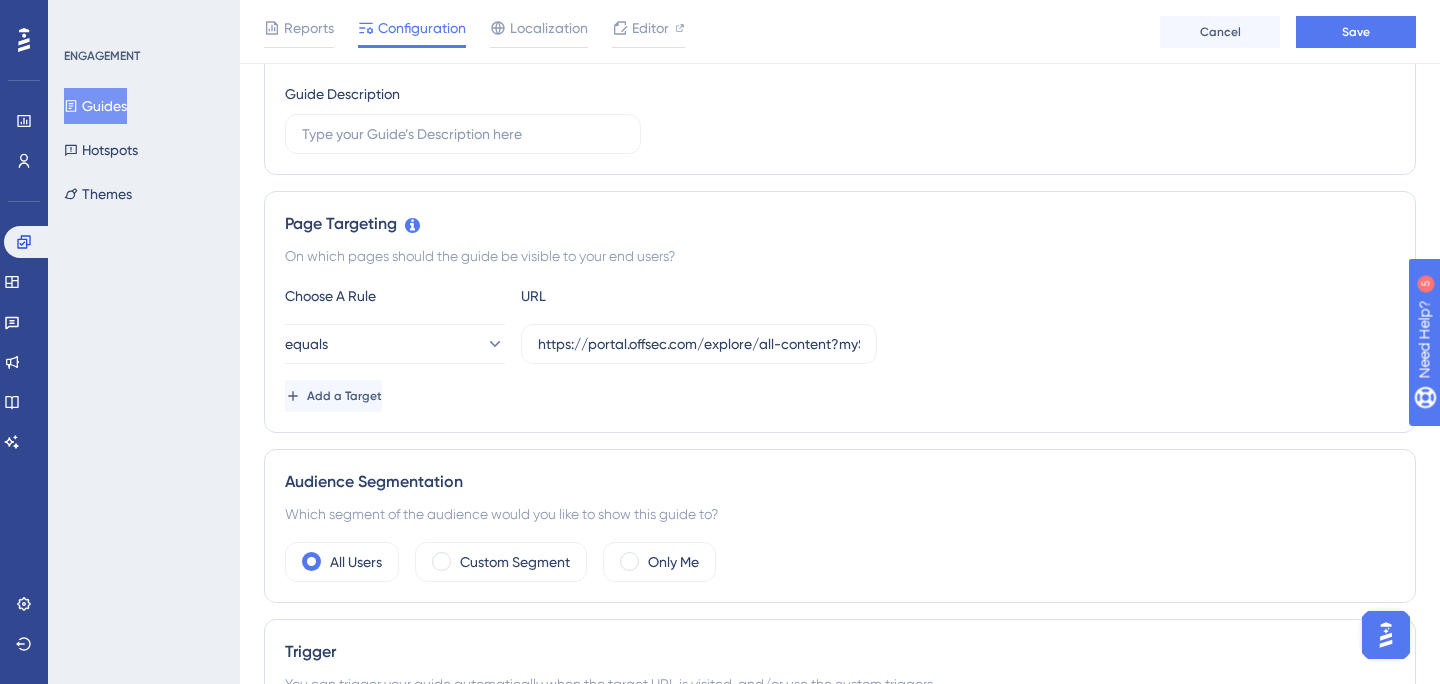 scroll, scrollTop: 0, scrollLeft: 0, axis: both 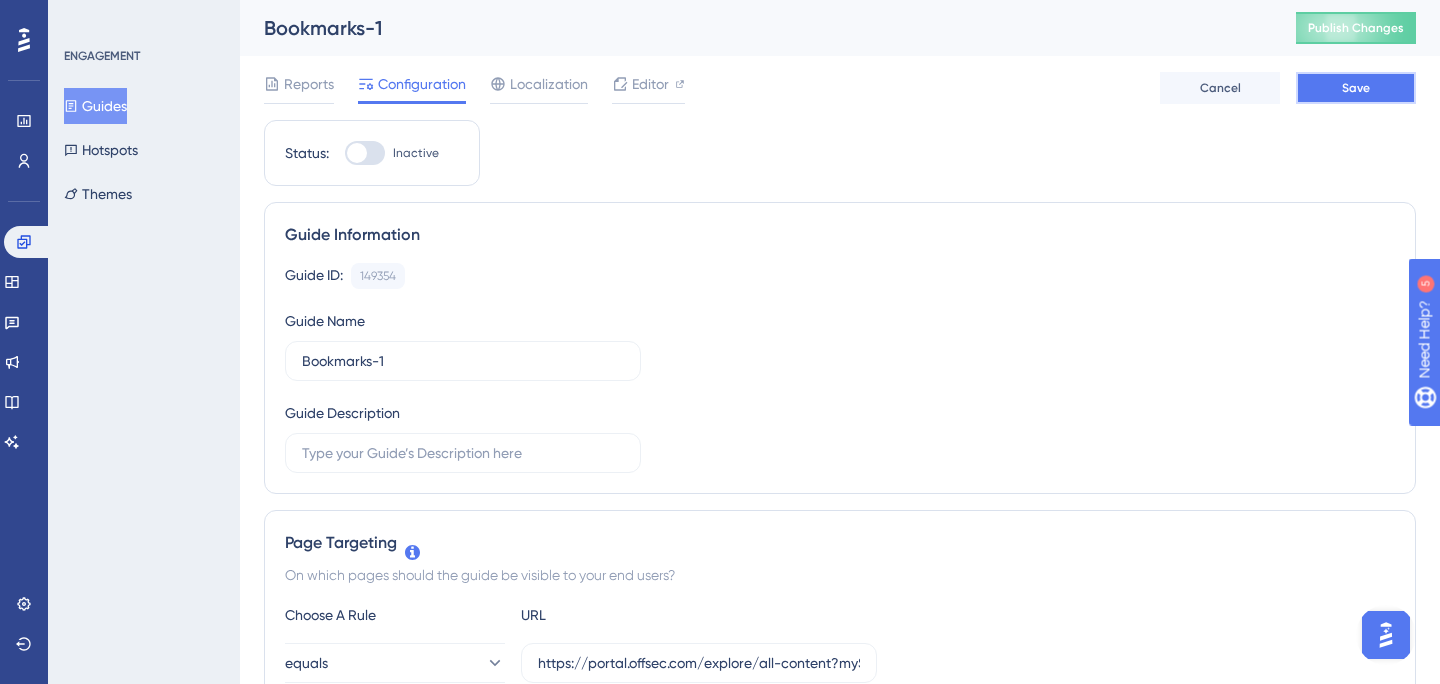 click on "Save" at bounding box center (1356, 88) 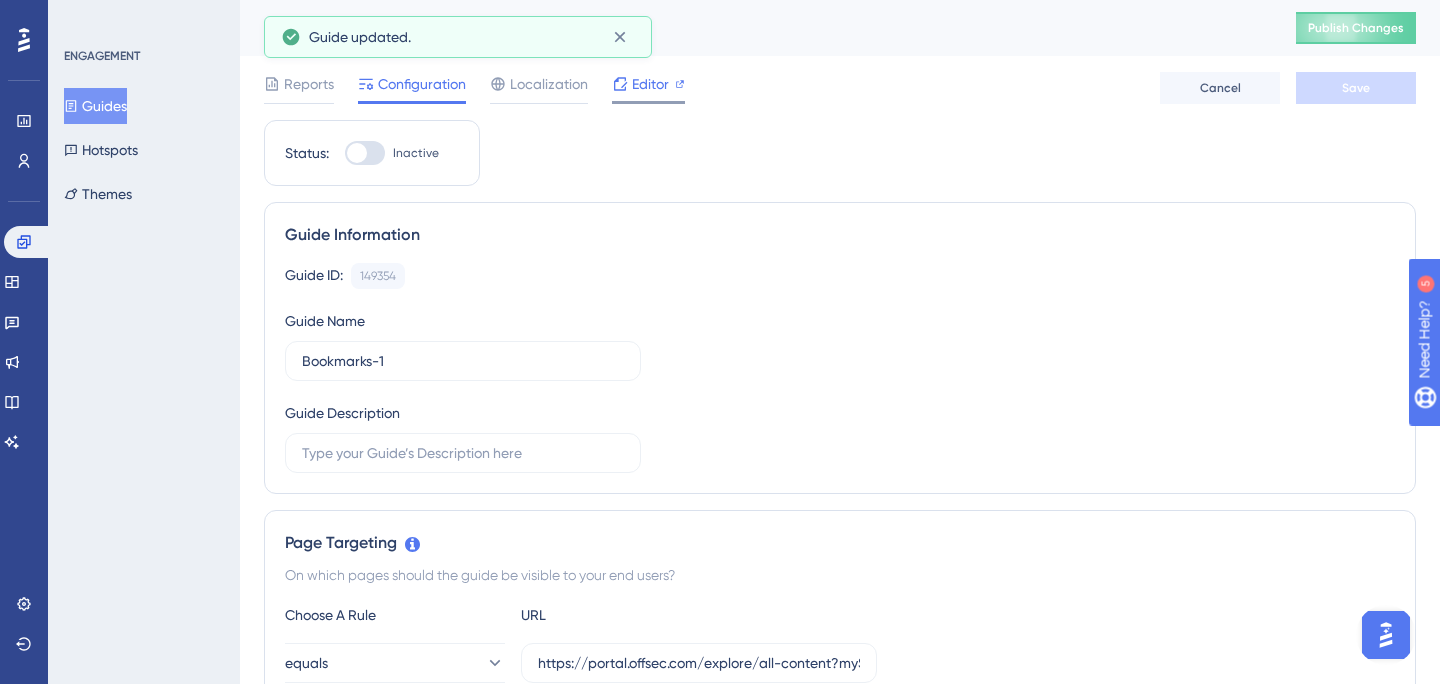 click on "Editor" at bounding box center (648, 84) 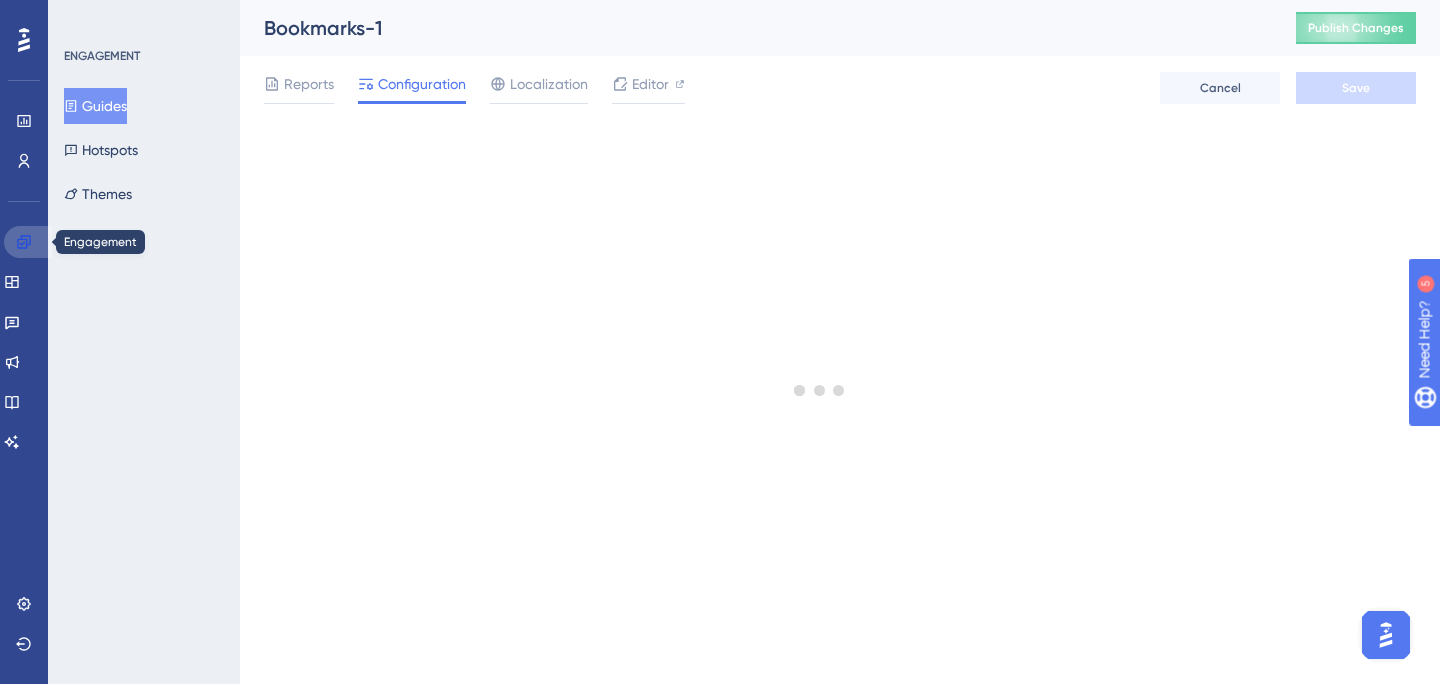 click at bounding box center [28, 242] 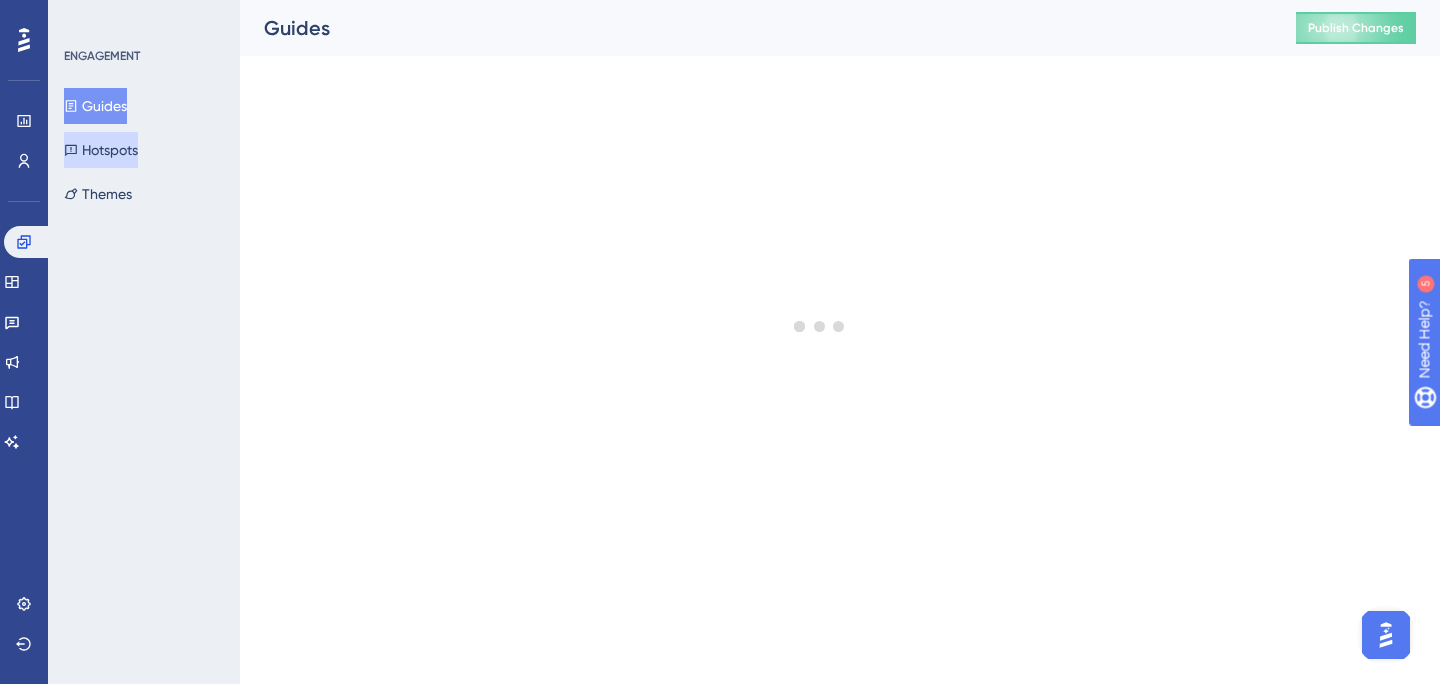 click on "Hotspots" at bounding box center (101, 150) 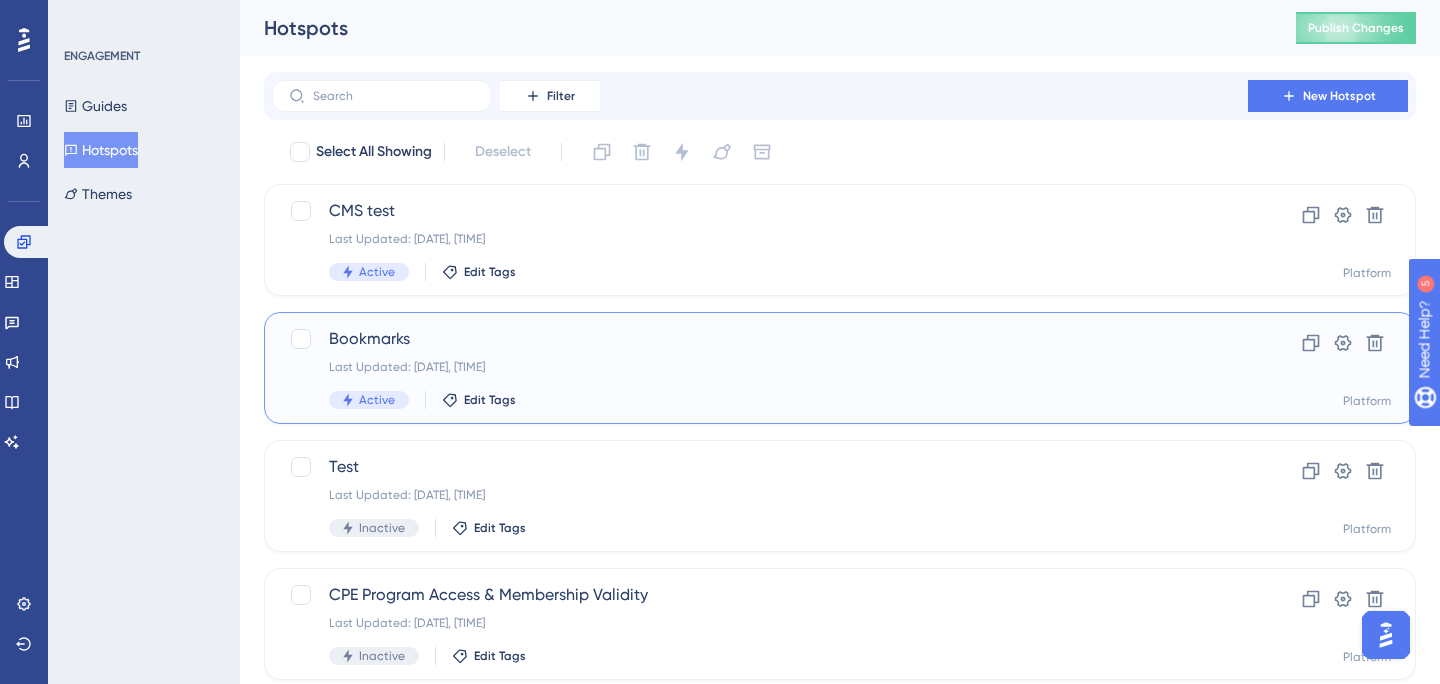 click on "Last Updated: Jun 19 2025, 04:10 PM" at bounding box center [760, 367] 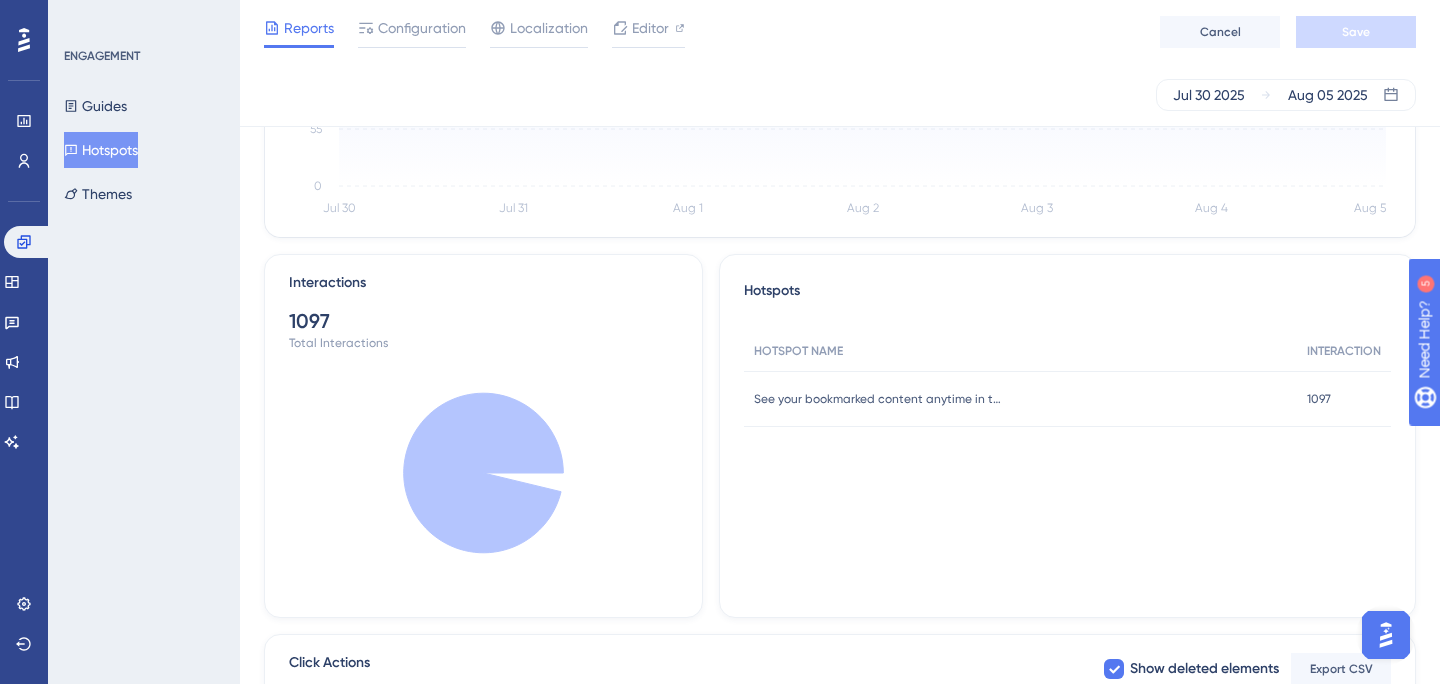 scroll, scrollTop: 0, scrollLeft: 0, axis: both 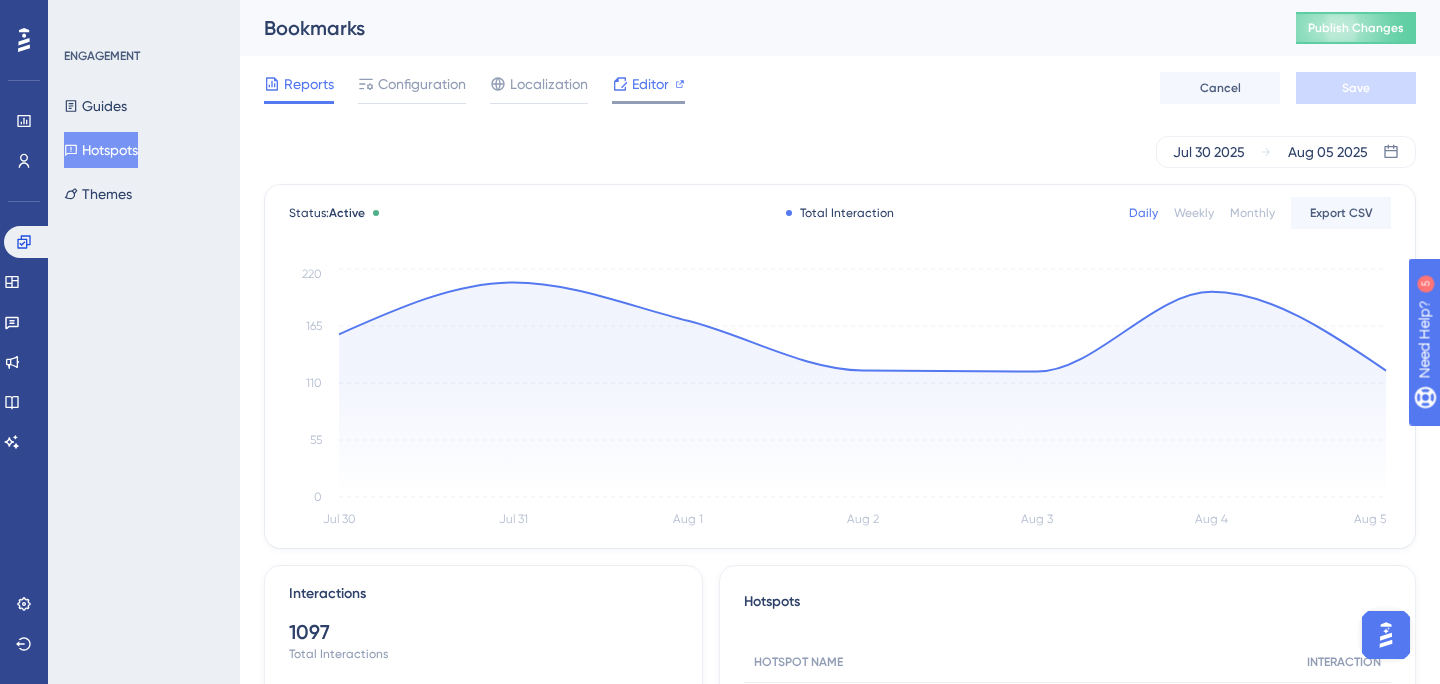 click on "Editor" at bounding box center (650, 84) 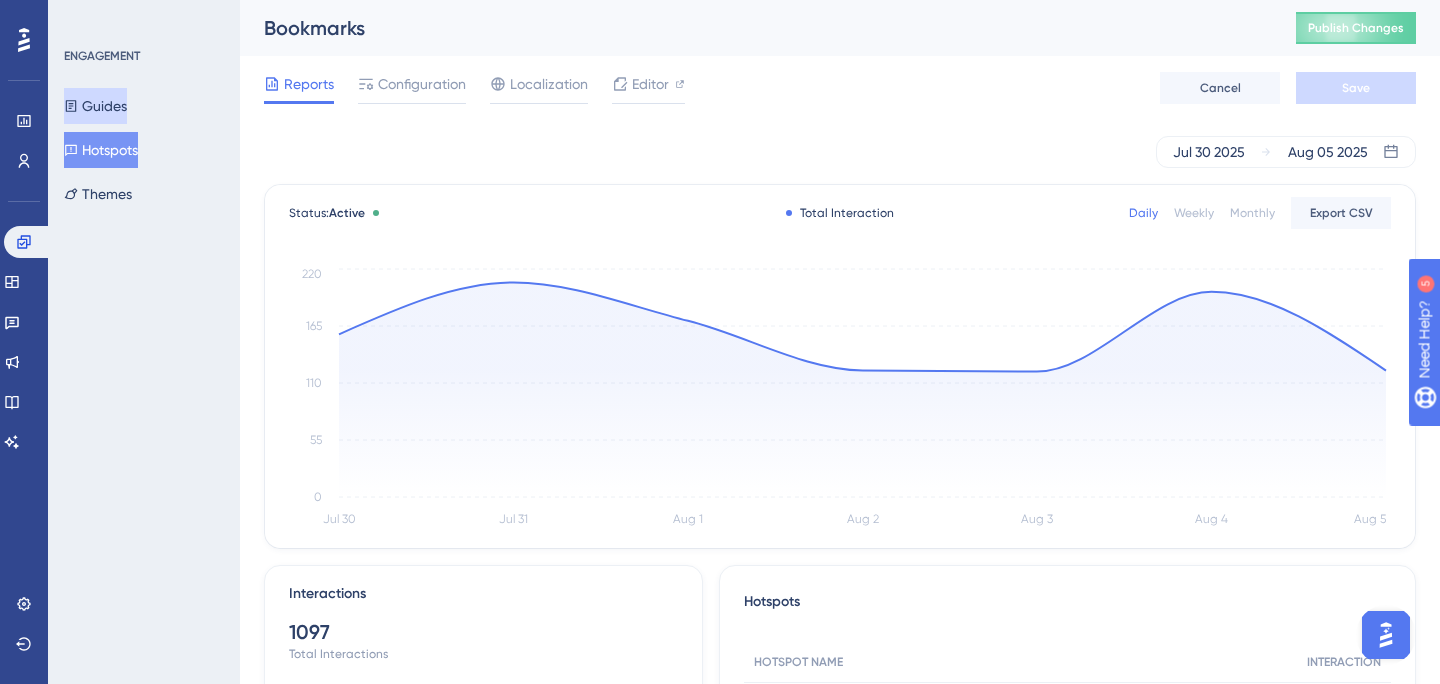 click 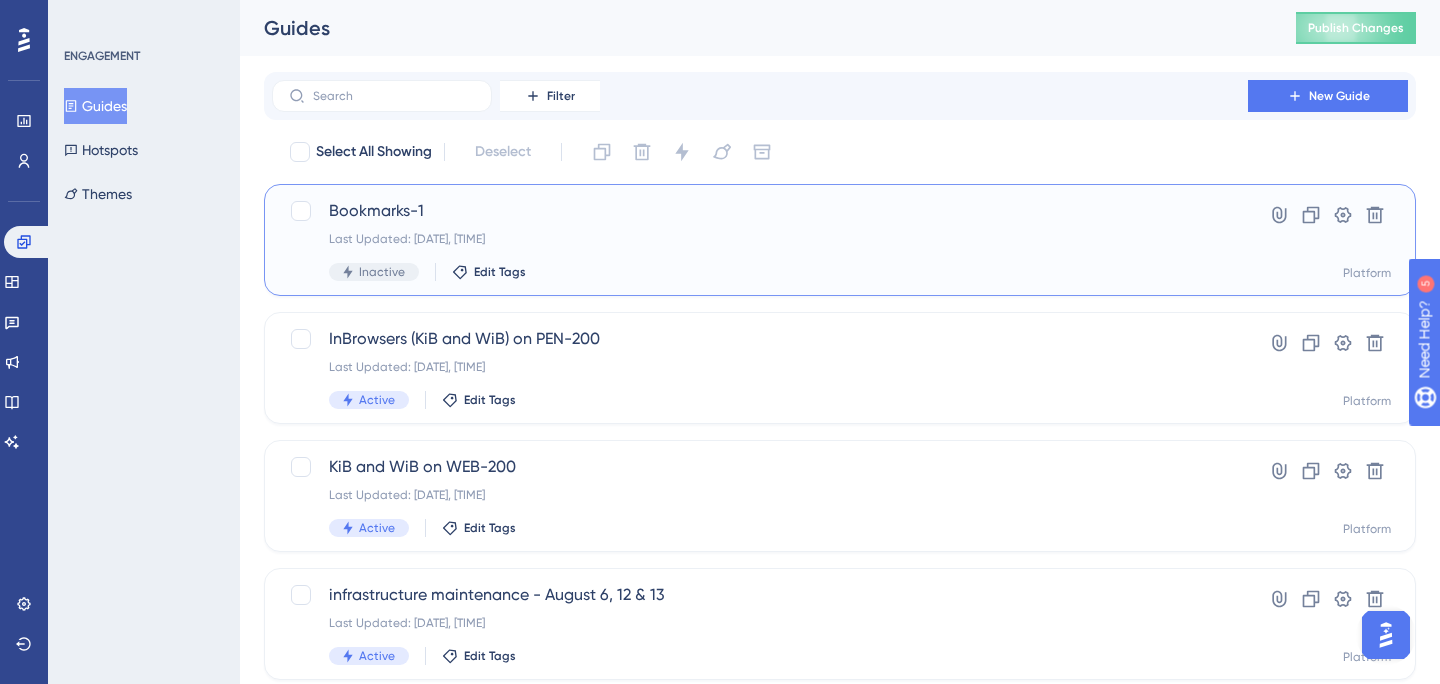 click on "Bookmarks-1" at bounding box center (760, 211) 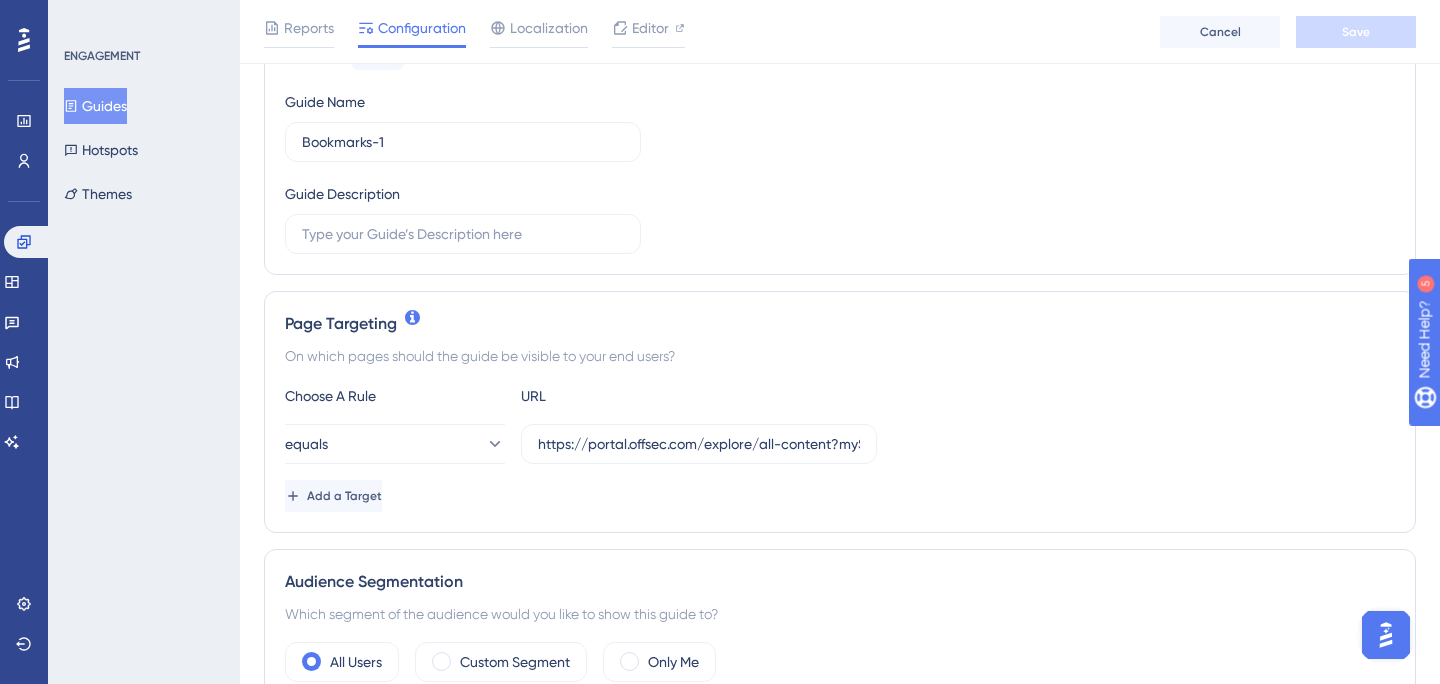 scroll, scrollTop: 0, scrollLeft: 0, axis: both 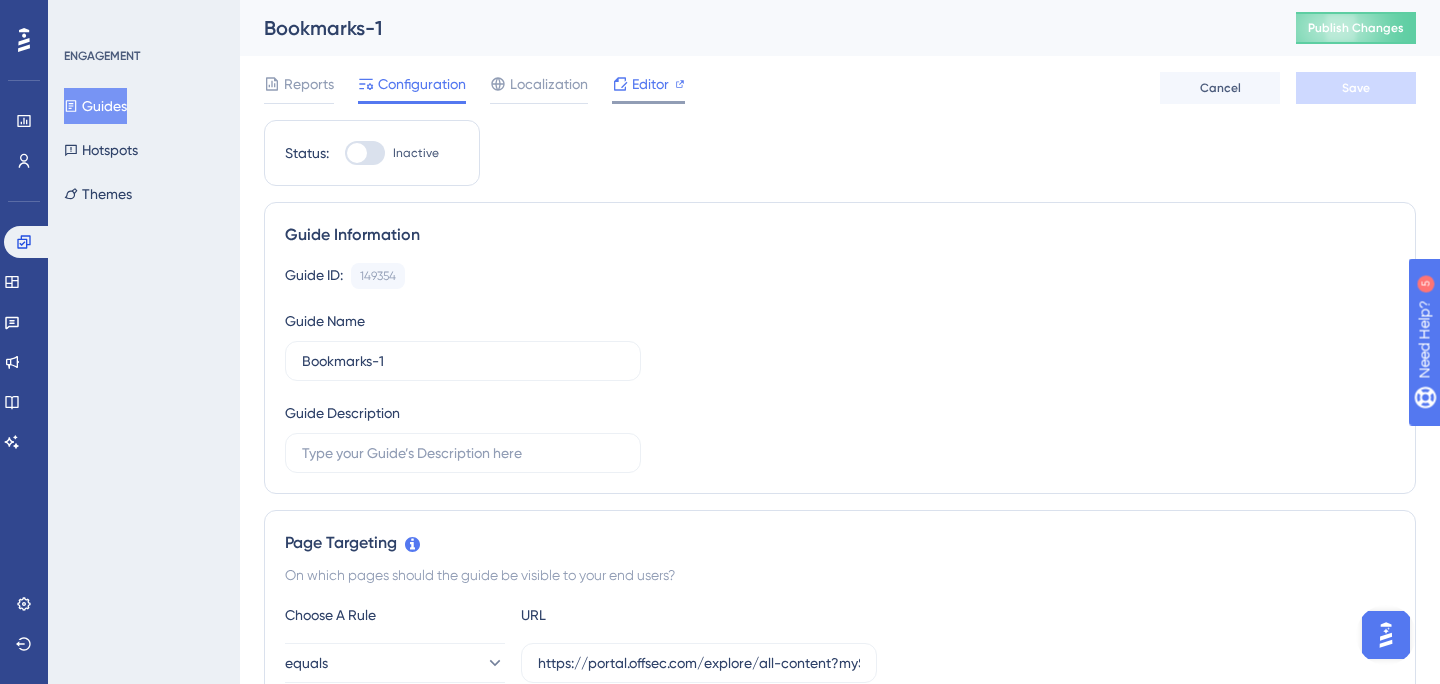 click 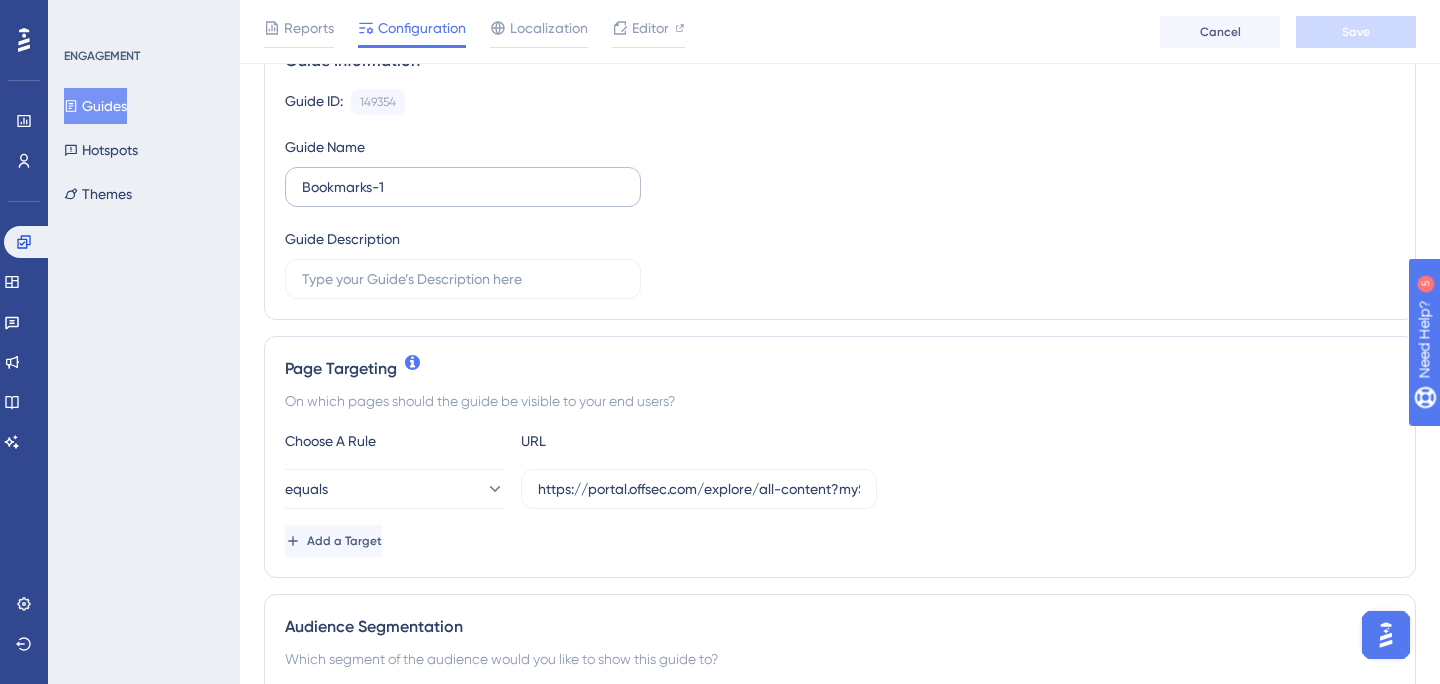 scroll, scrollTop: 237, scrollLeft: 0, axis: vertical 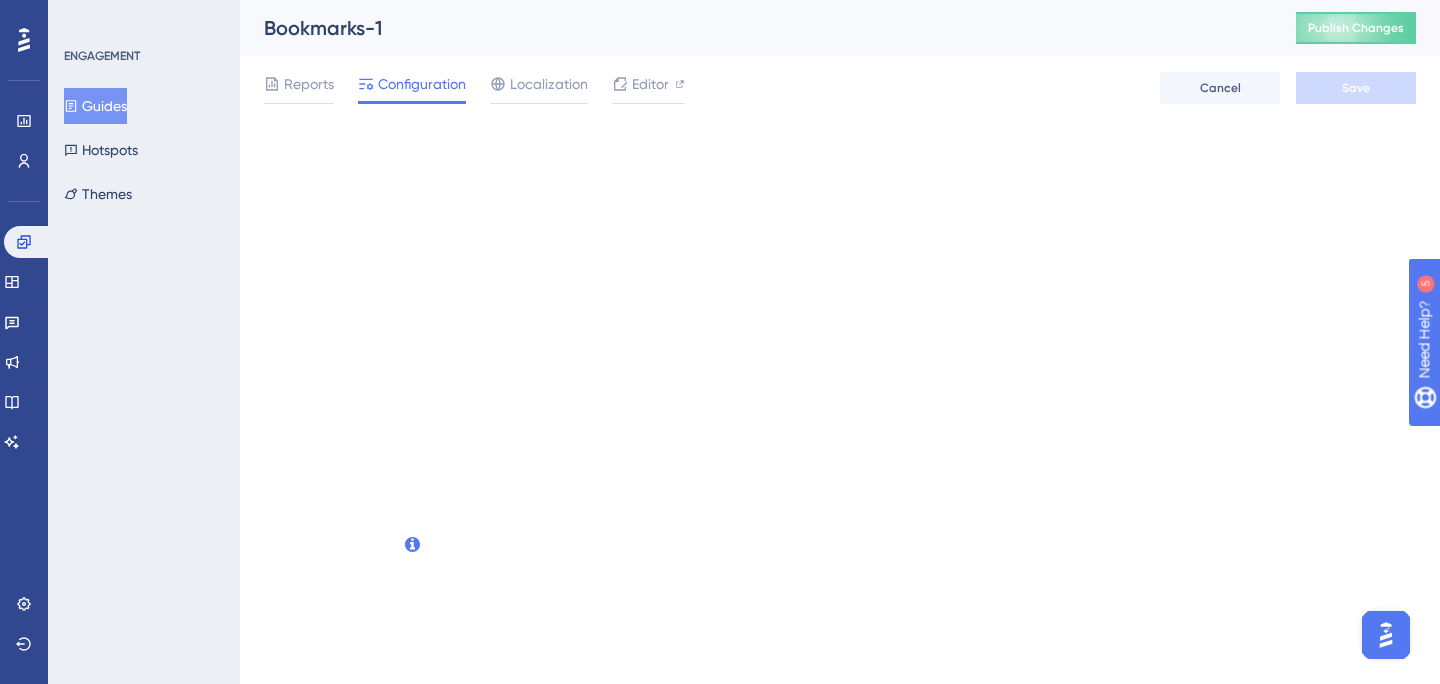 click on "Performance Users Engagement Widgets Feedback Product Updates Knowledge Base AI Assistant Settings Logout ENGAGEMENT Guides Hotspots Themes Bookmarks-1 Publish Changes Reports Configuration Localization Editor Cancel Save
10" at bounding box center [720, 0] 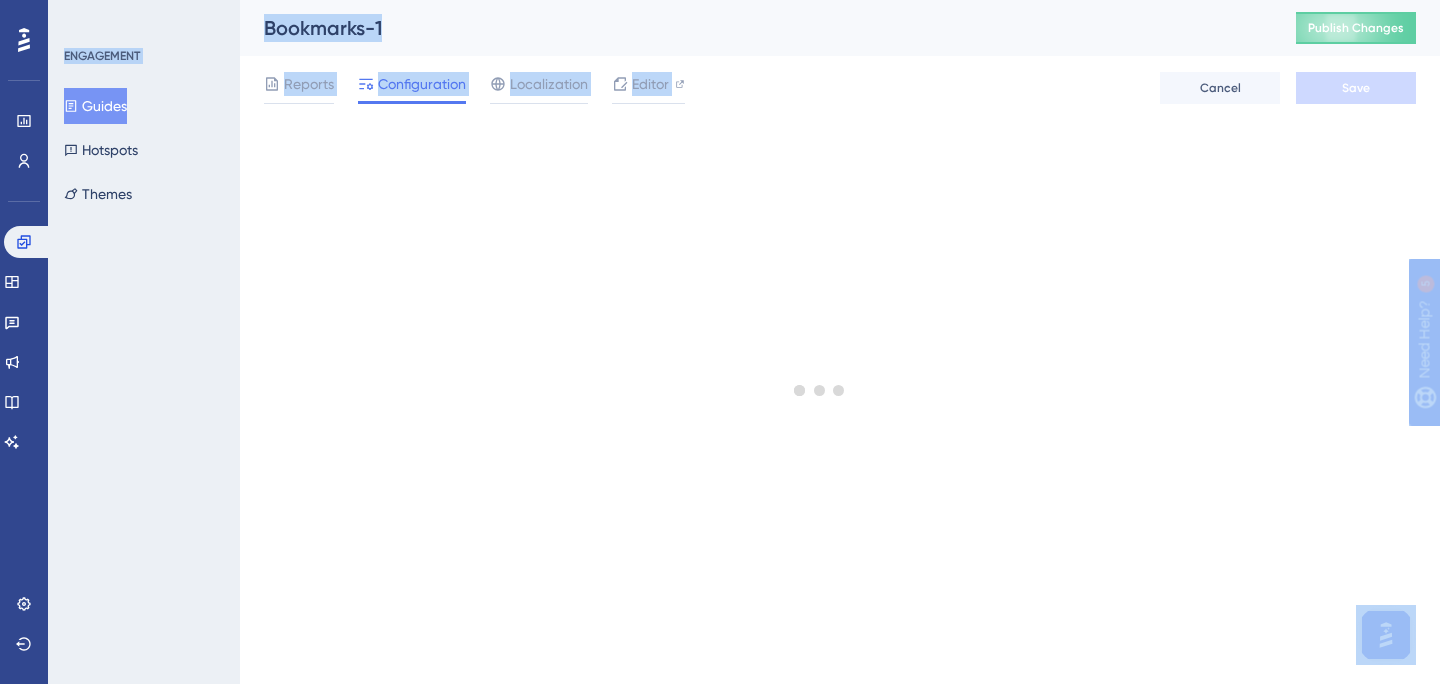 click at bounding box center [820, 390] 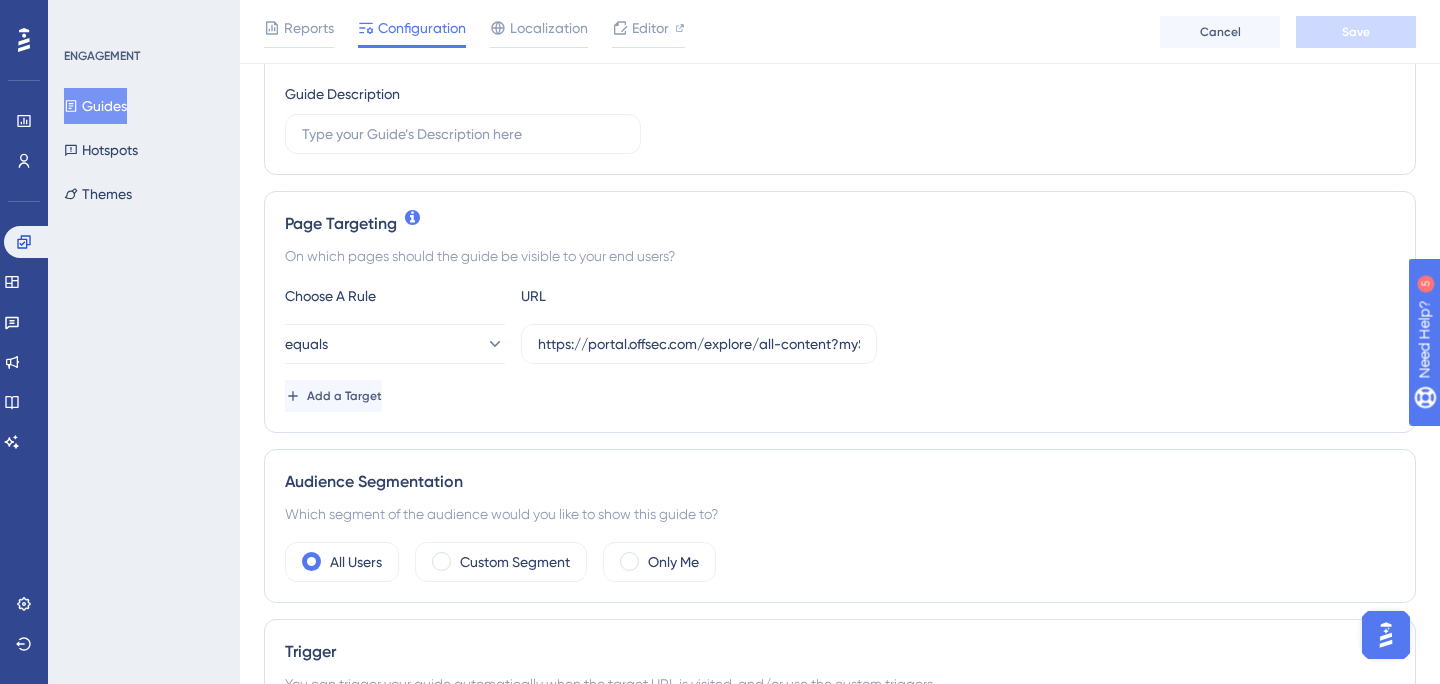 scroll, scrollTop: 330, scrollLeft: 0, axis: vertical 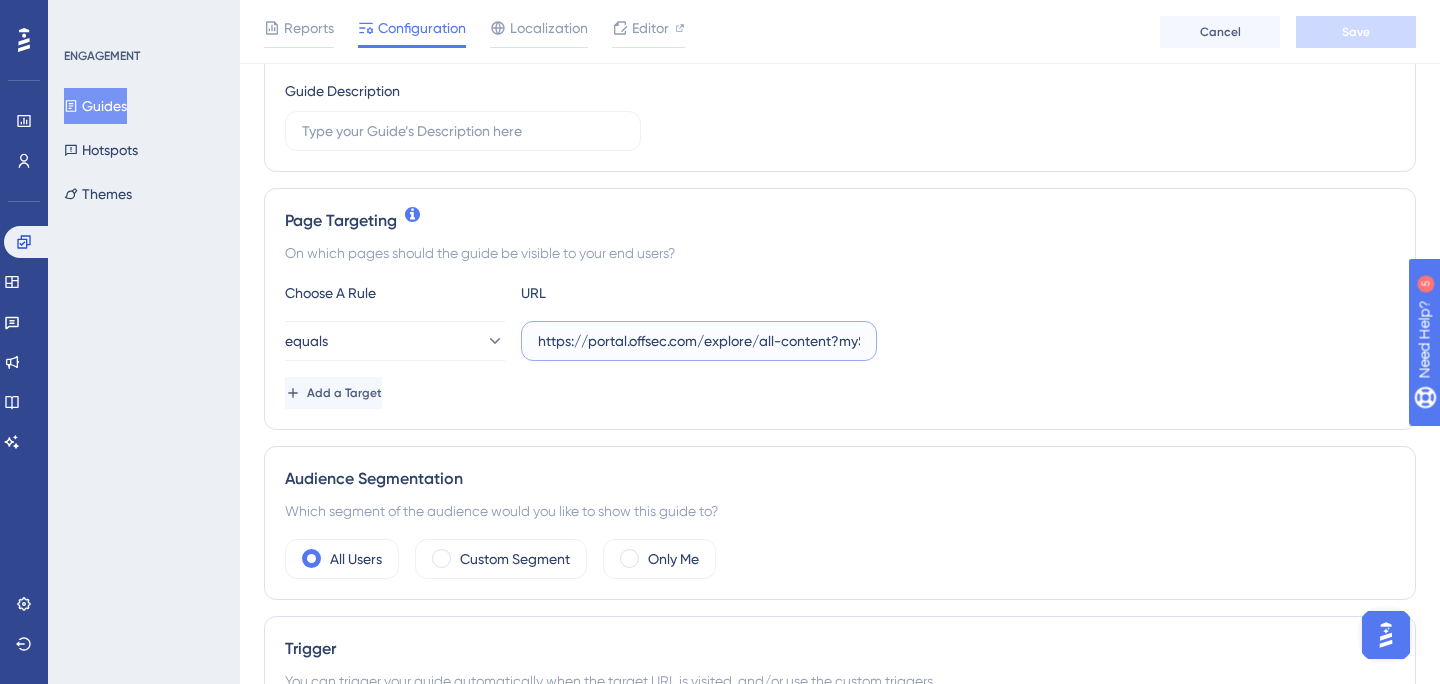 click on "https://portal.offsec.com/explore/all-content?mySubscriptionsFlag=false&sortBy=createdAt:desc" at bounding box center (699, 341) 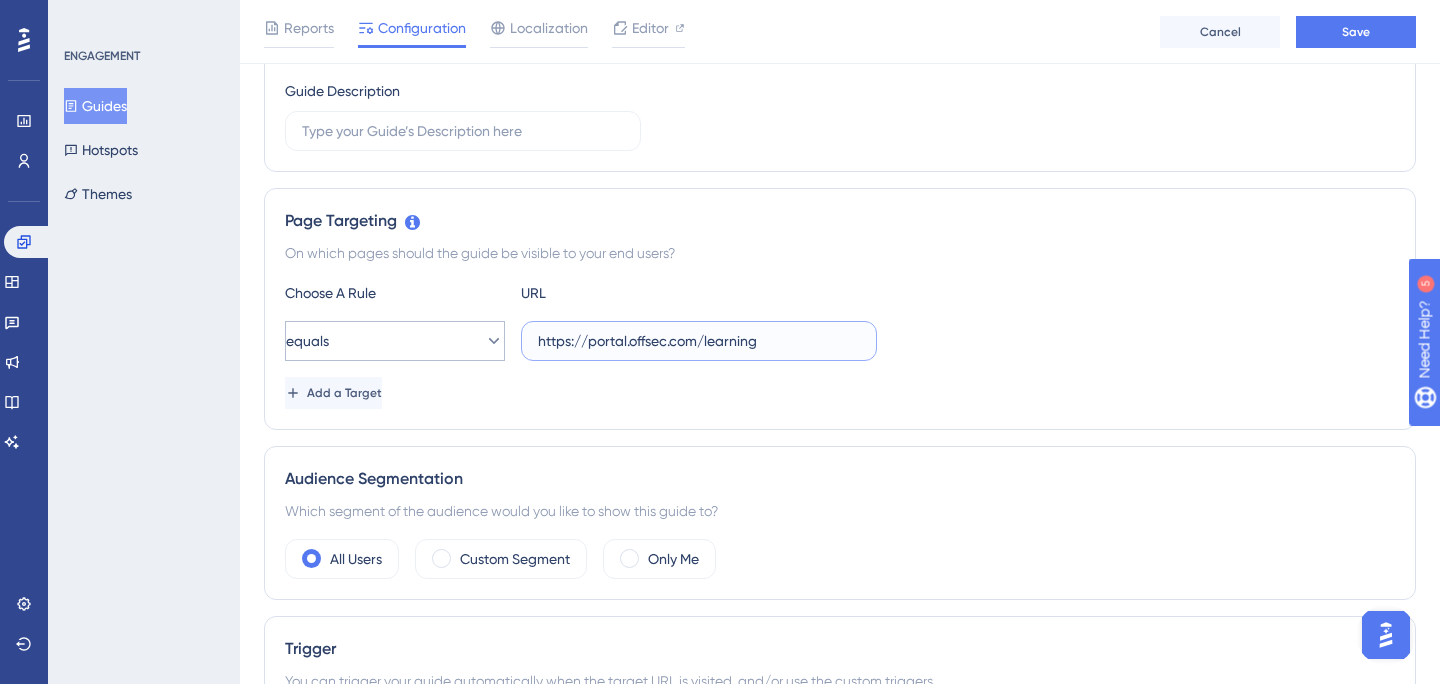 type on "https://portal.offsec.com/learning" 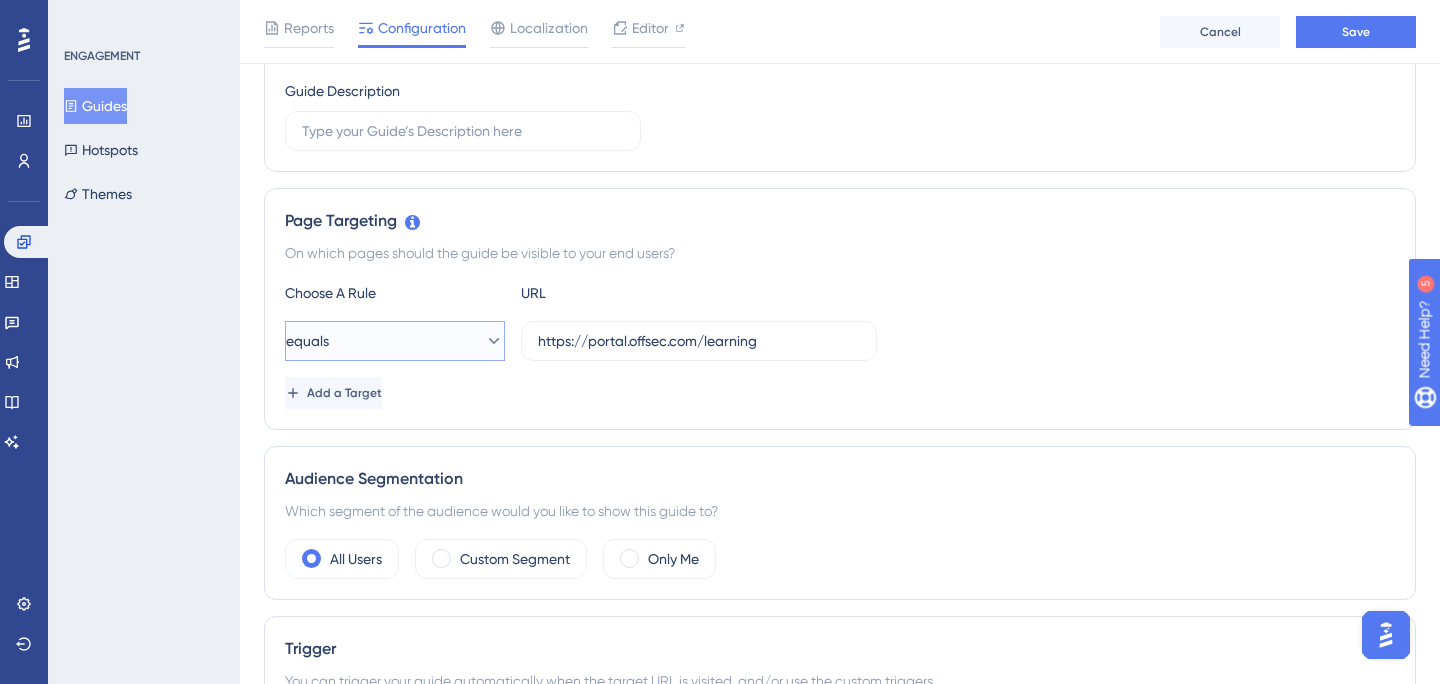 click on "equals" at bounding box center (395, 341) 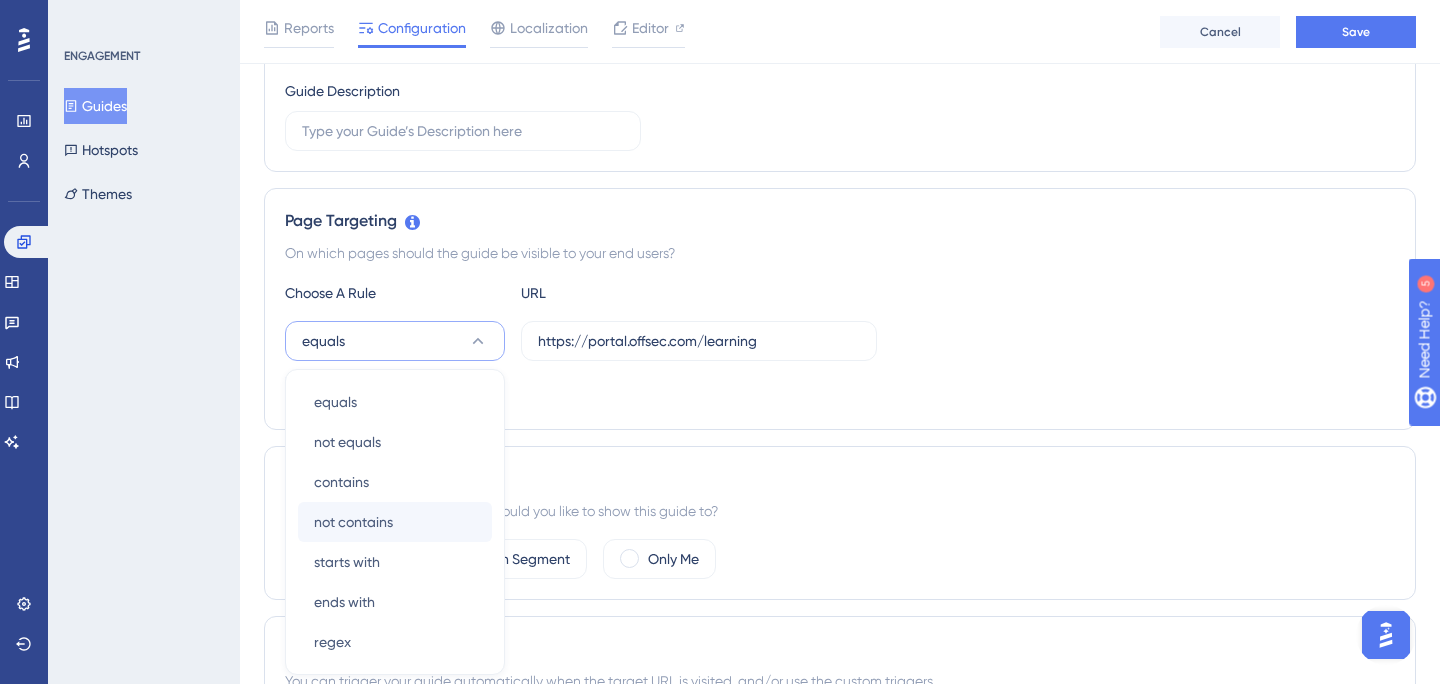 scroll, scrollTop: 507, scrollLeft: 0, axis: vertical 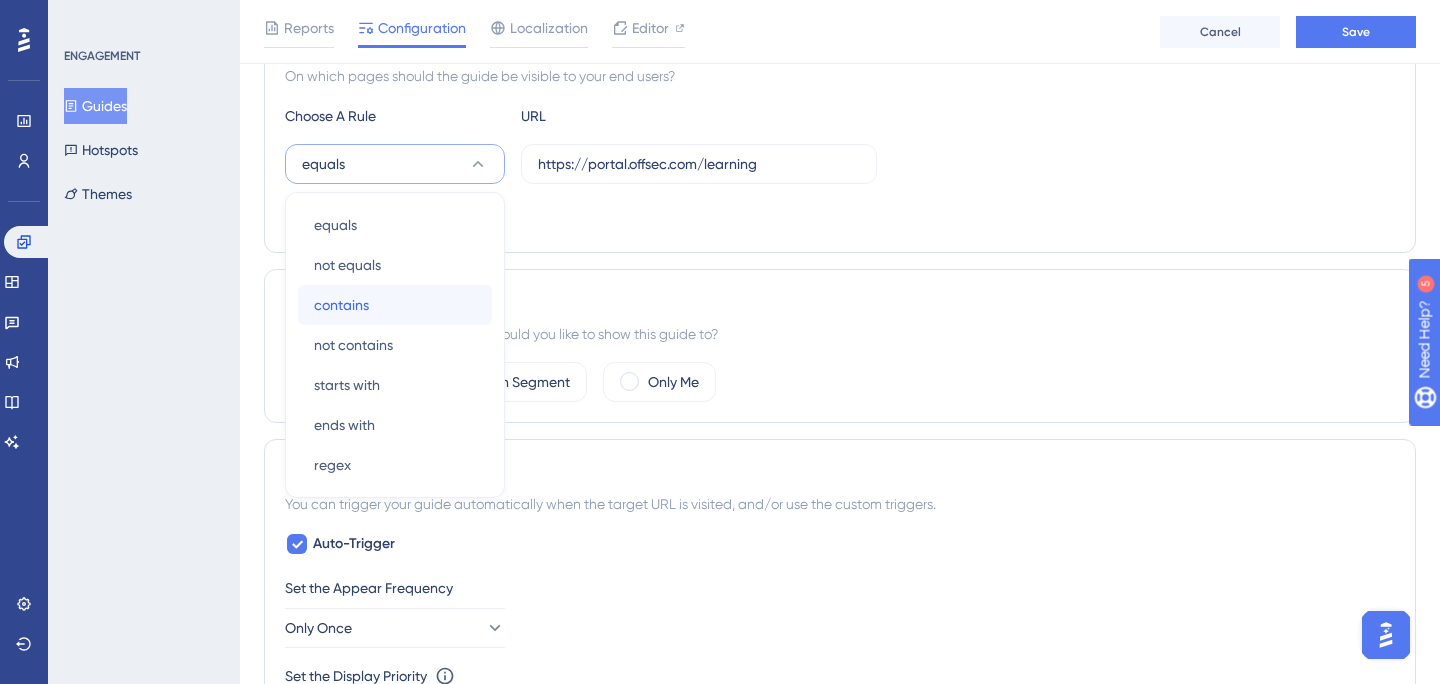 click on "contains contains" at bounding box center (395, 305) 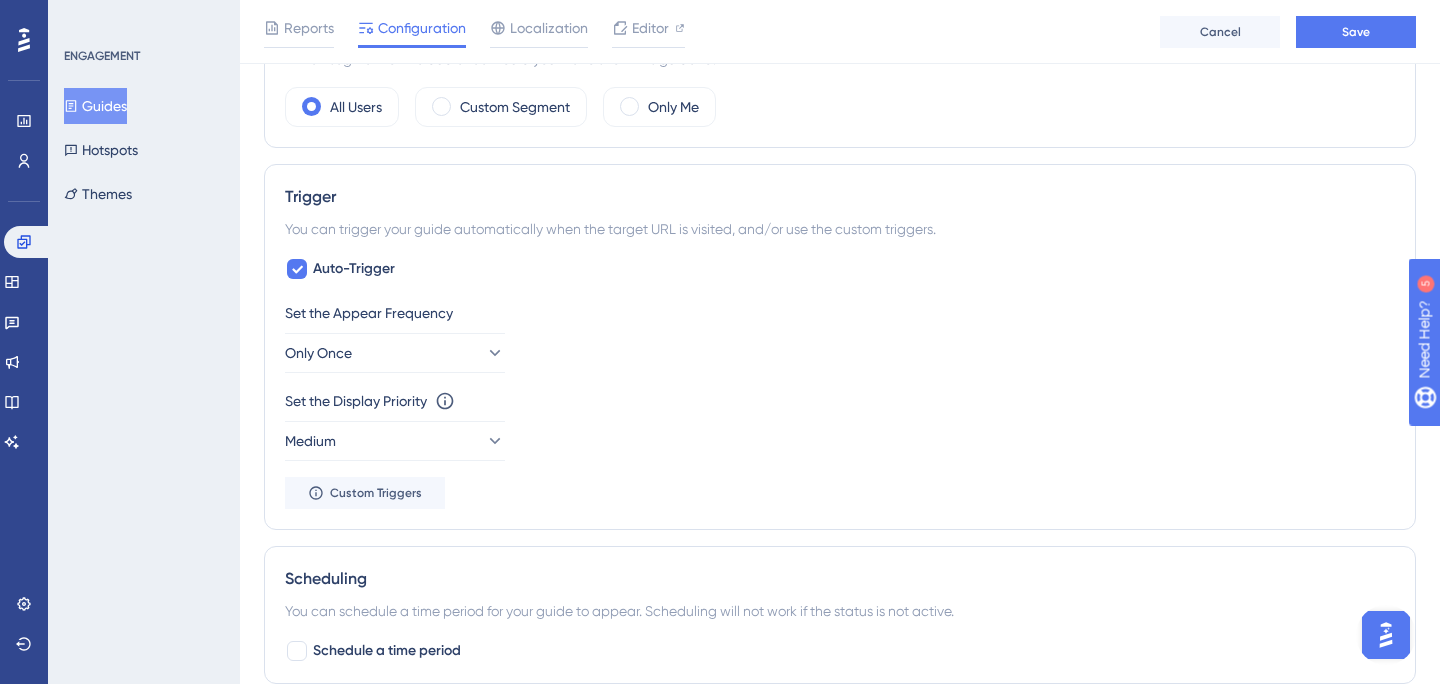 scroll, scrollTop: 783, scrollLeft: 0, axis: vertical 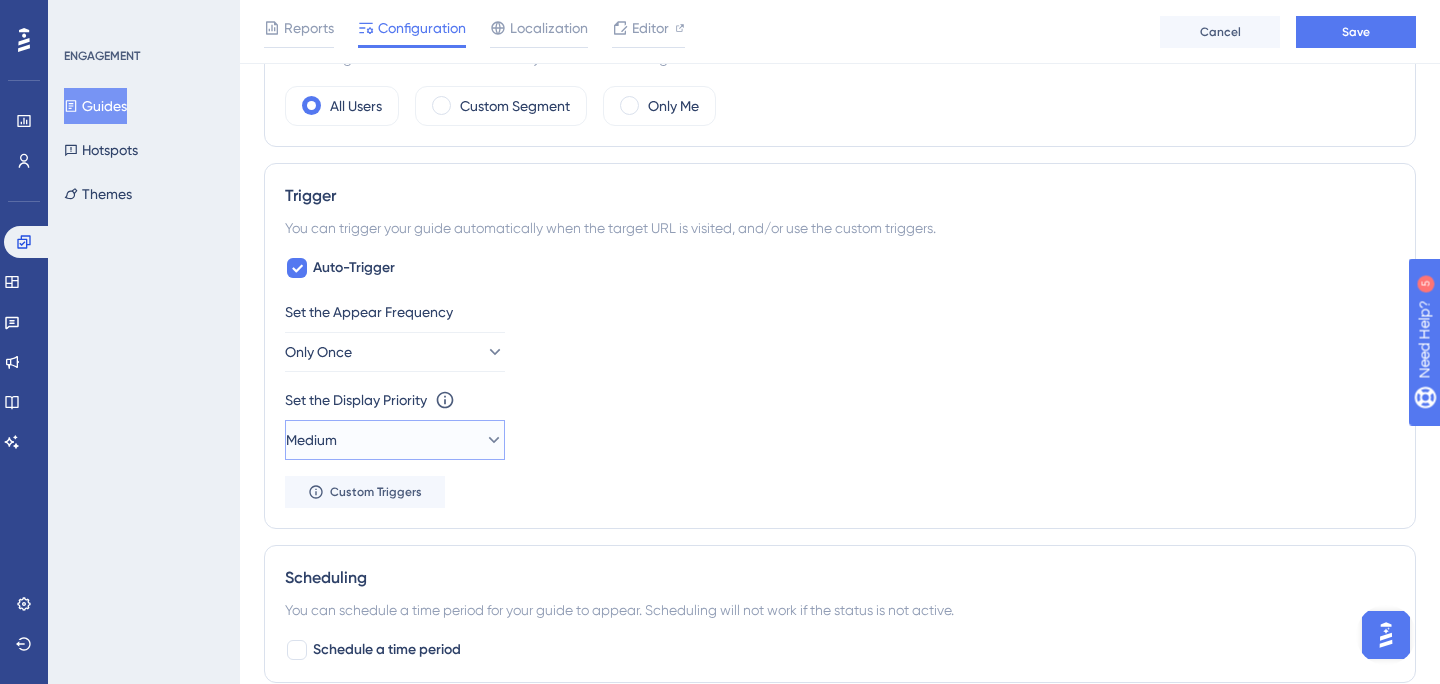 click on "Medium" at bounding box center [395, 440] 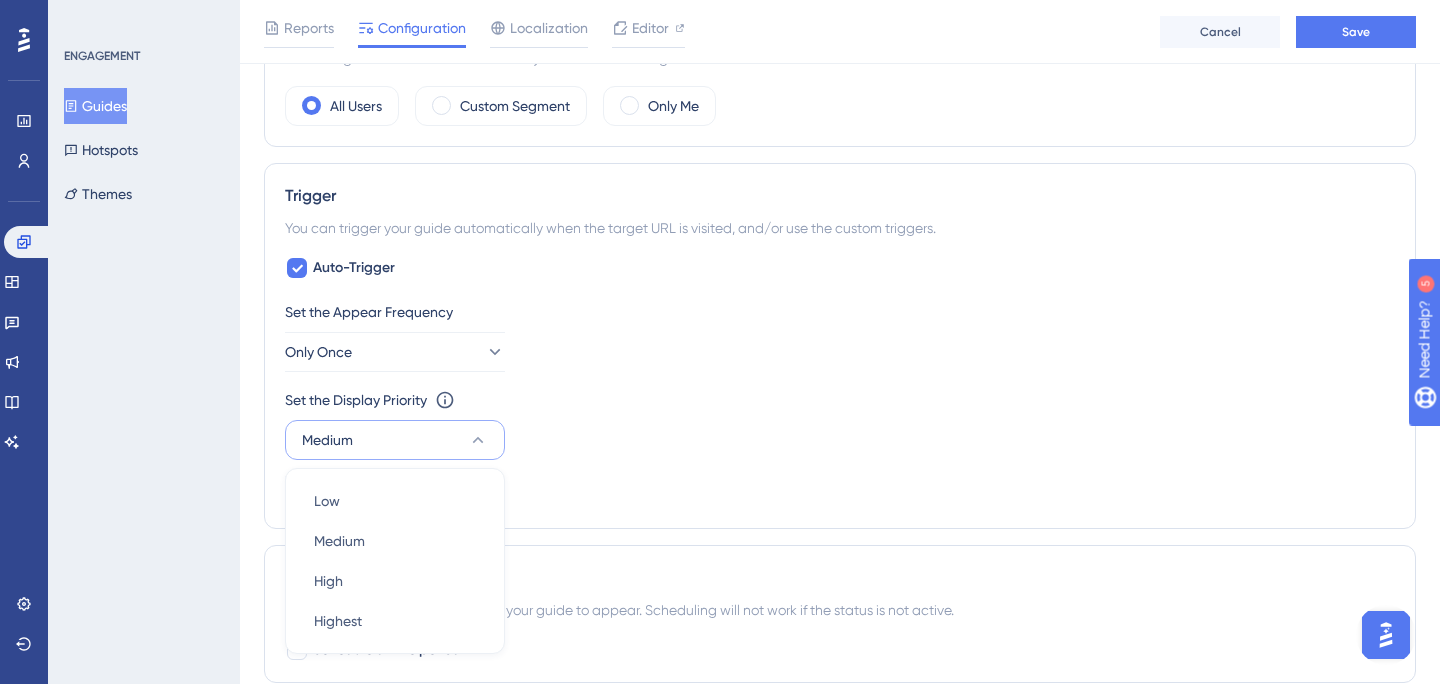scroll, scrollTop: 1002, scrollLeft: 0, axis: vertical 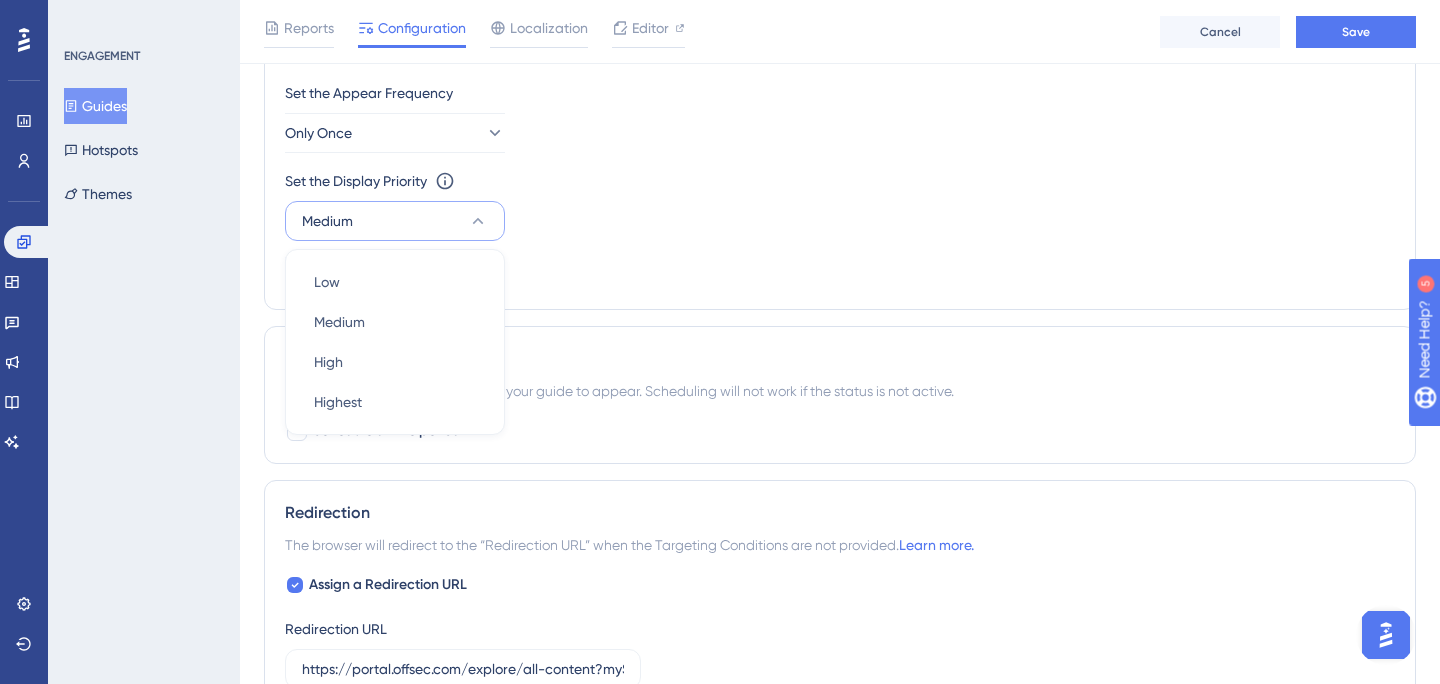 click on "Set the Appear Frequency Only Once Set the Display Priority This option will set the display priority between
auto-triggered materials in cases of conflicts between multiple materials Medium Low Low Medium Medium High High Highest Highest Custom Triggers" at bounding box center (840, 185) 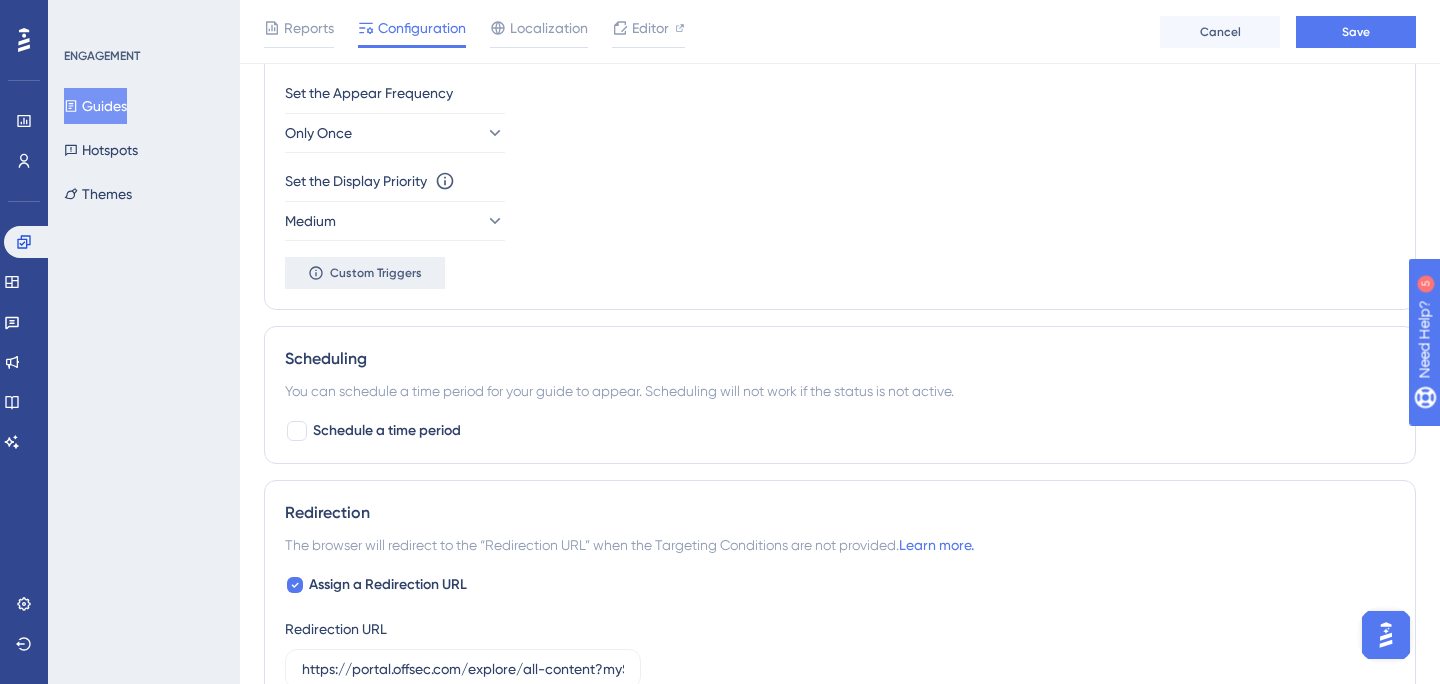click on "Custom Triggers" at bounding box center (376, 273) 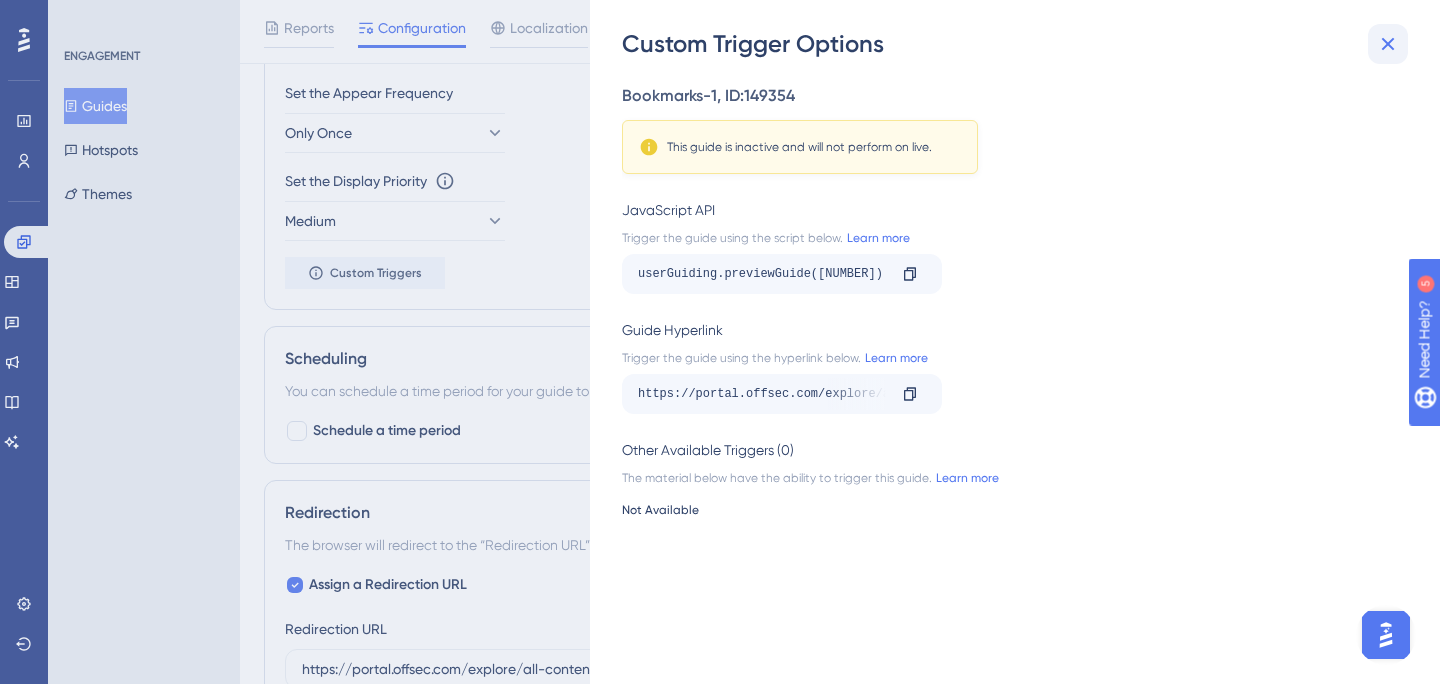 click 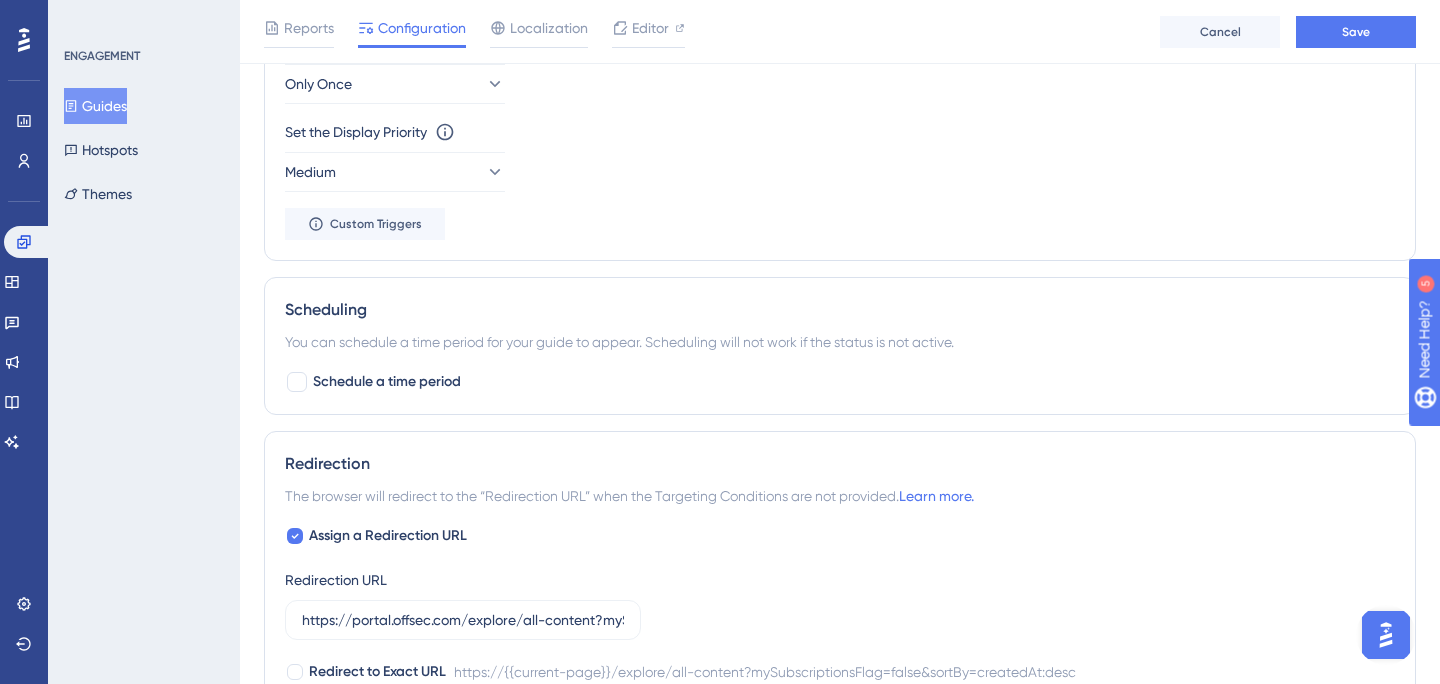 scroll, scrollTop: 1134, scrollLeft: 0, axis: vertical 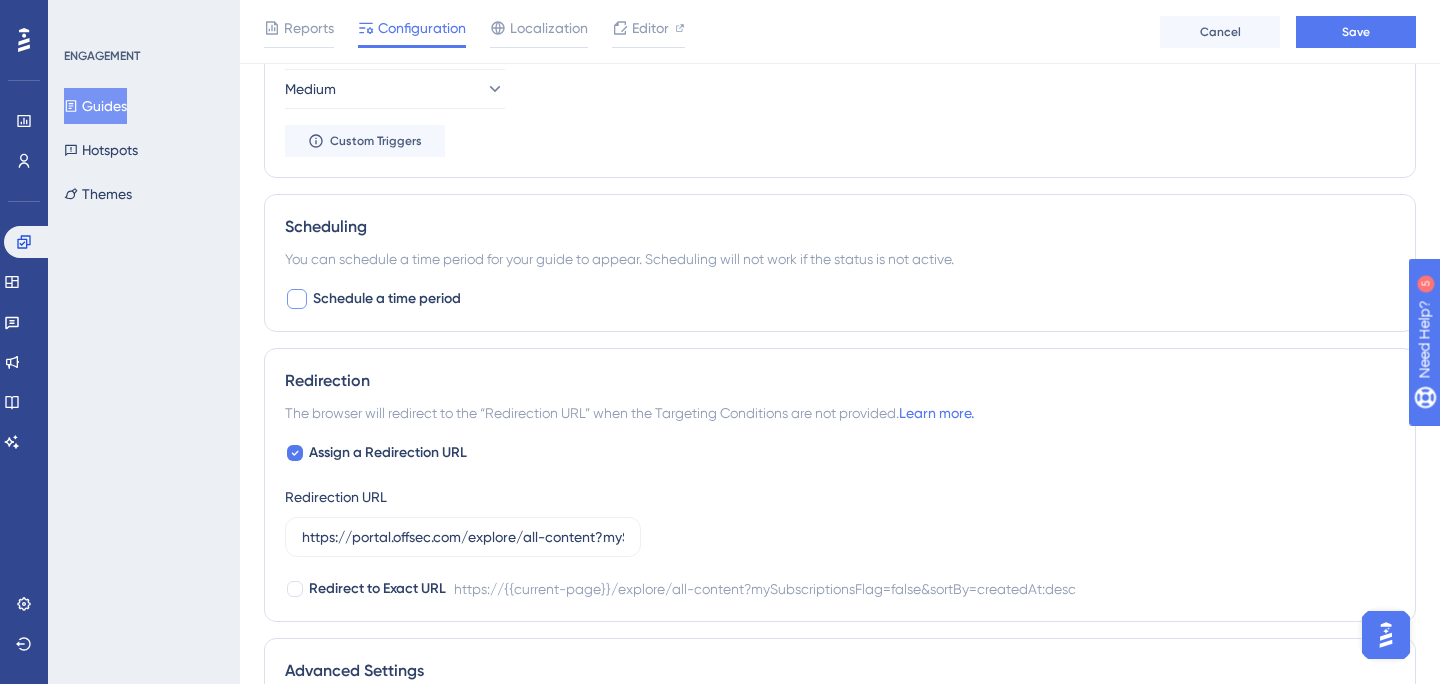 click on "Schedule a time period" at bounding box center [387, 299] 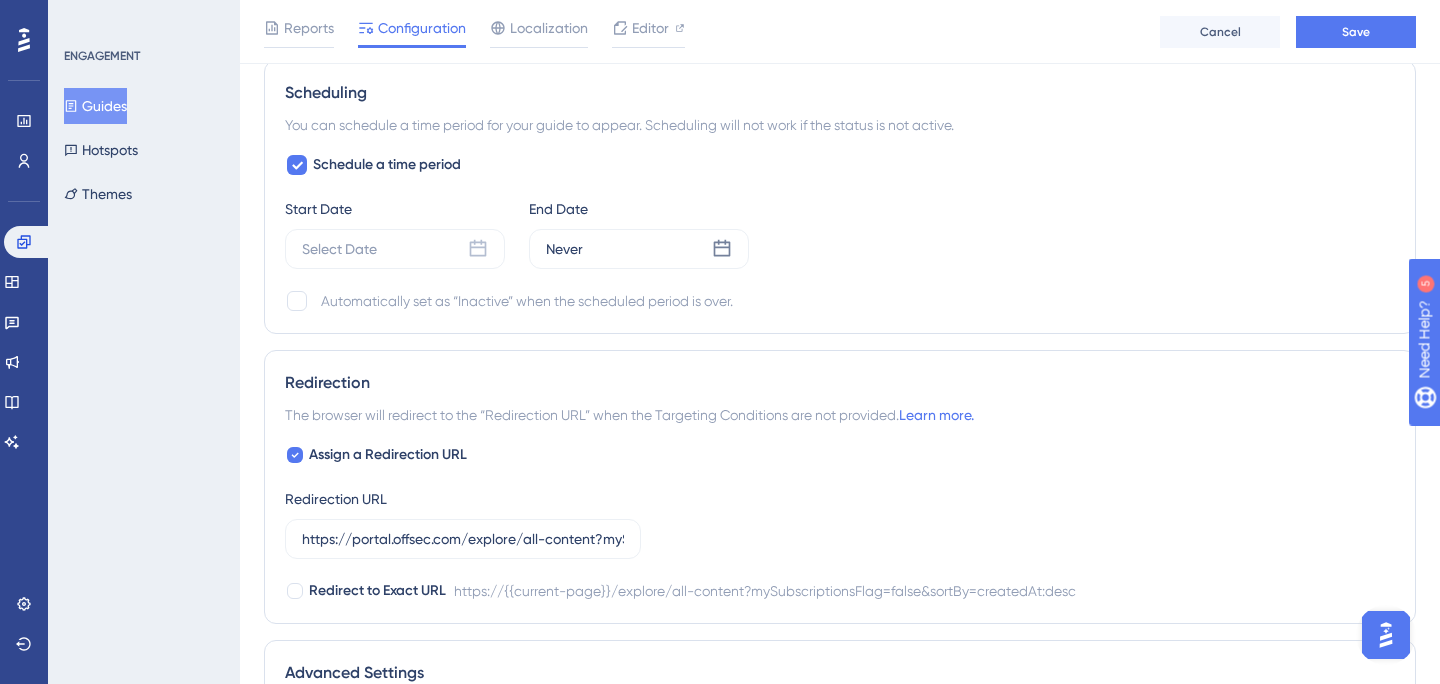 scroll, scrollTop: 1280, scrollLeft: 0, axis: vertical 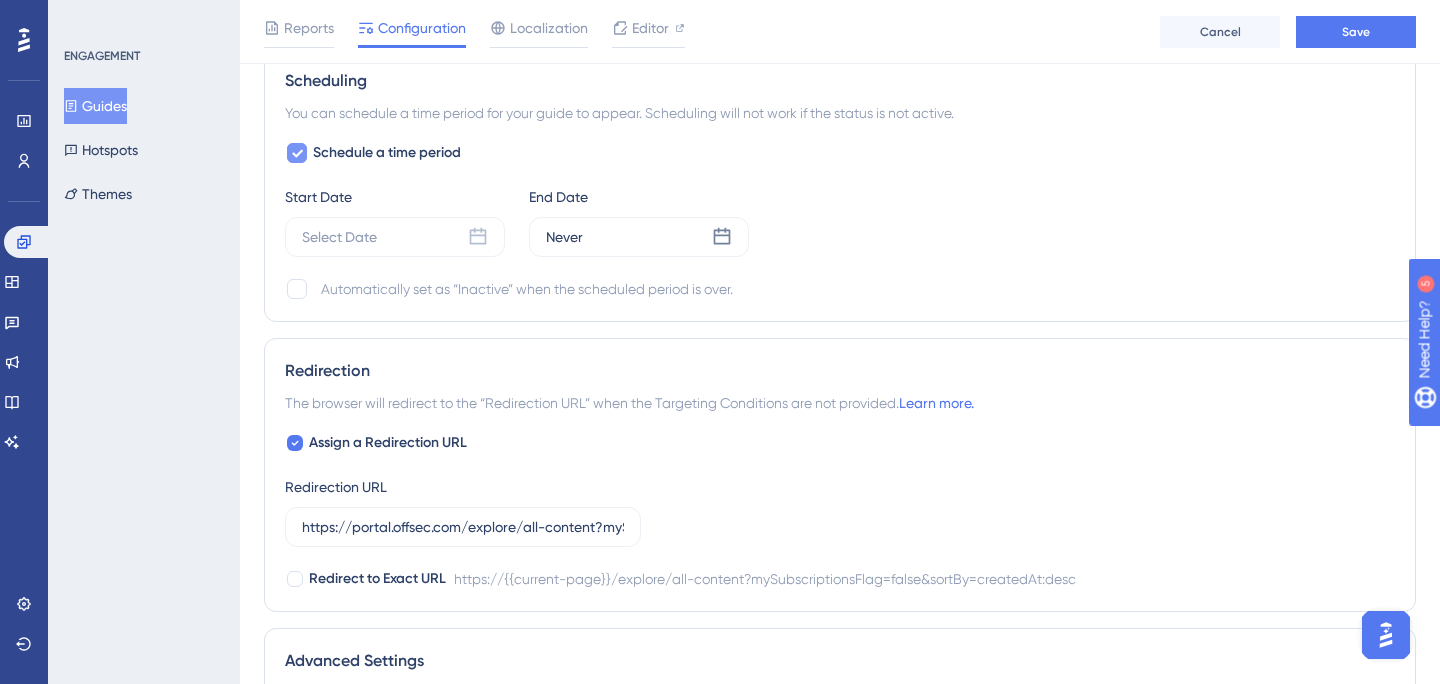 click on "Schedule a time period" at bounding box center (387, 153) 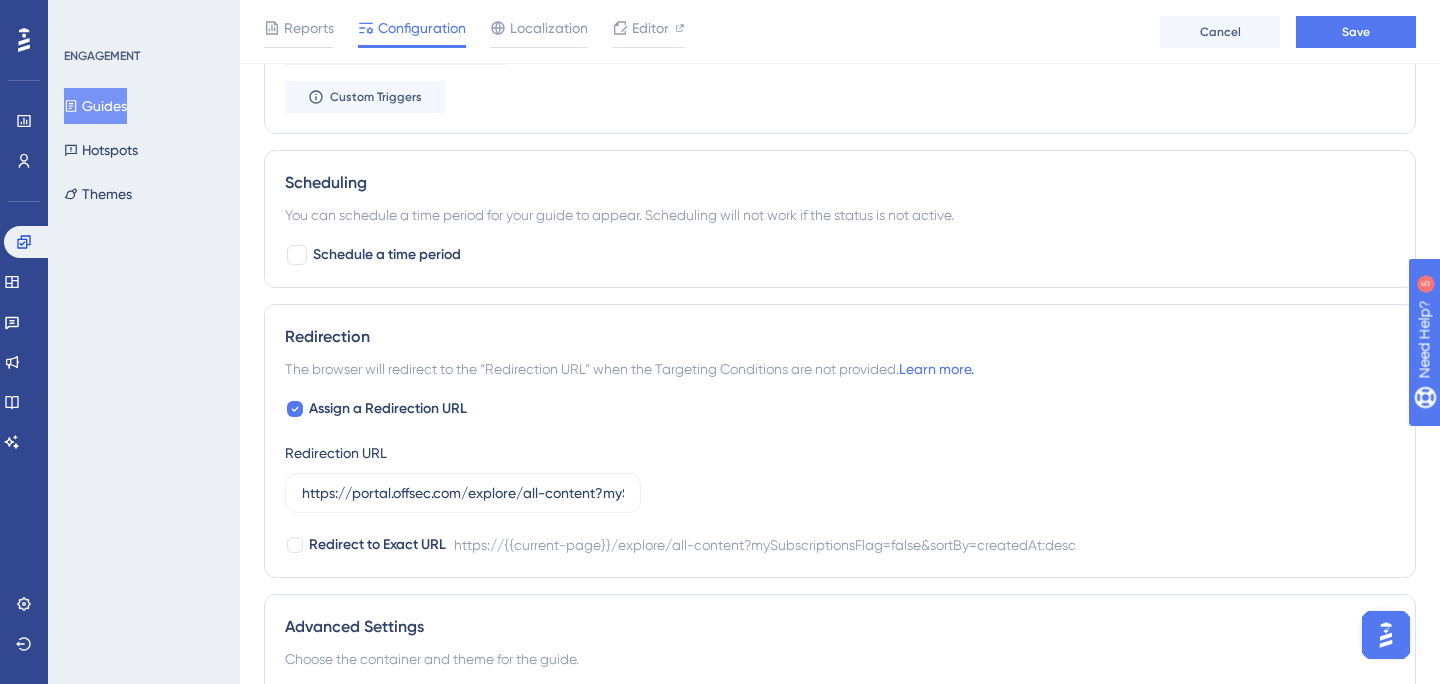 scroll, scrollTop: 898, scrollLeft: 0, axis: vertical 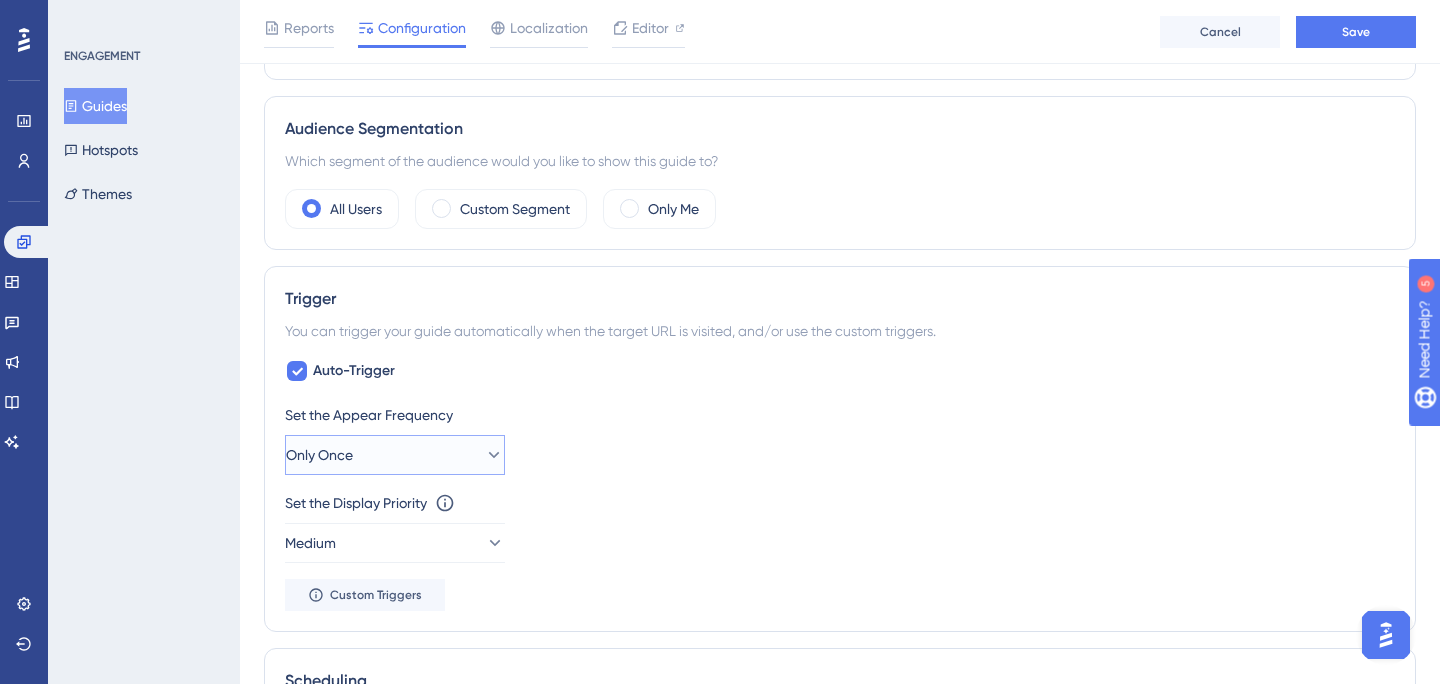 click on "Only Once" at bounding box center [395, 455] 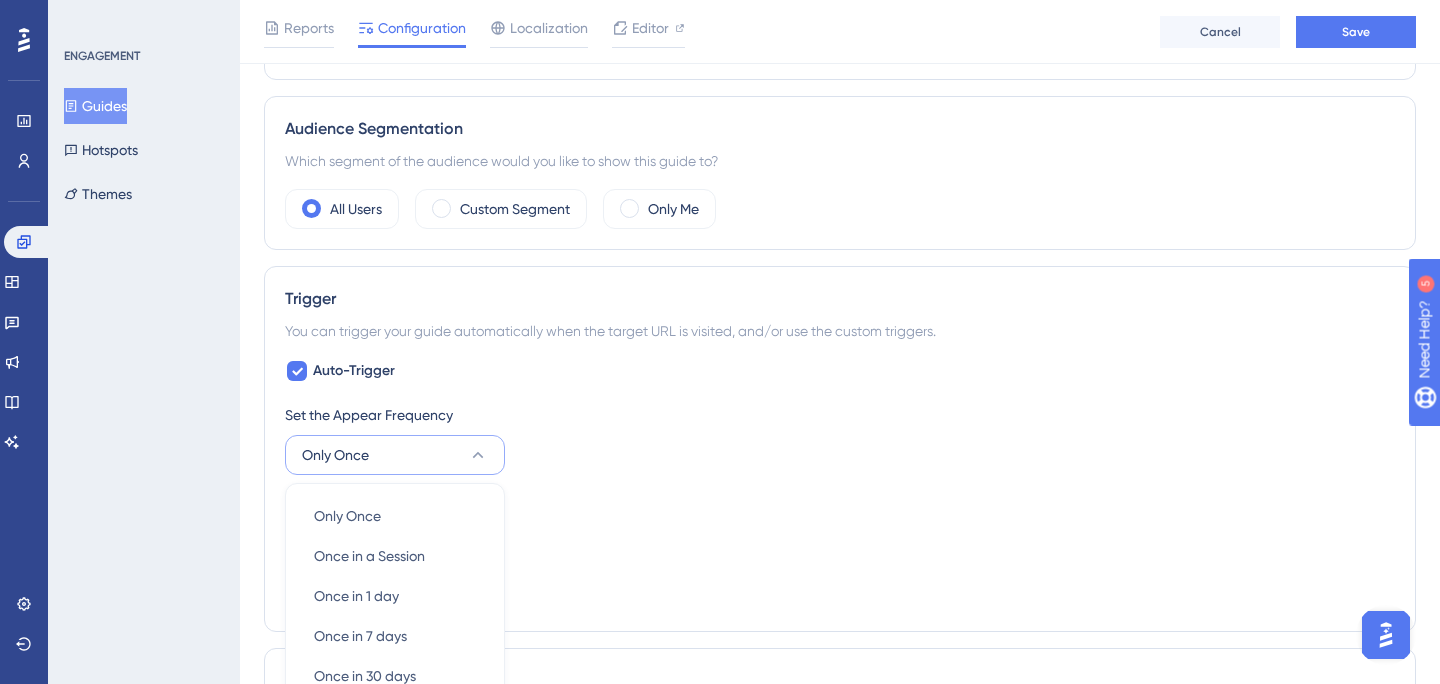 scroll, scrollTop: 974, scrollLeft: 0, axis: vertical 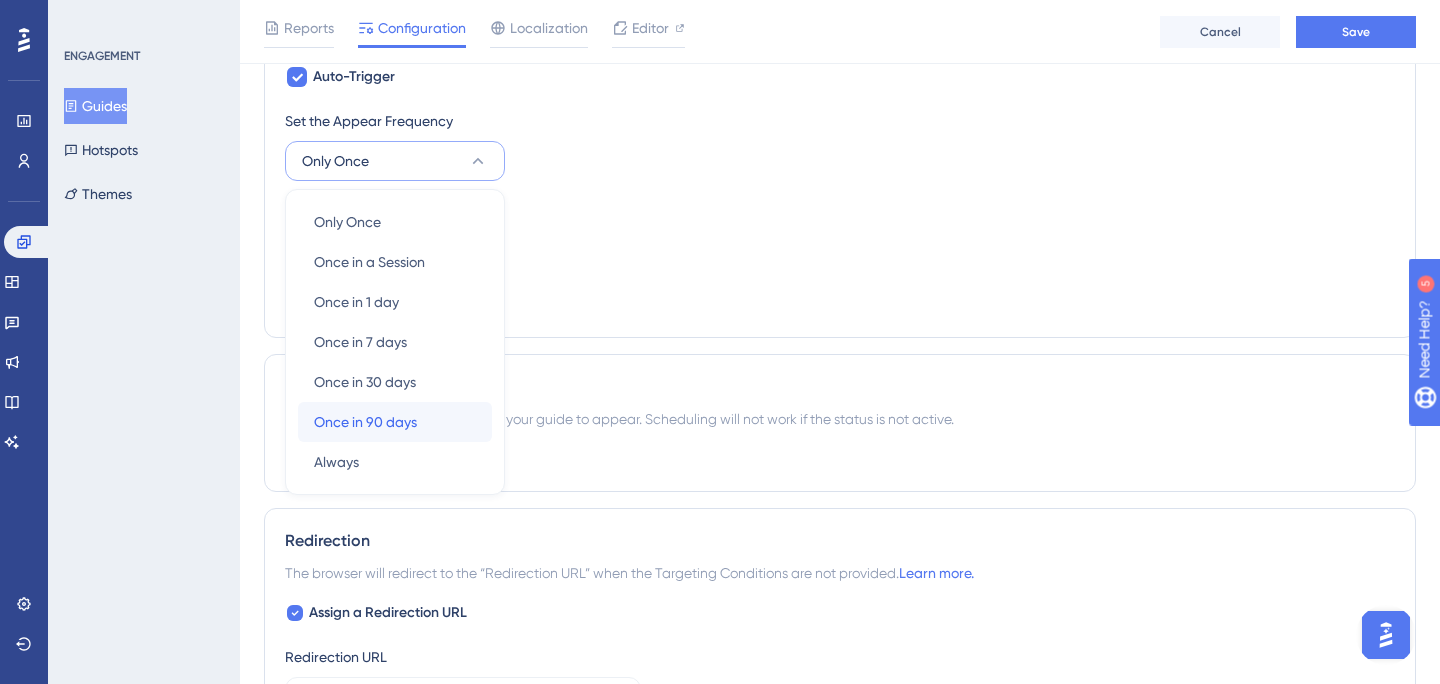click on "Once in 90 days Once in 90 days" at bounding box center [395, 422] 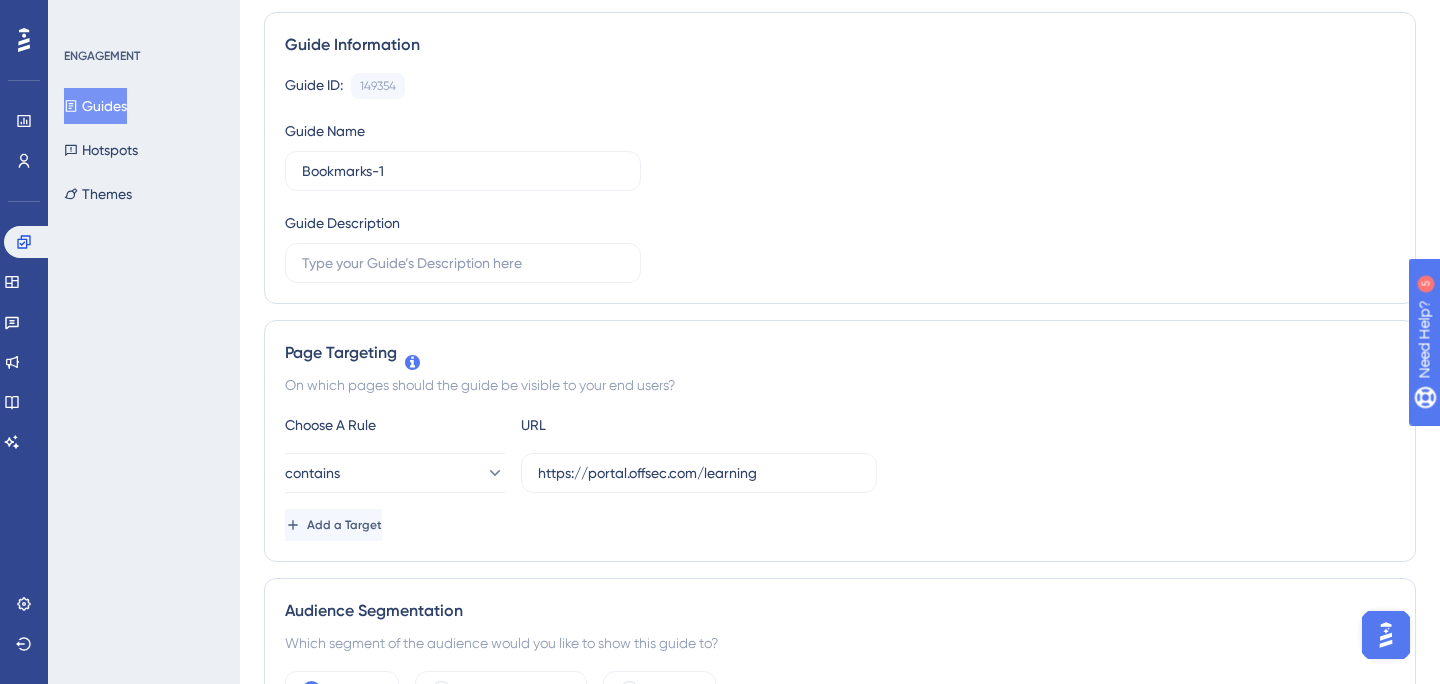 scroll, scrollTop: 0, scrollLeft: 0, axis: both 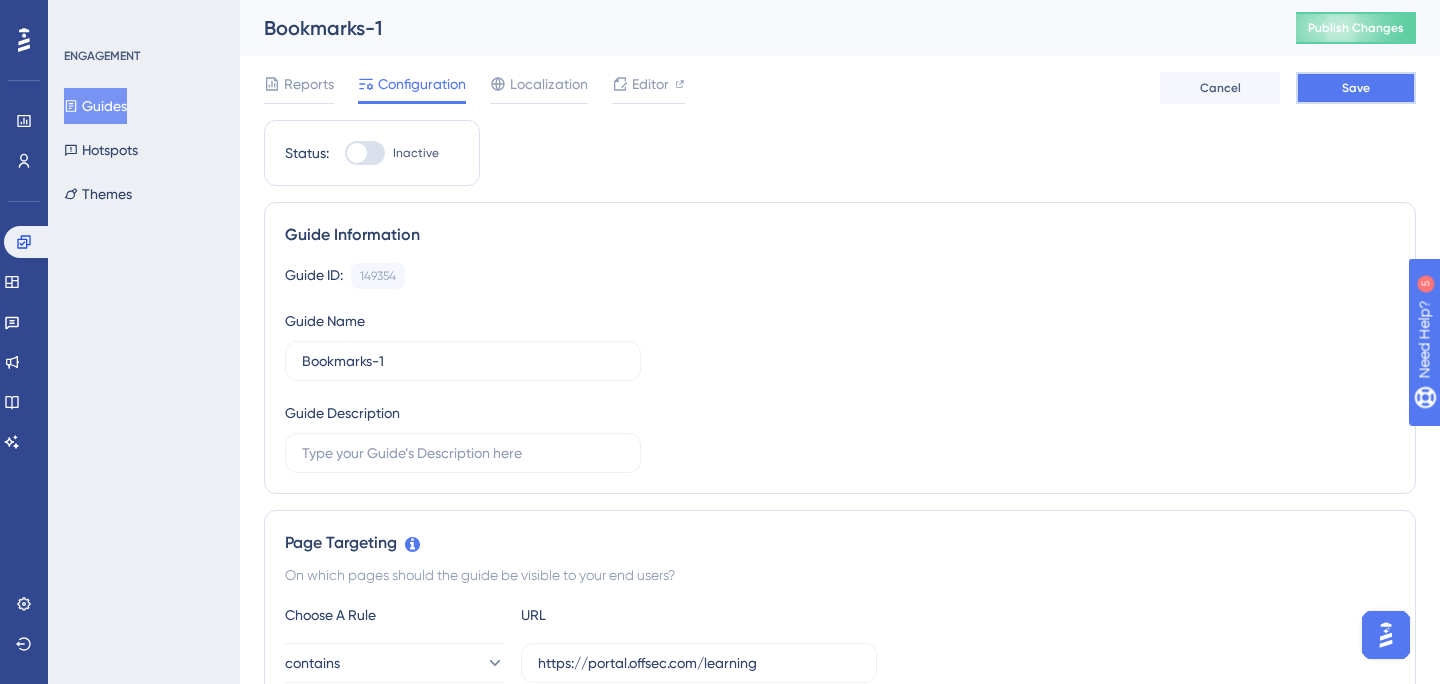 click on "Save" at bounding box center [1356, 88] 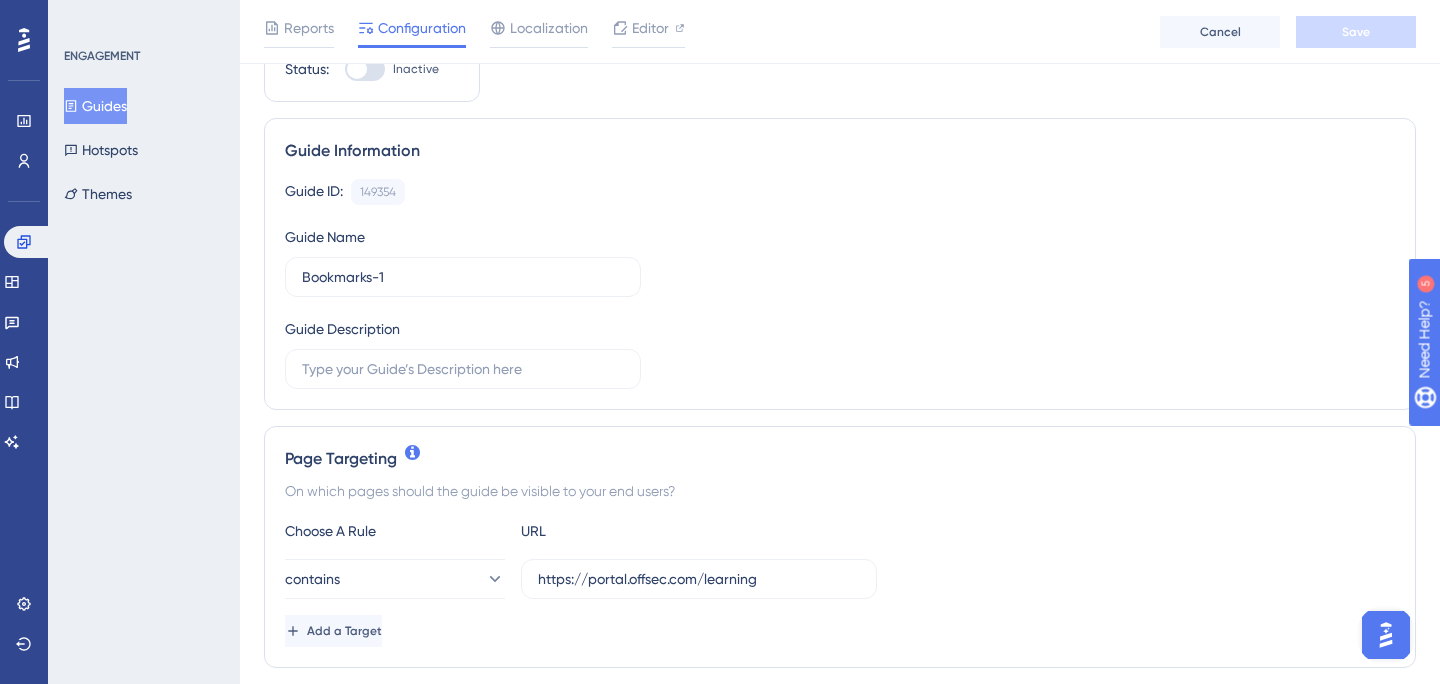 scroll, scrollTop: 205, scrollLeft: 0, axis: vertical 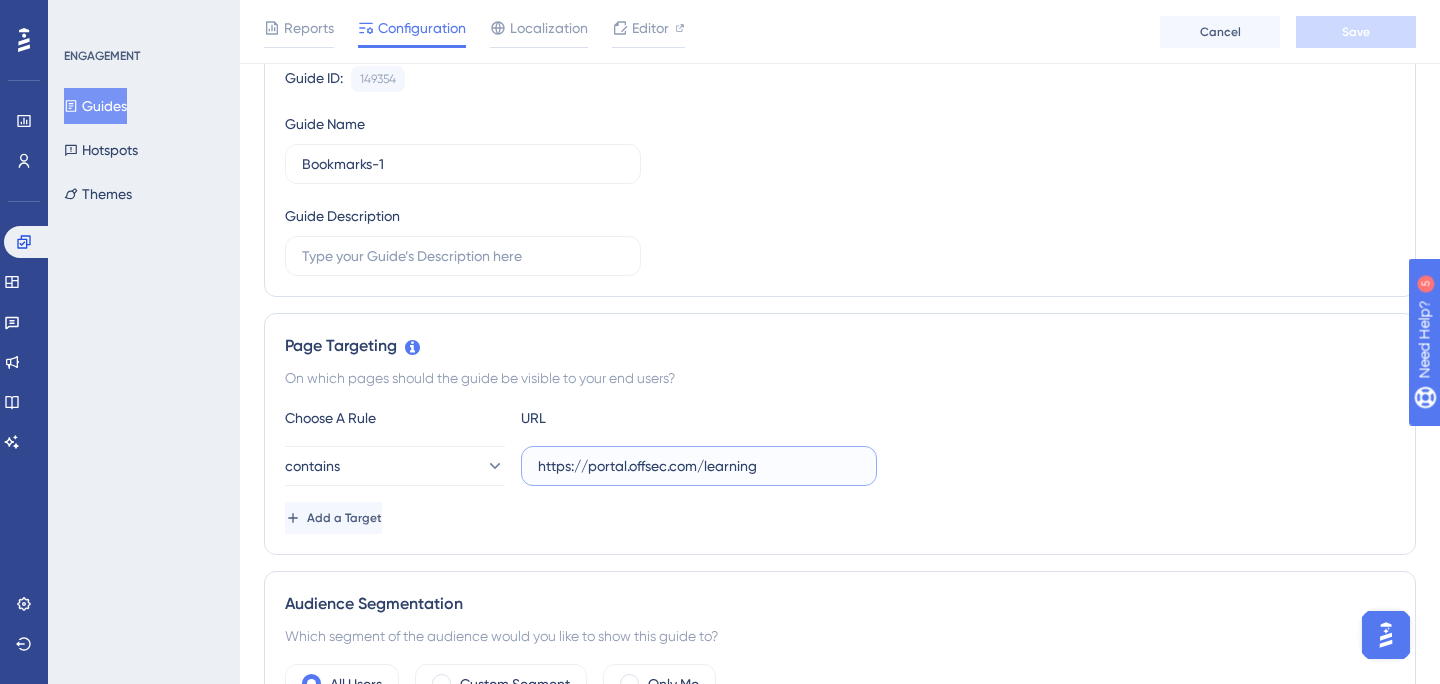 click on "https://portal.offsec.com/learning" at bounding box center (699, 466) 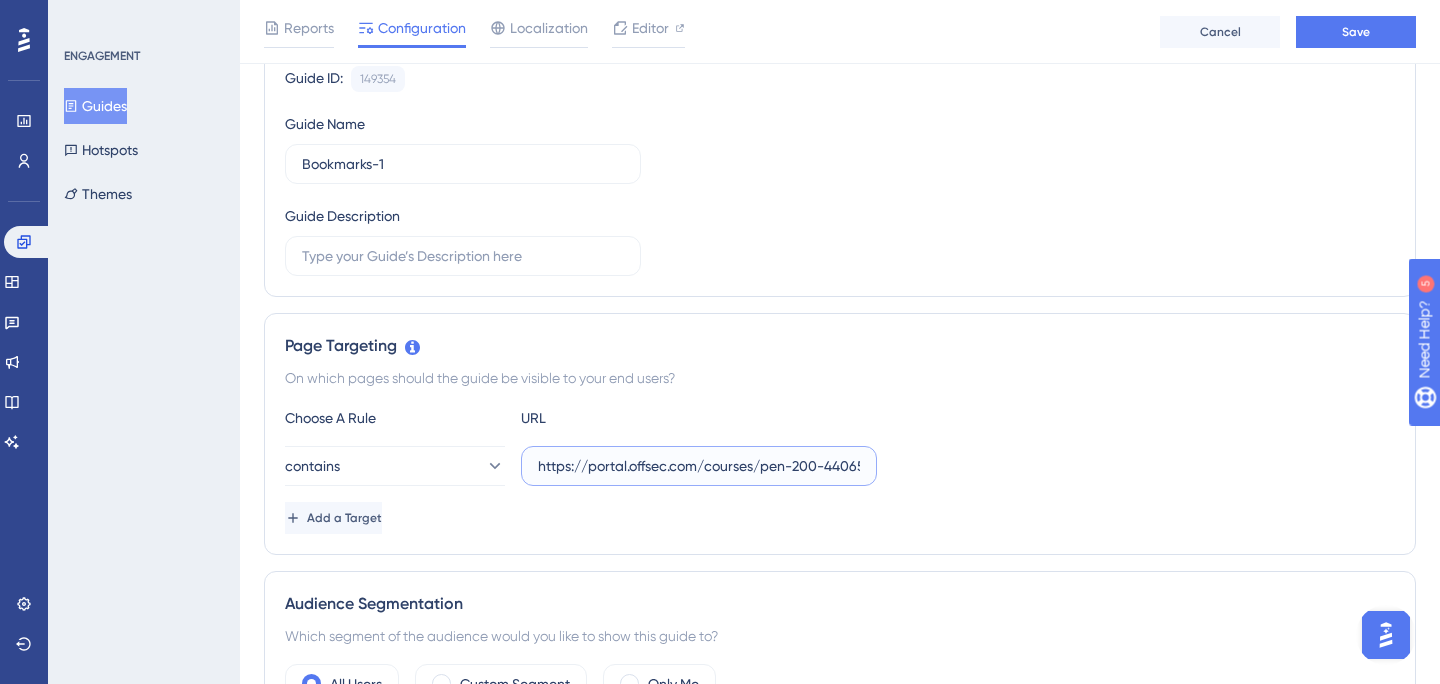 scroll, scrollTop: 0, scrollLeft: 67, axis: horizontal 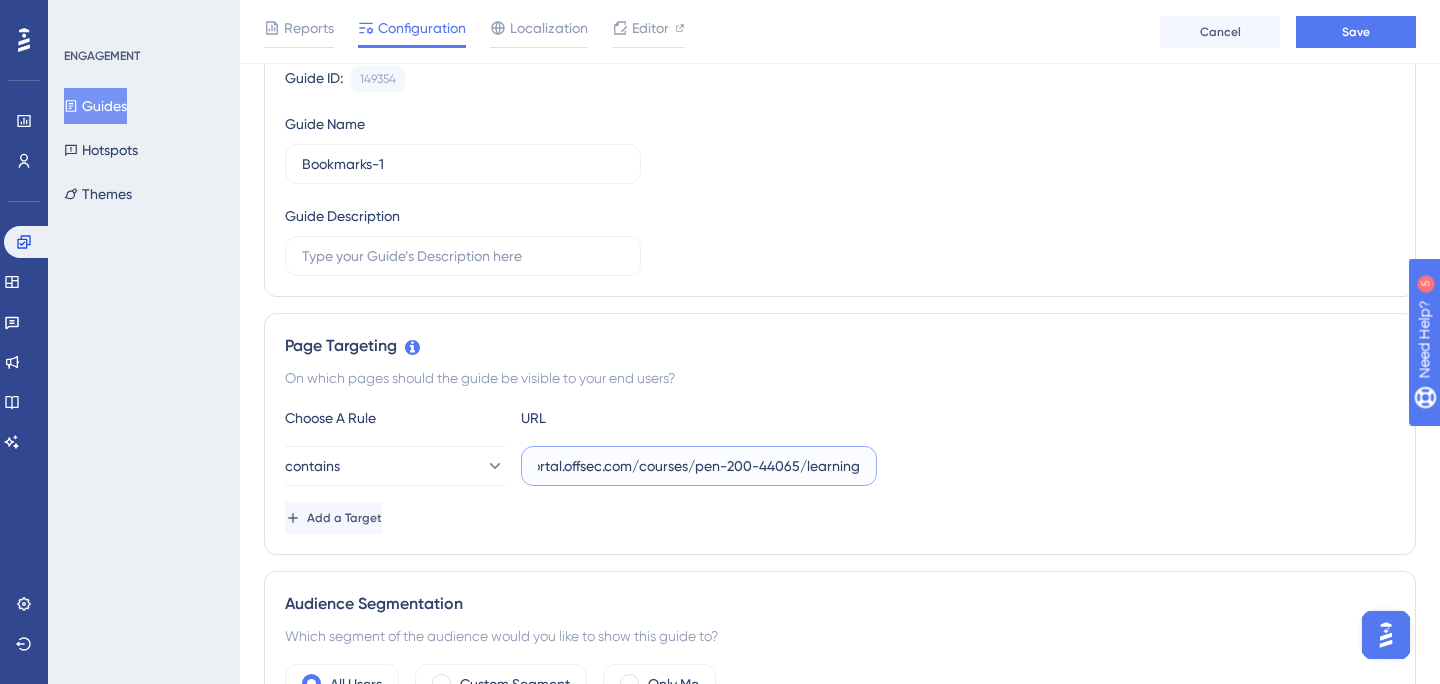 drag, startPoint x: 697, startPoint y: 468, endPoint x: 797, endPoint y: 469, distance: 100.005 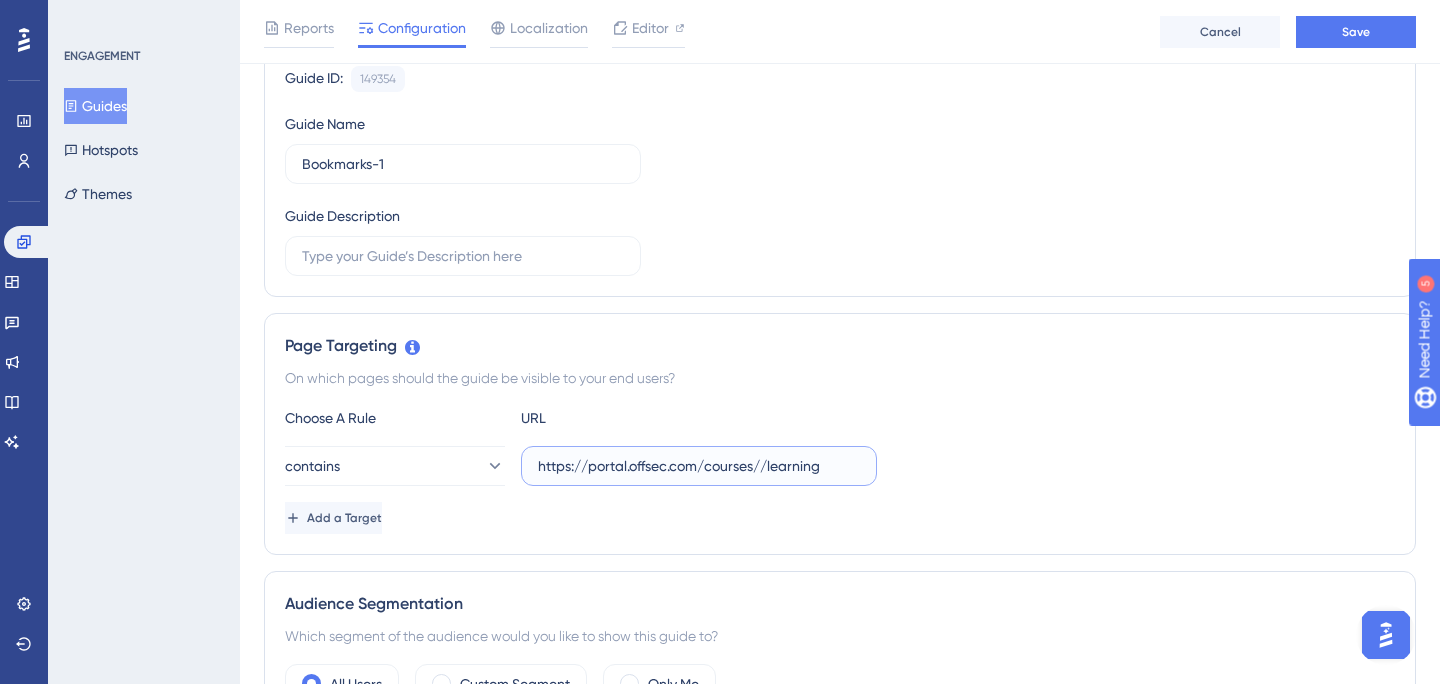 scroll, scrollTop: 0, scrollLeft: 0, axis: both 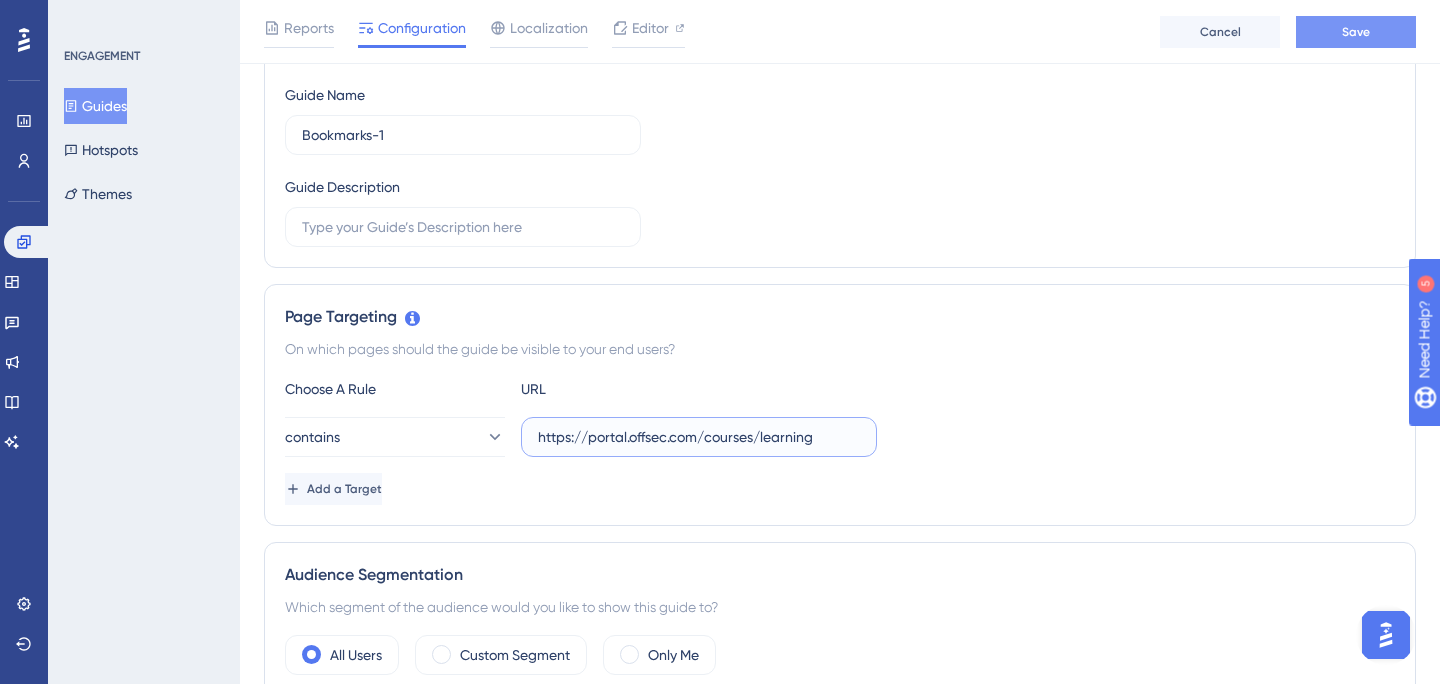type on "https://portal.offsec.com/courses/learning" 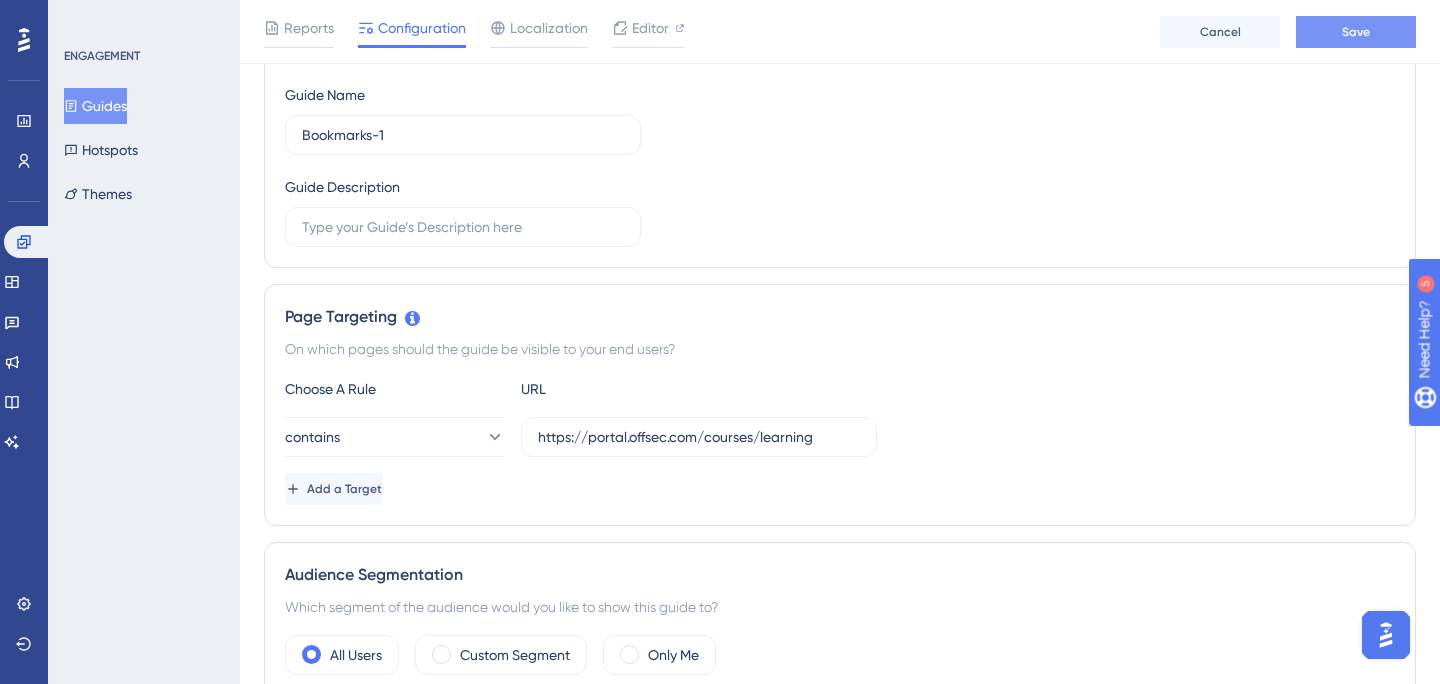 click on "Save" at bounding box center [1356, 32] 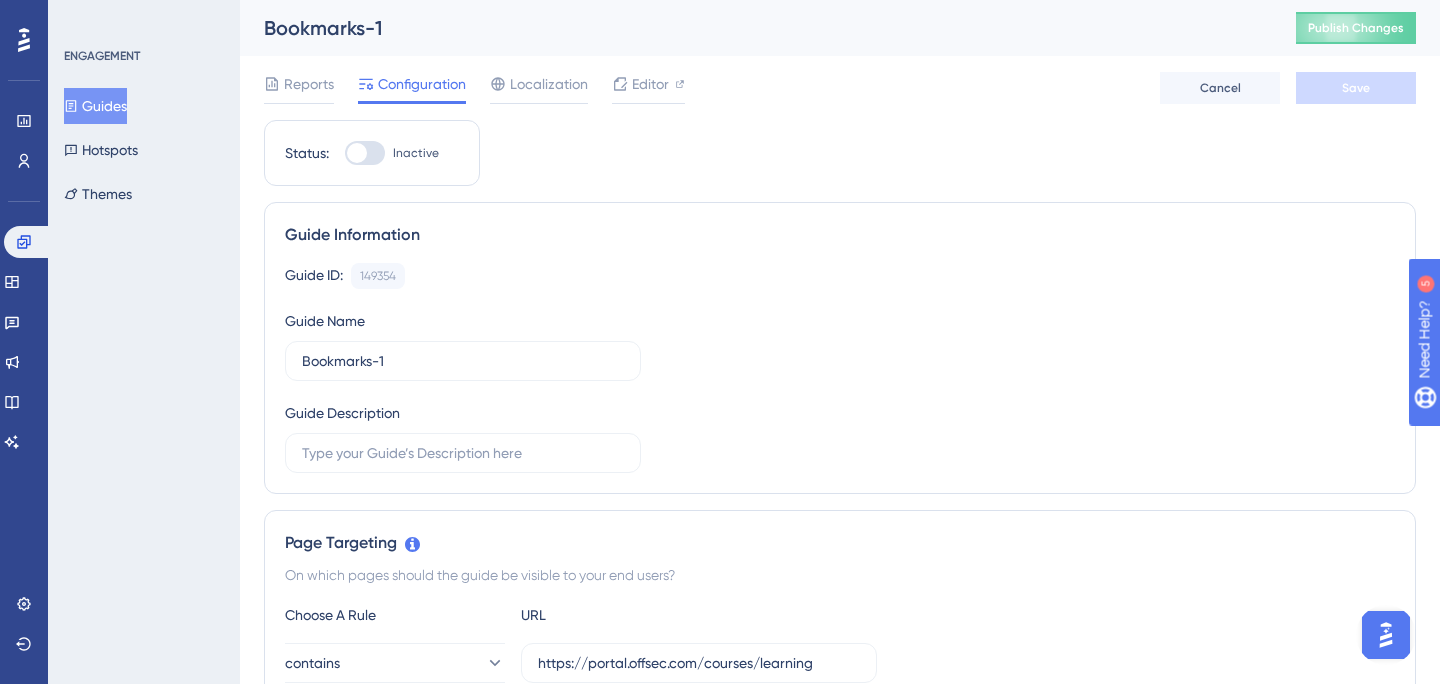 scroll, scrollTop: 236, scrollLeft: 0, axis: vertical 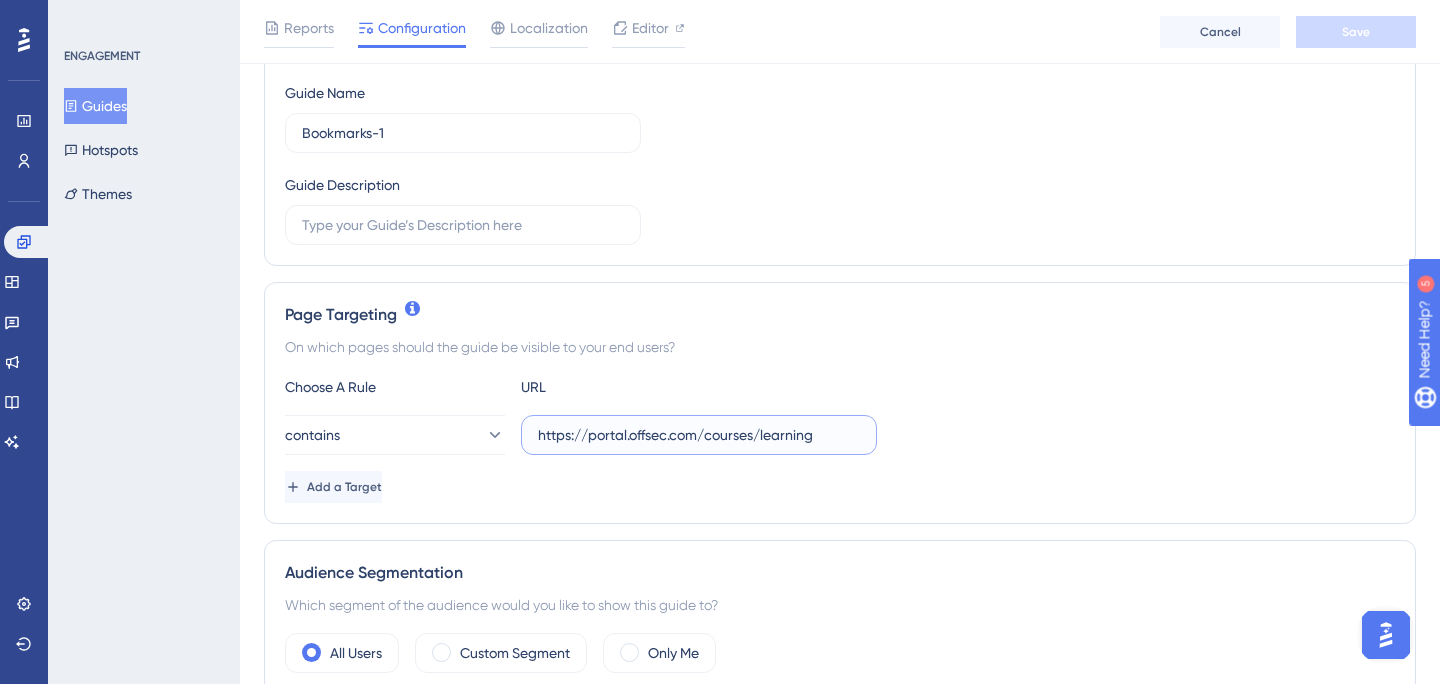 click on "https://portal.offsec.com/courses/learning" at bounding box center (699, 435) 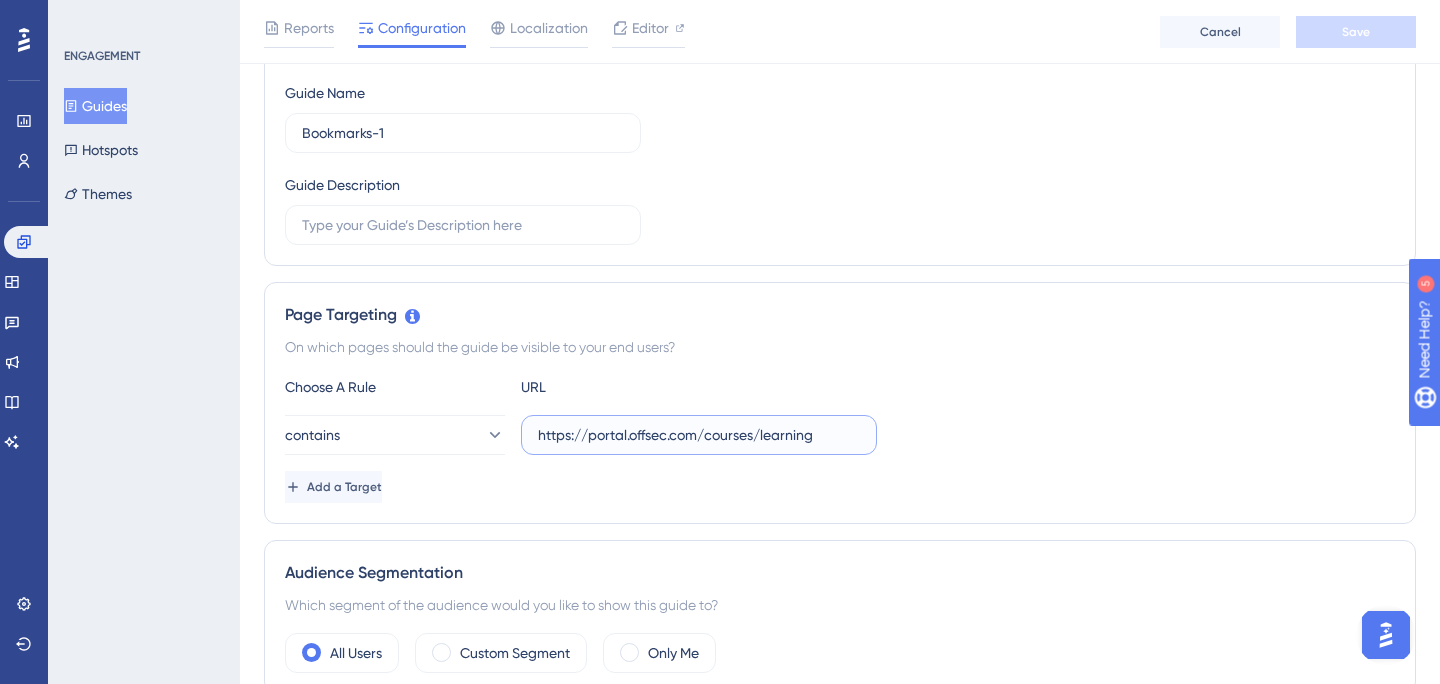 paste 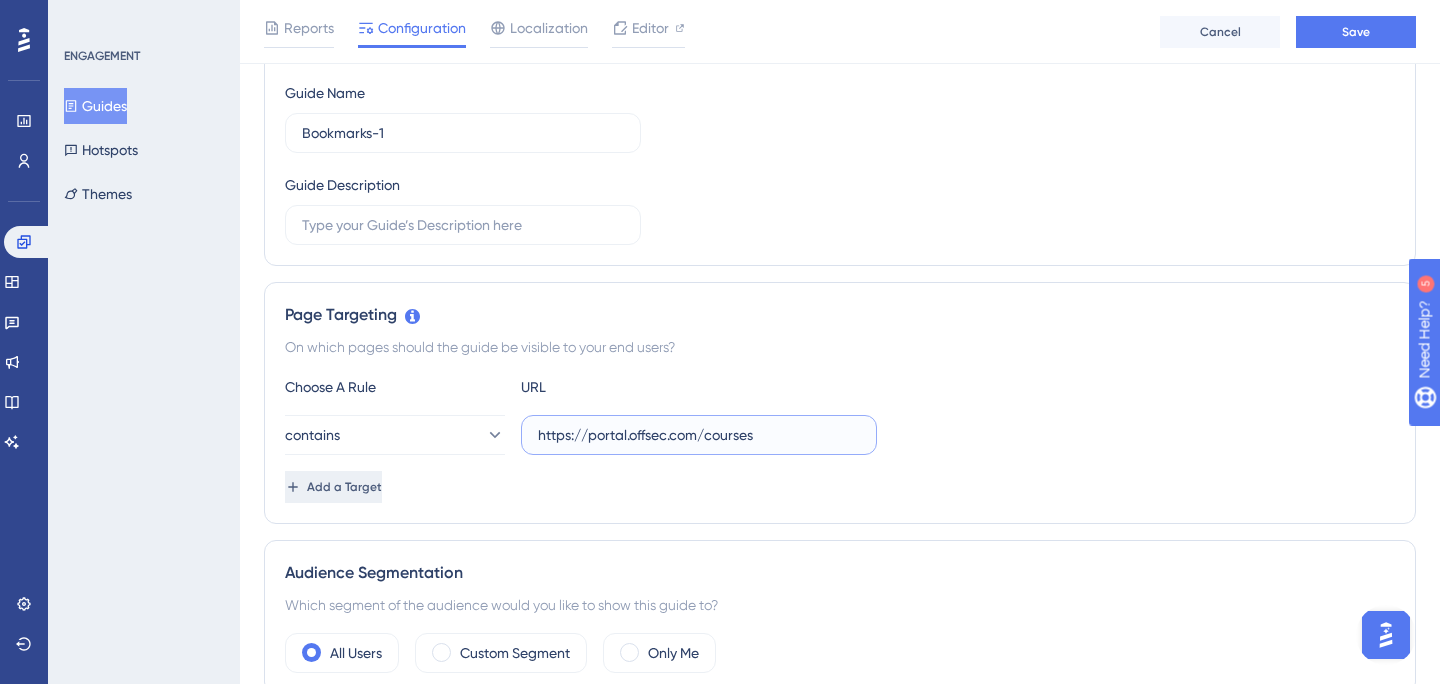 type on "https://portal.offsec.com/courses" 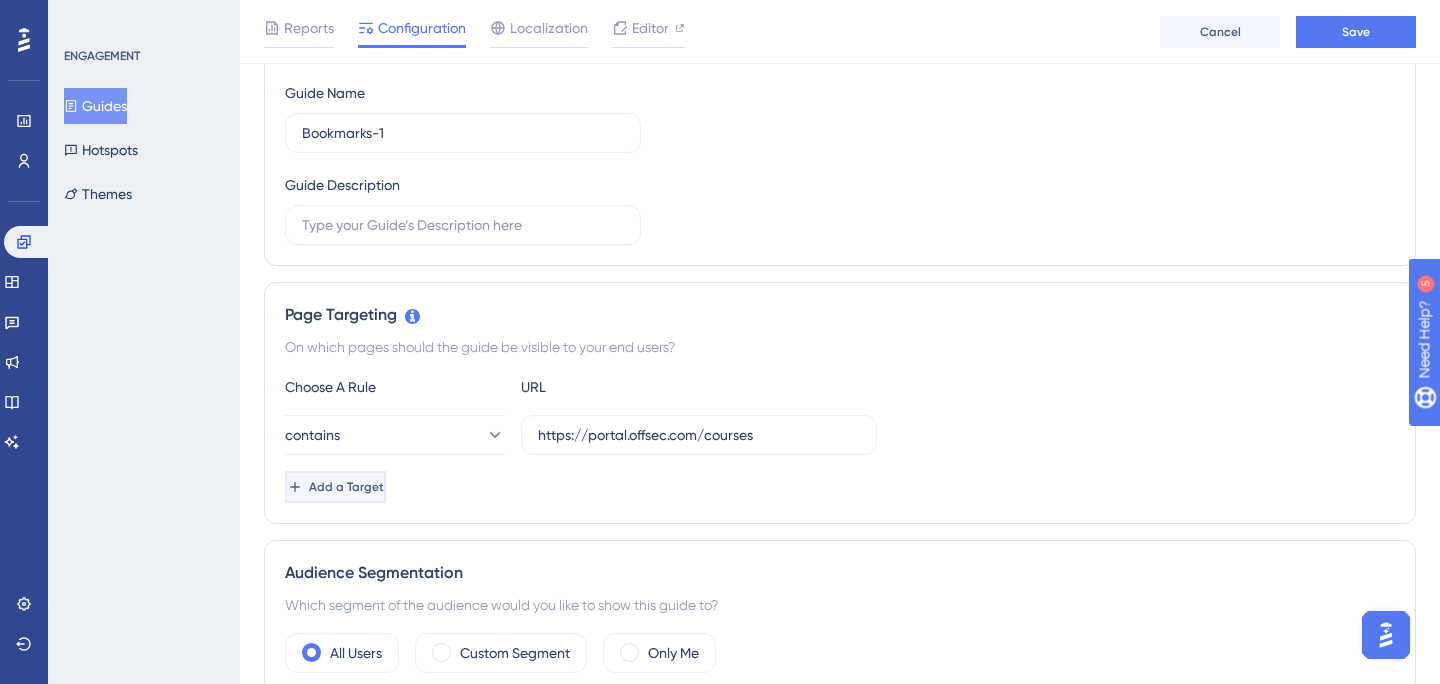 click on "Add a Target" at bounding box center (335, 487) 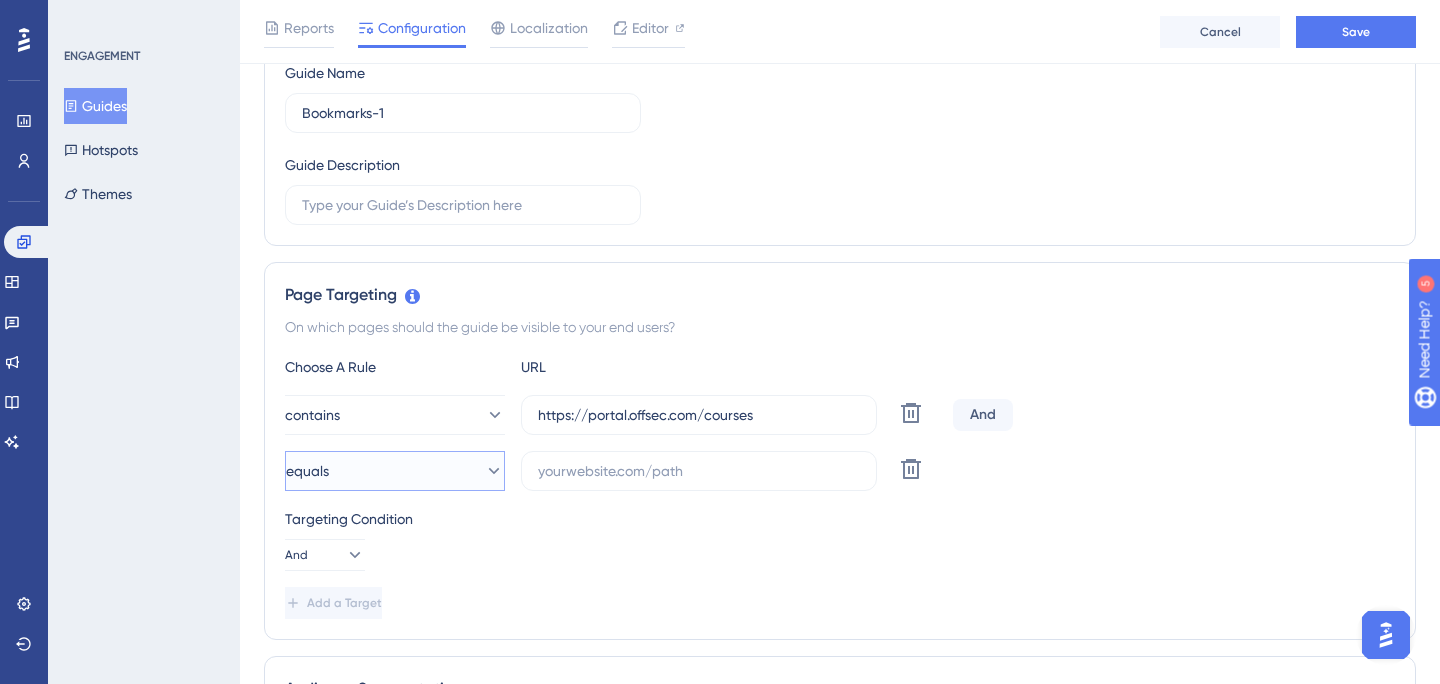 click on "equals" at bounding box center [395, 471] 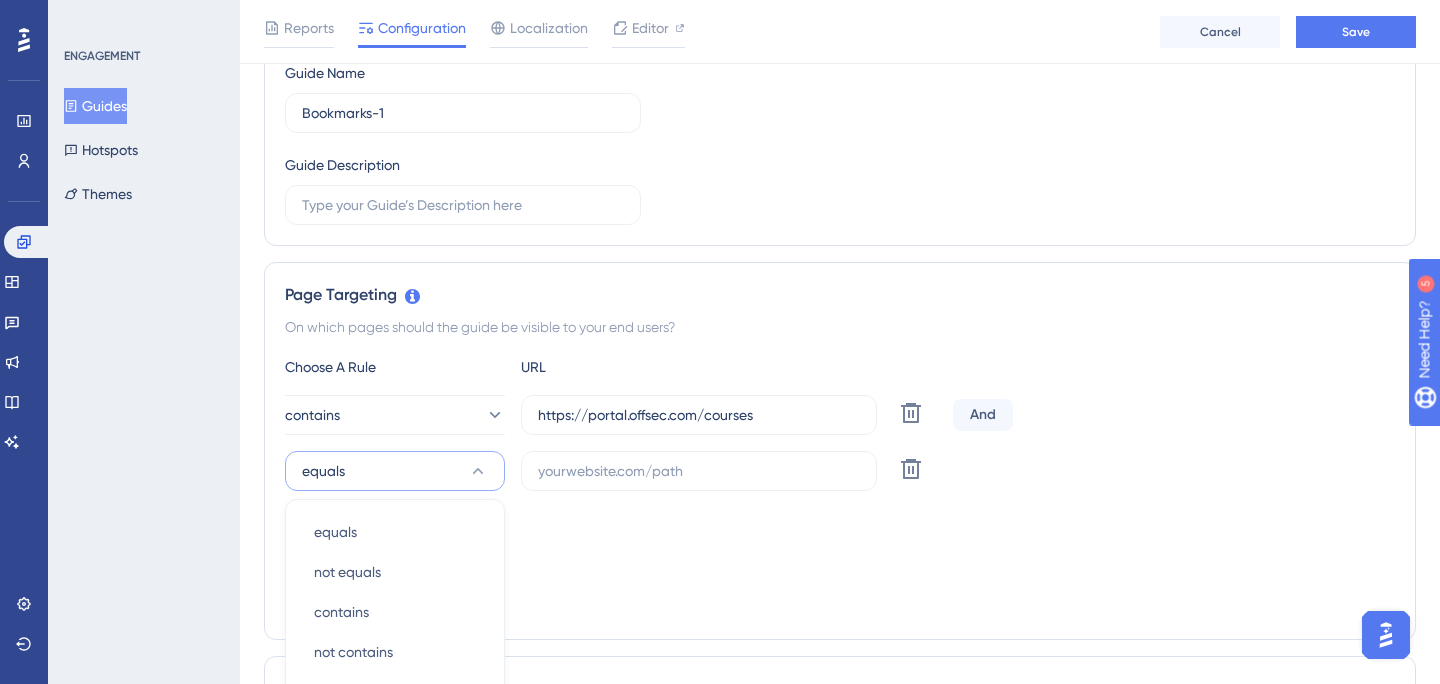 scroll, scrollTop: 563, scrollLeft: 0, axis: vertical 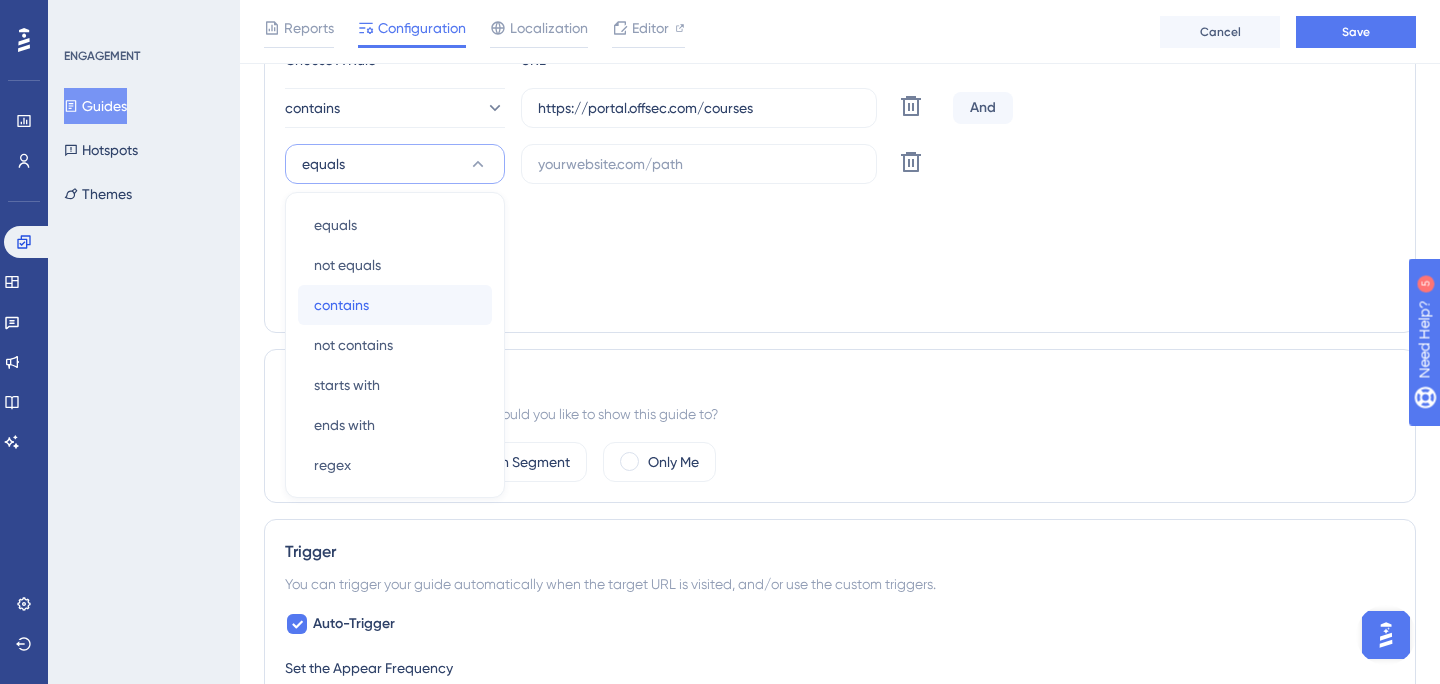 click on "contains contains" at bounding box center [395, 305] 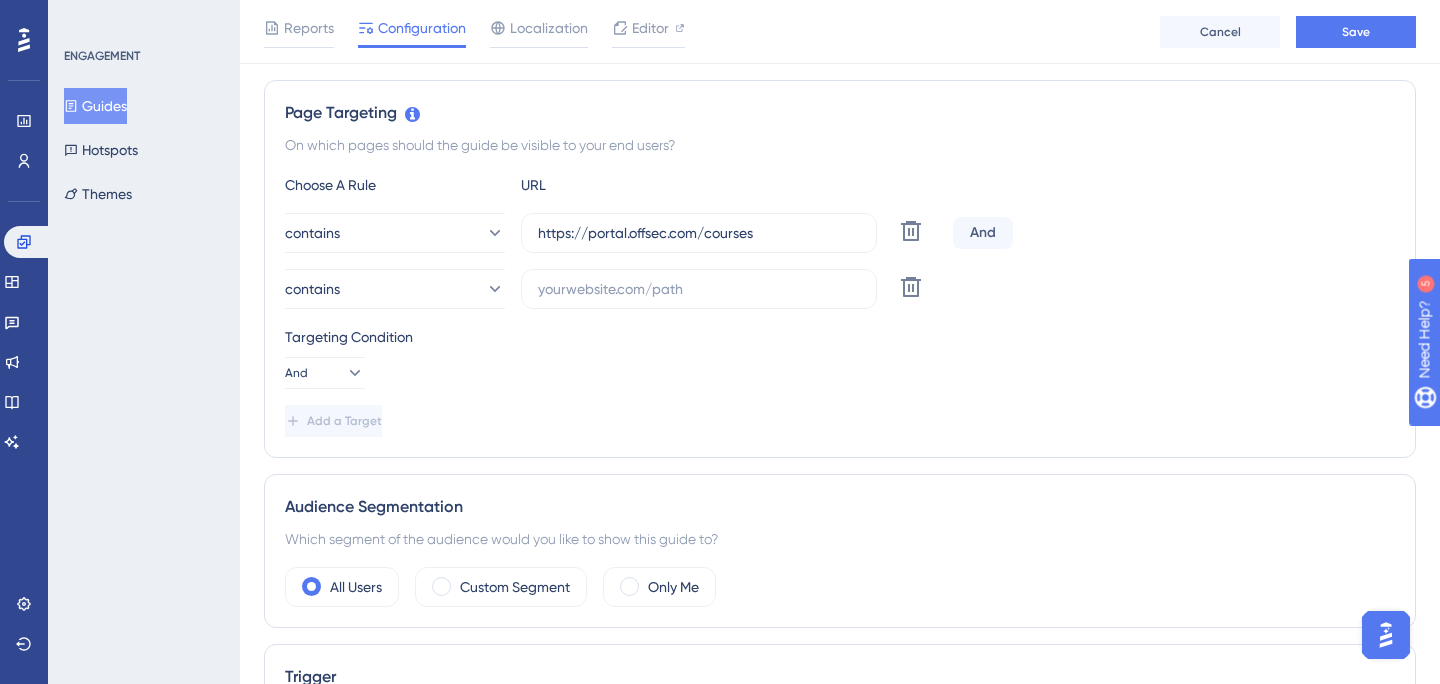 scroll, scrollTop: 422, scrollLeft: 0, axis: vertical 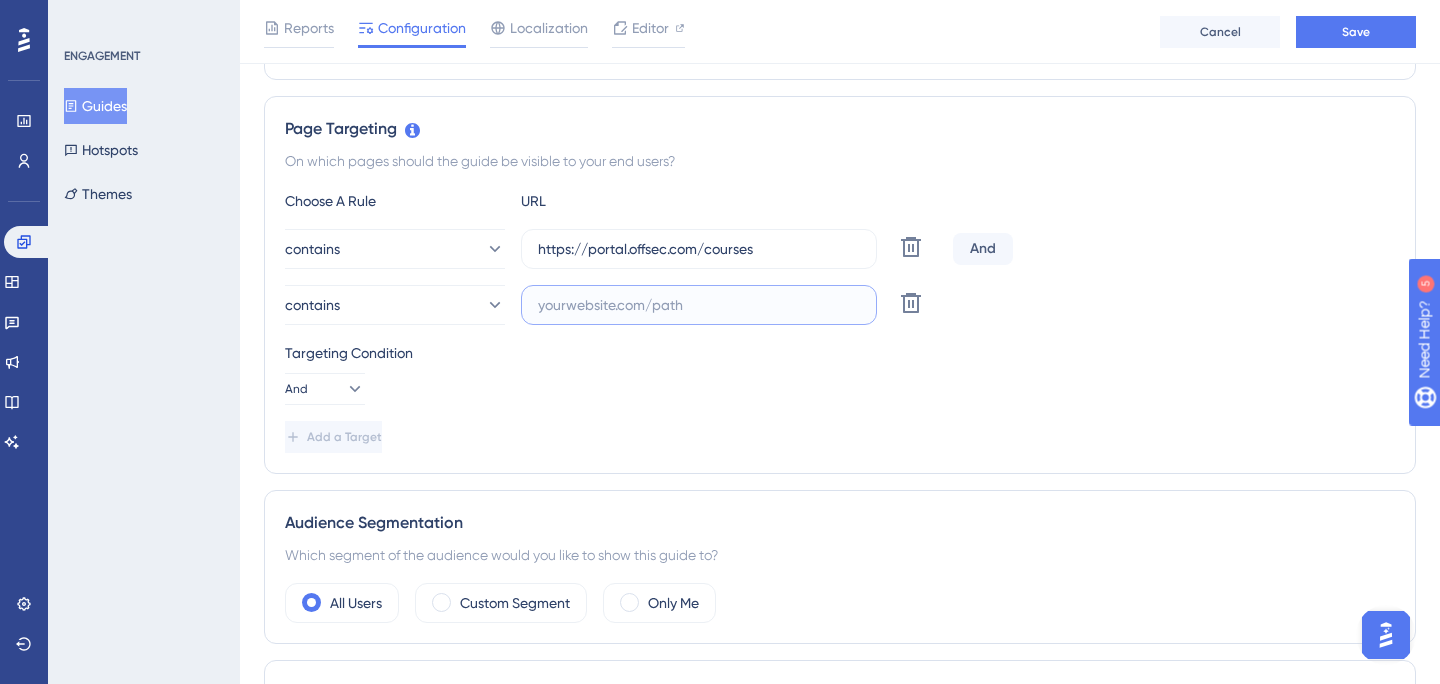 click at bounding box center (699, 305) 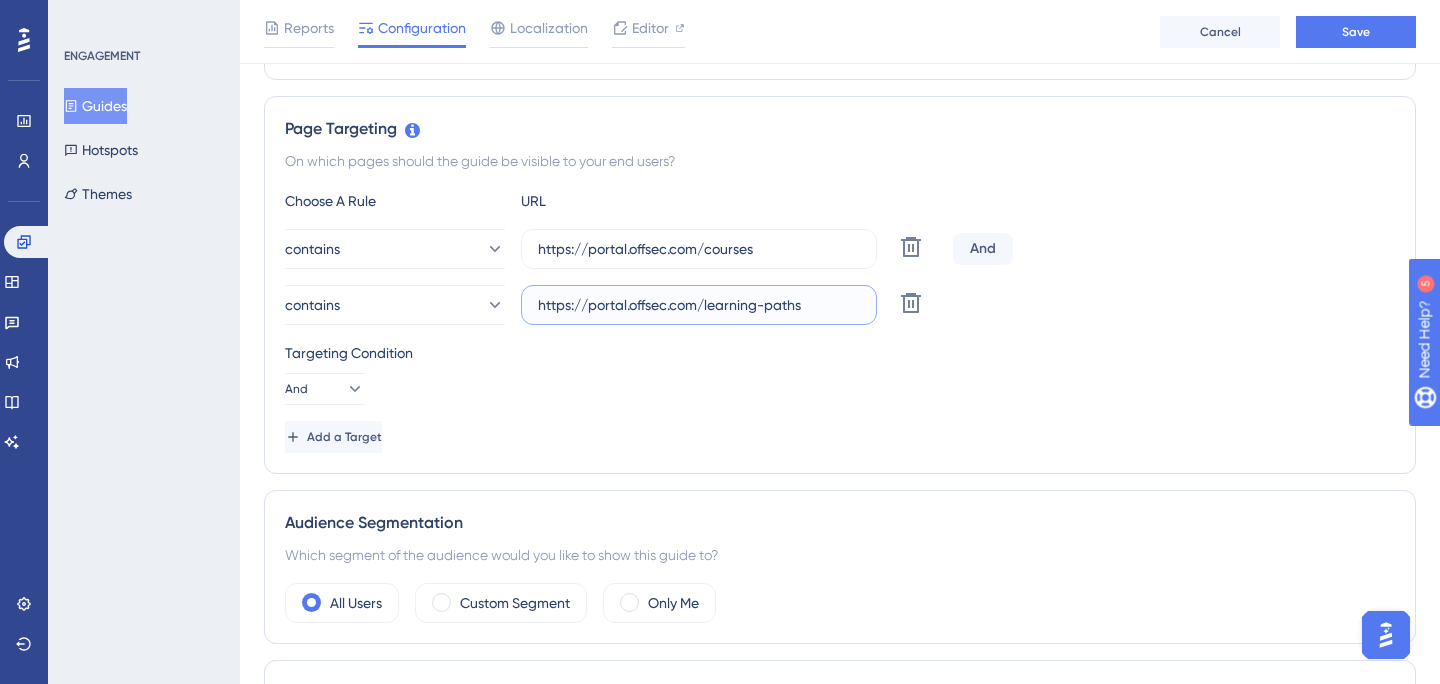 type on "https://portal.offsec.com/learning-paths" 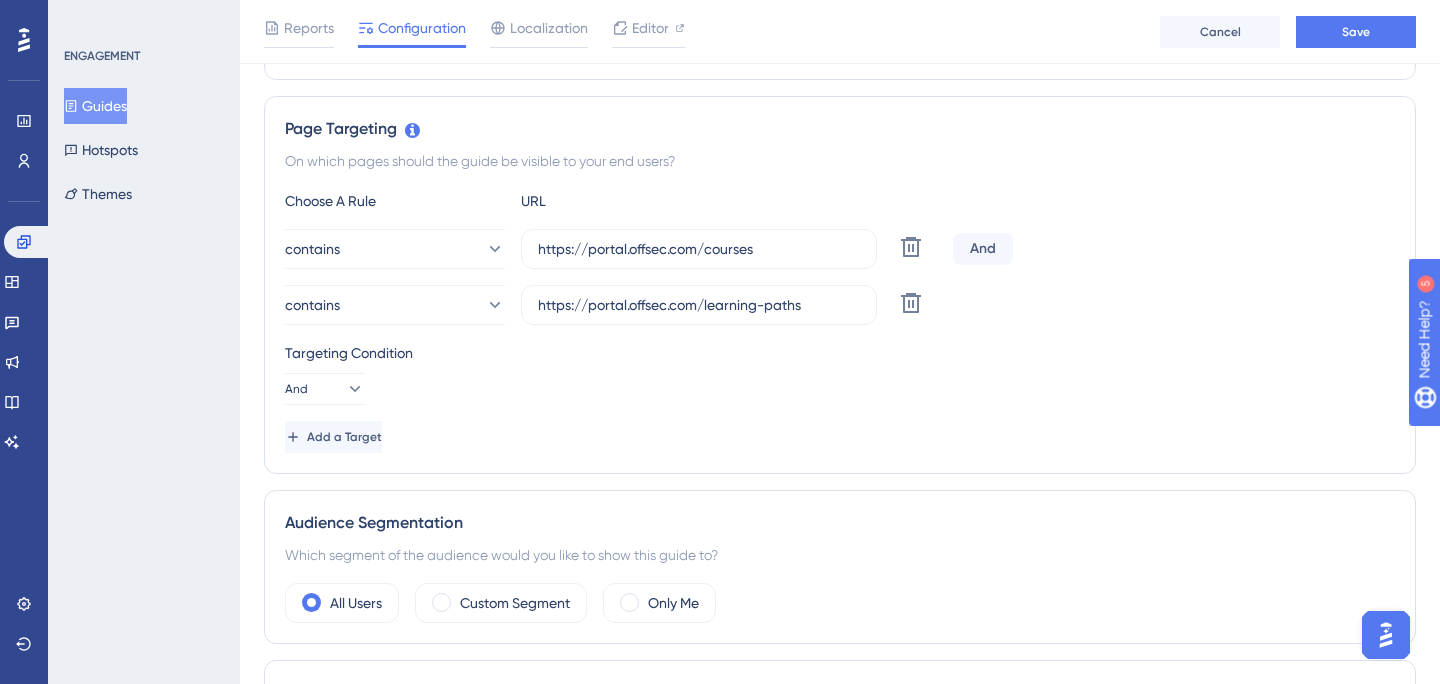 click on "Targeting Condition And" at bounding box center [840, 373] 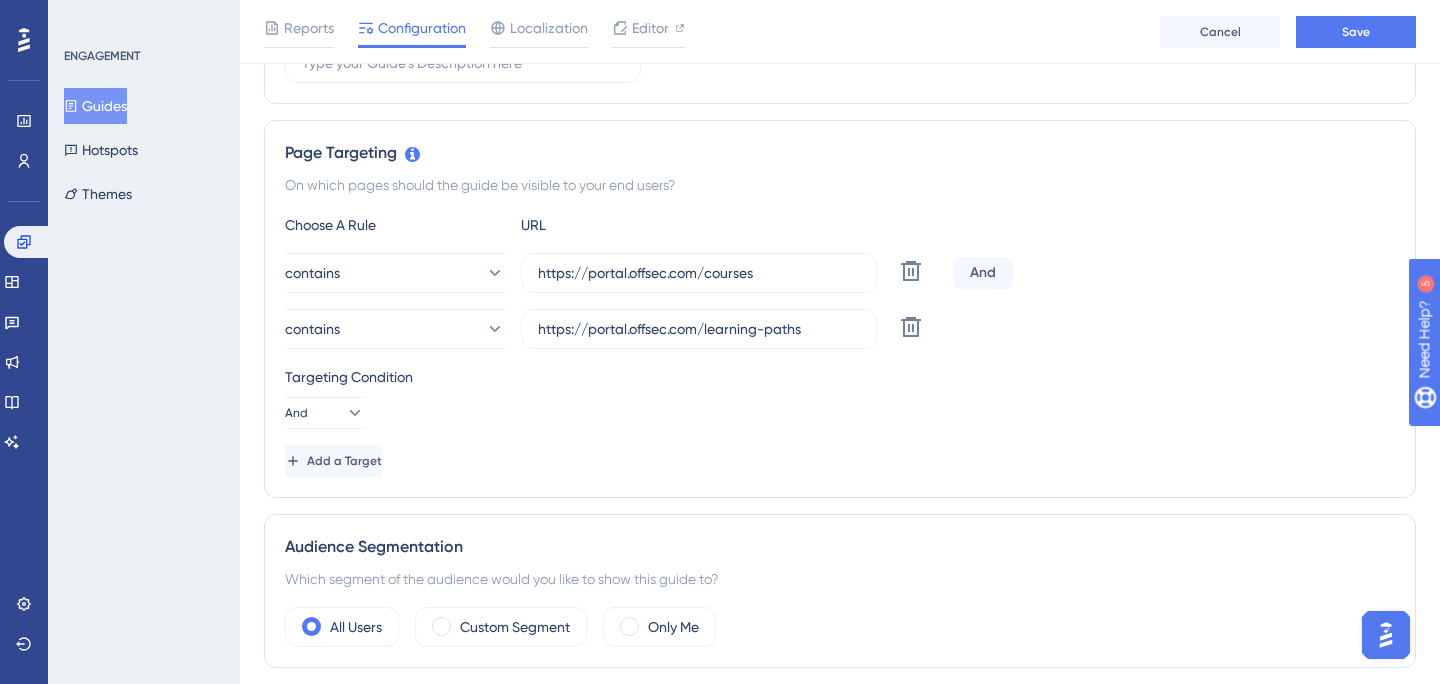 scroll, scrollTop: 395, scrollLeft: 0, axis: vertical 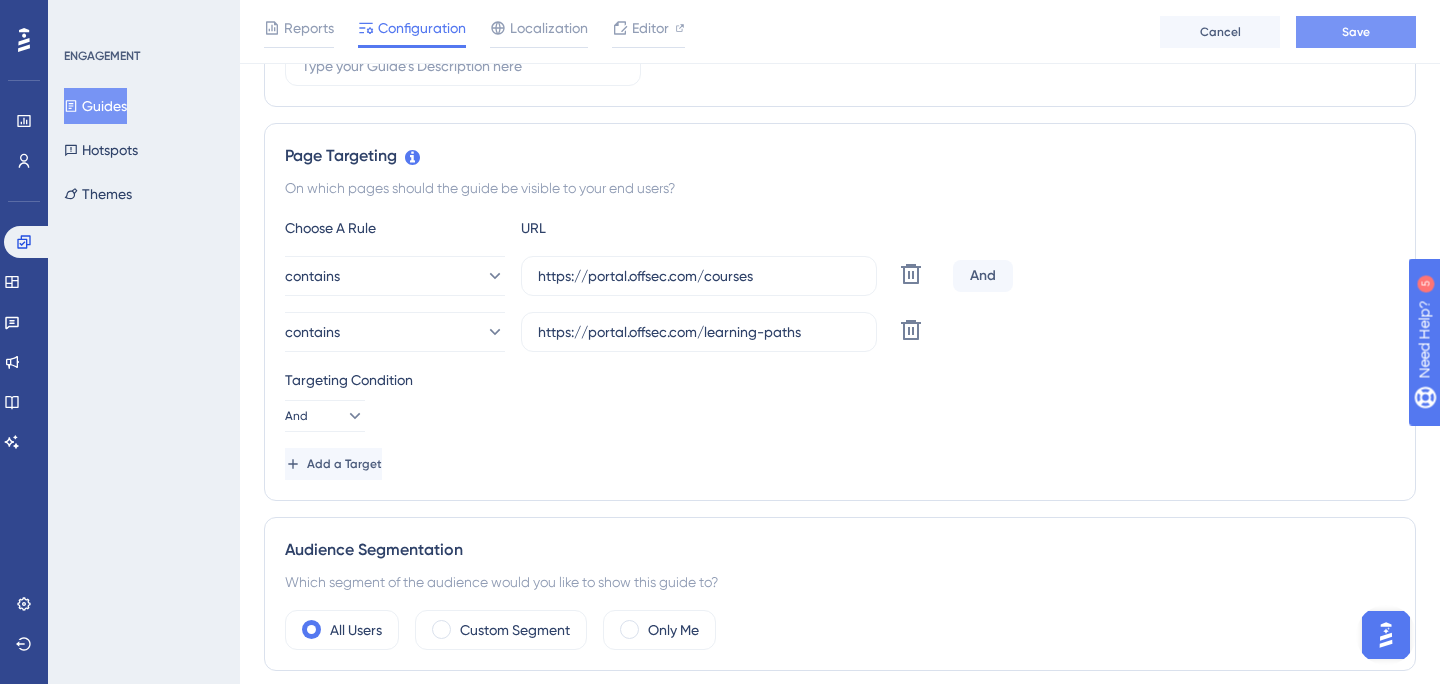 click on "Save" at bounding box center (1356, 32) 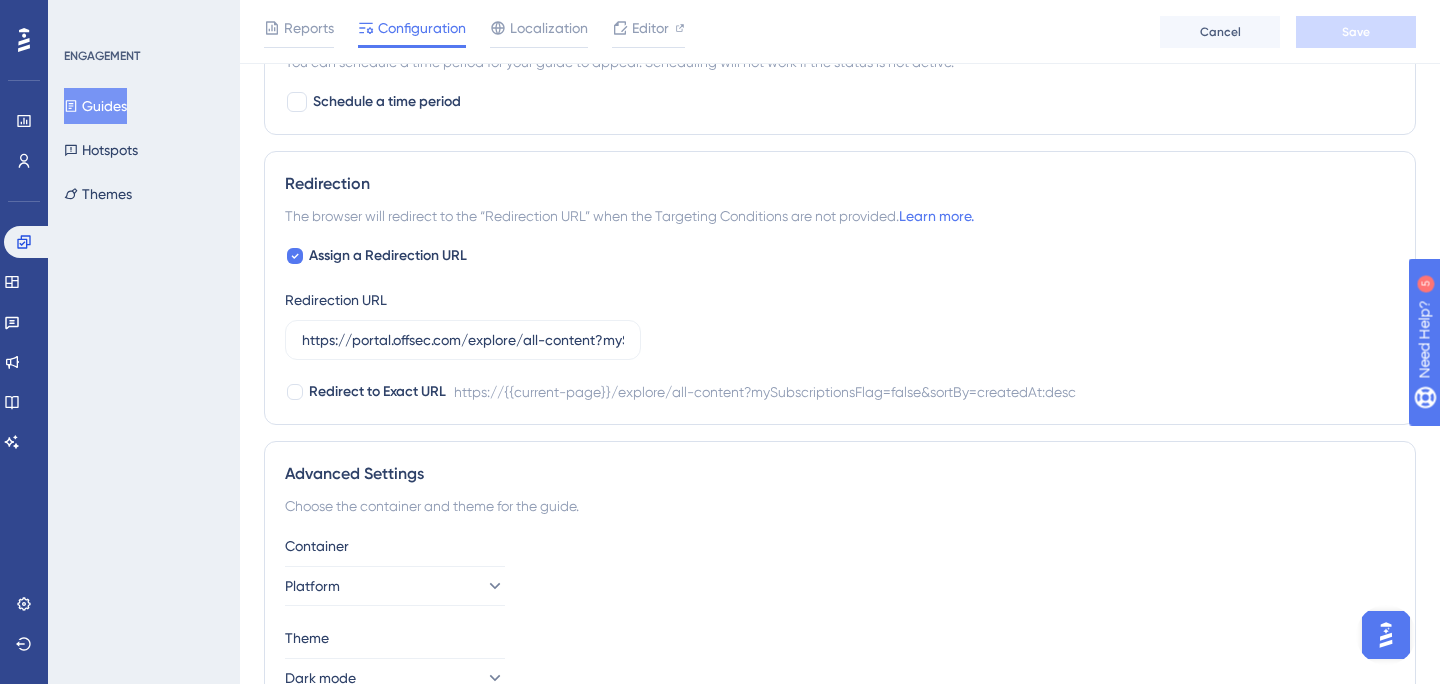 scroll, scrollTop: 1719, scrollLeft: 0, axis: vertical 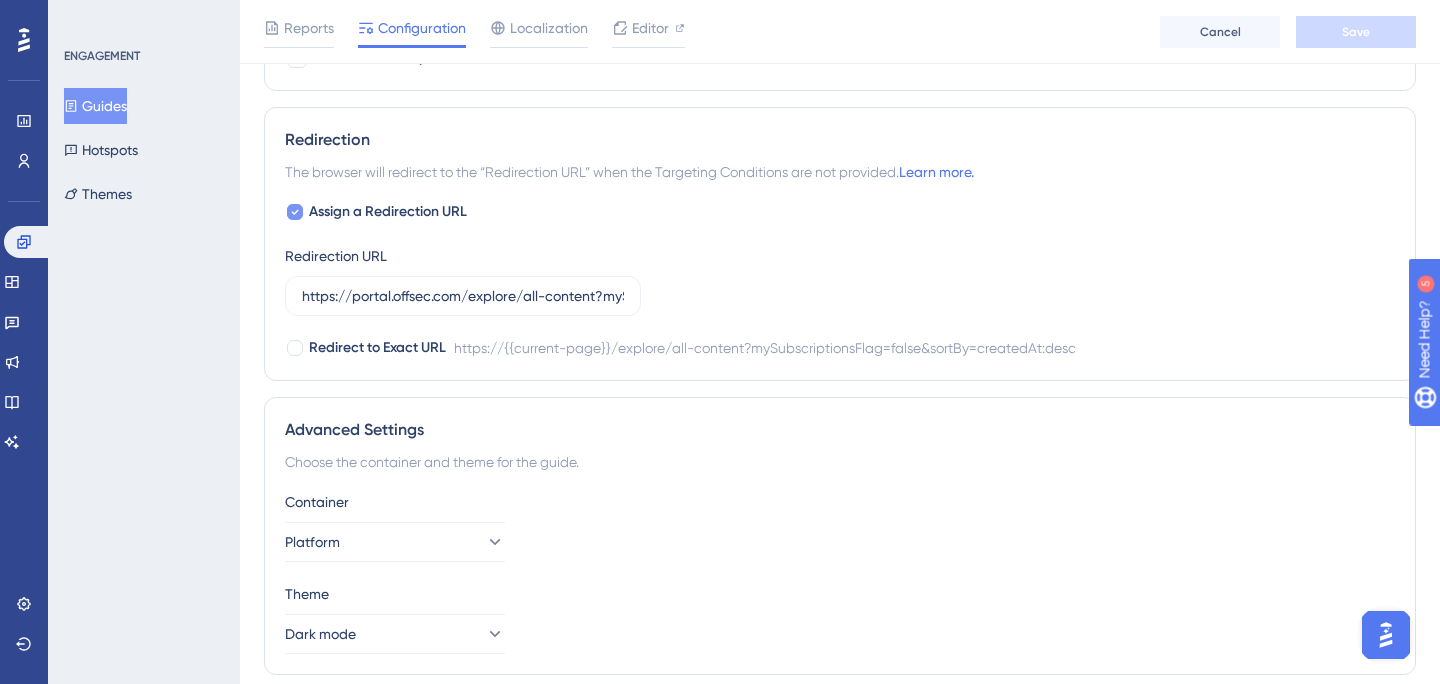 click at bounding box center [295, 212] 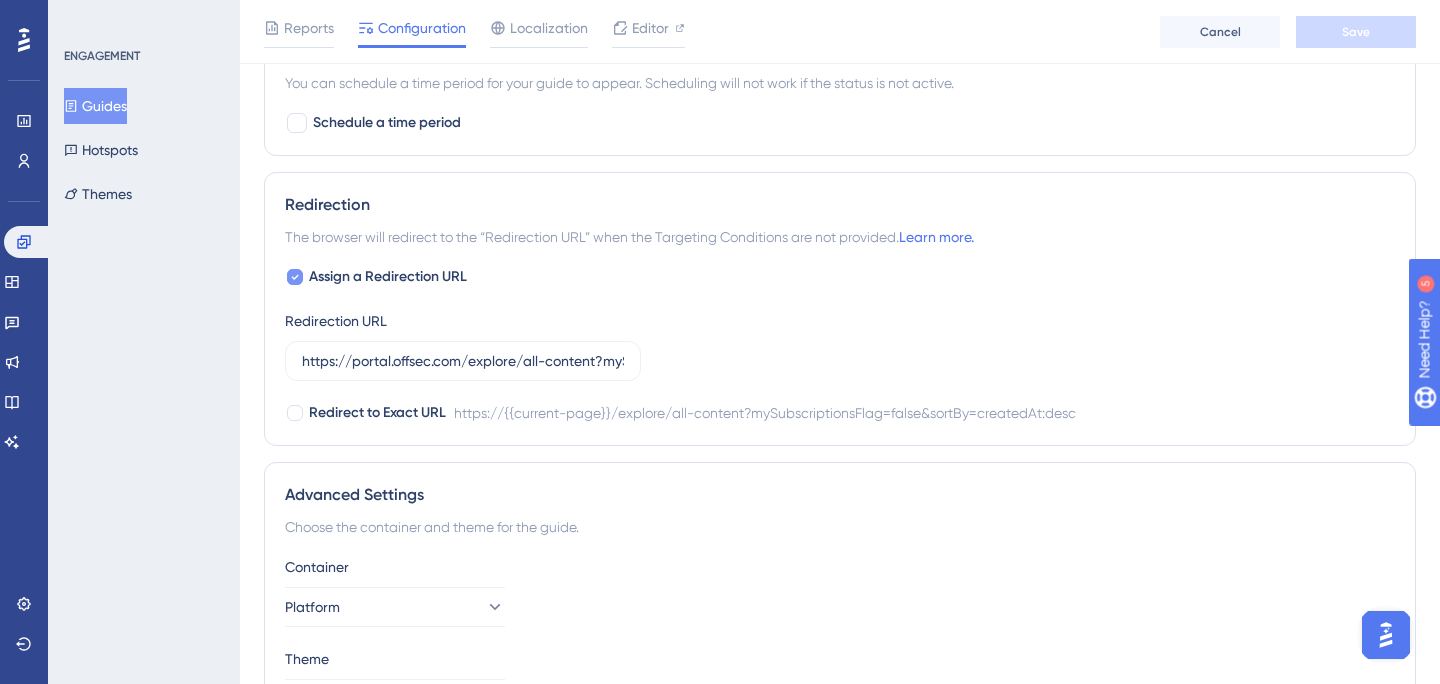checkbox on "false" 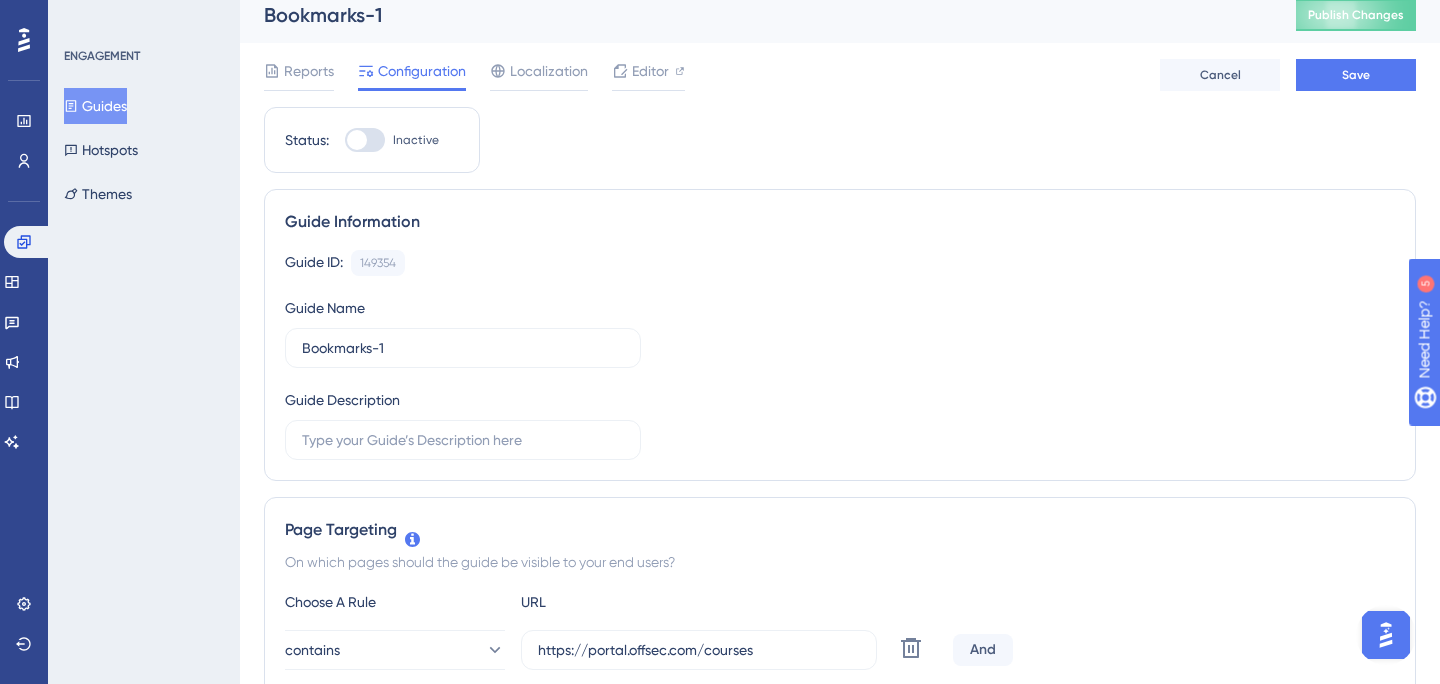 scroll, scrollTop: 0, scrollLeft: 0, axis: both 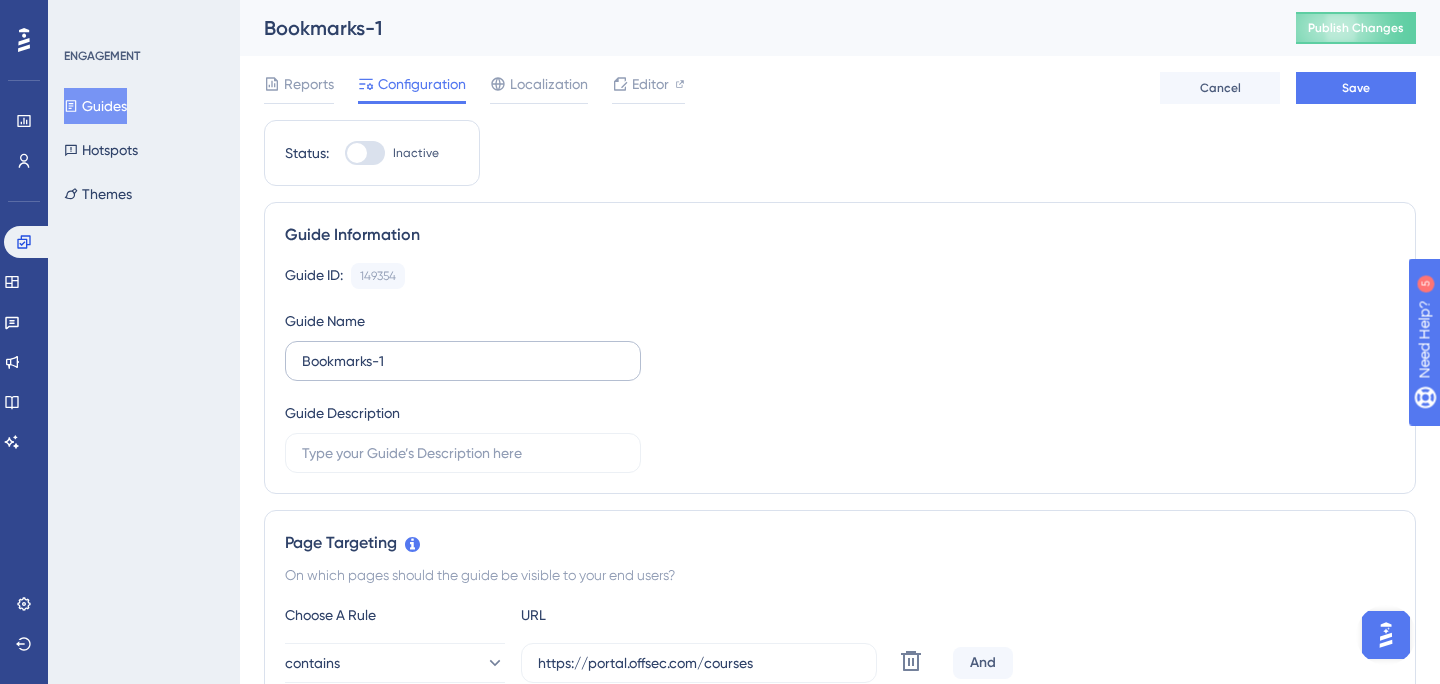 click on "Bookmarks-1" at bounding box center [463, 361] 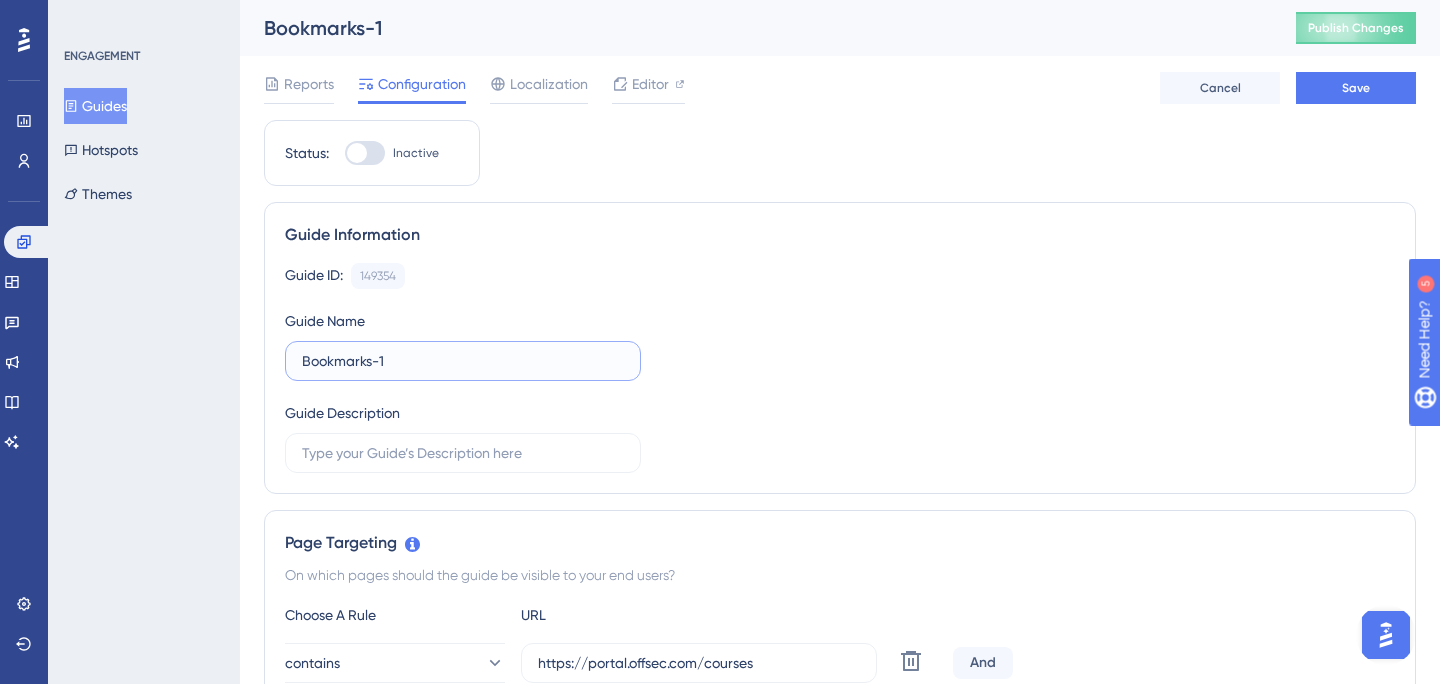 click on "Bookmarks-1" at bounding box center [463, 361] 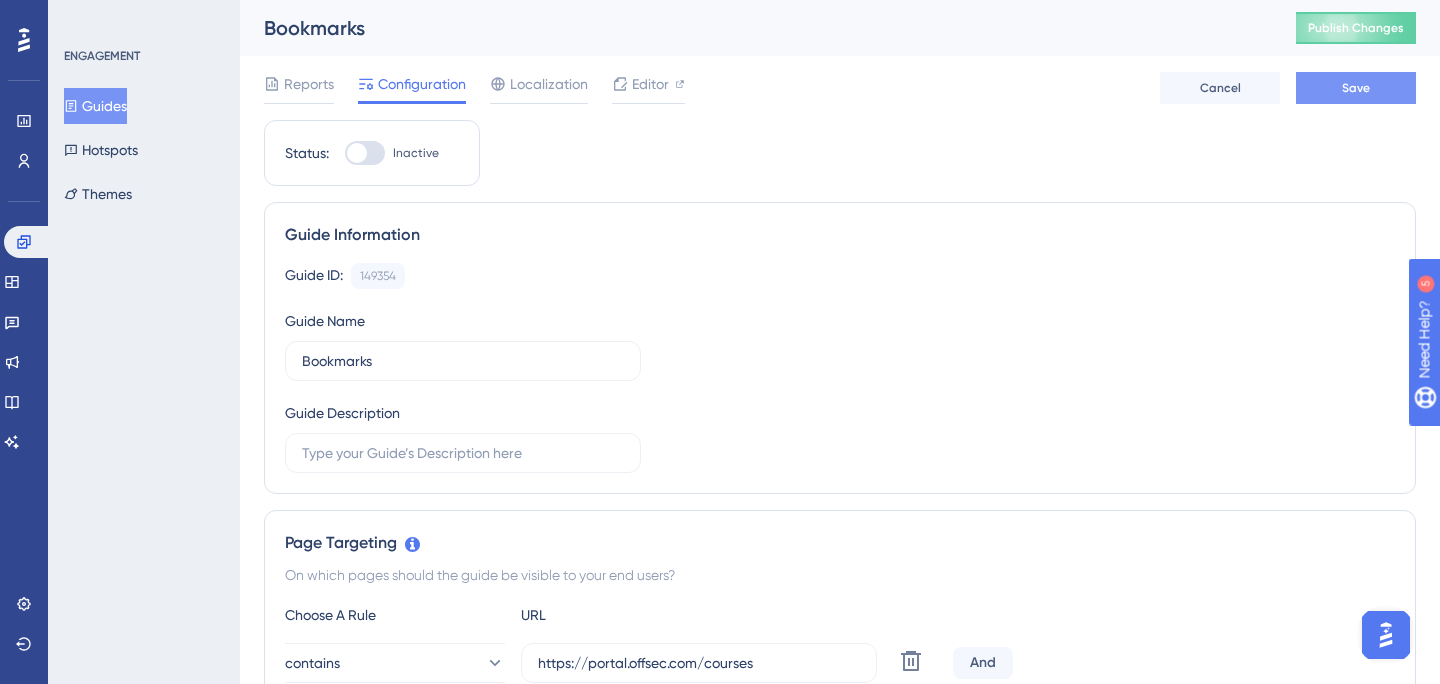 click on "Save" at bounding box center [1356, 88] 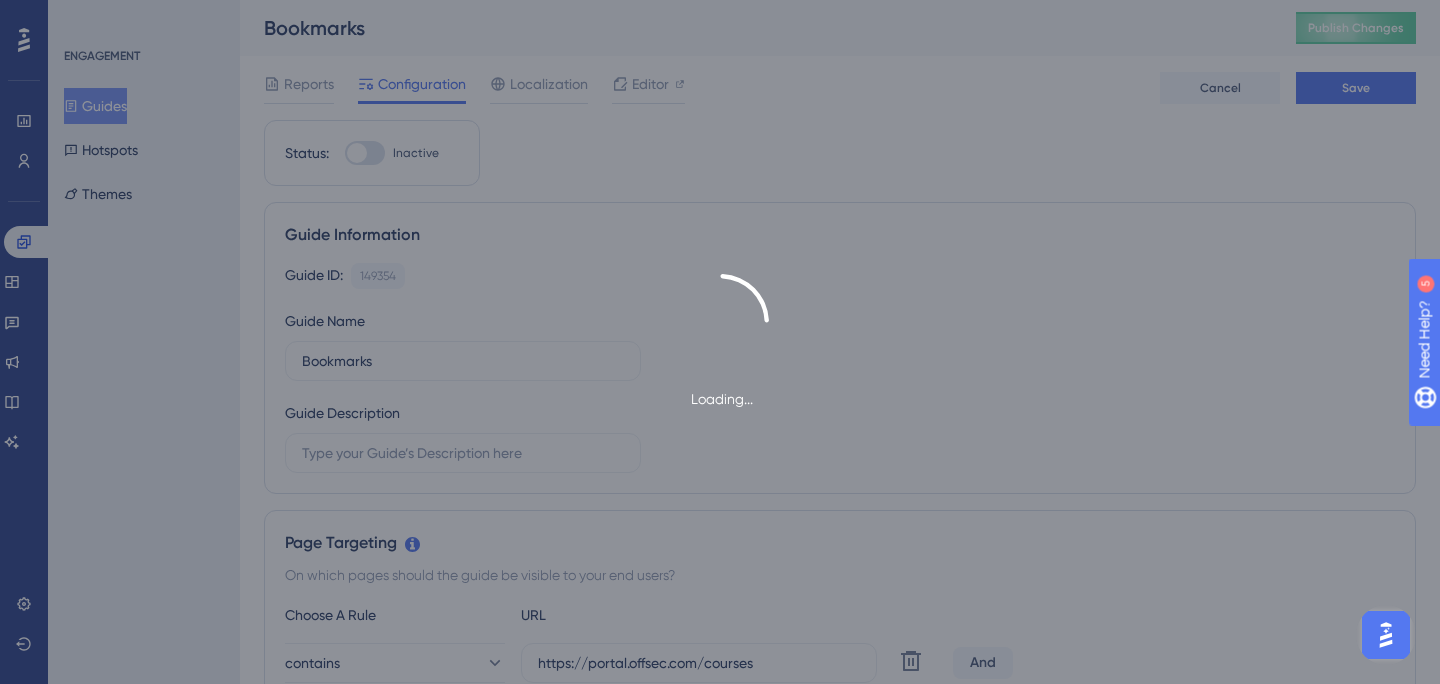 type on "Bookmarks-1" 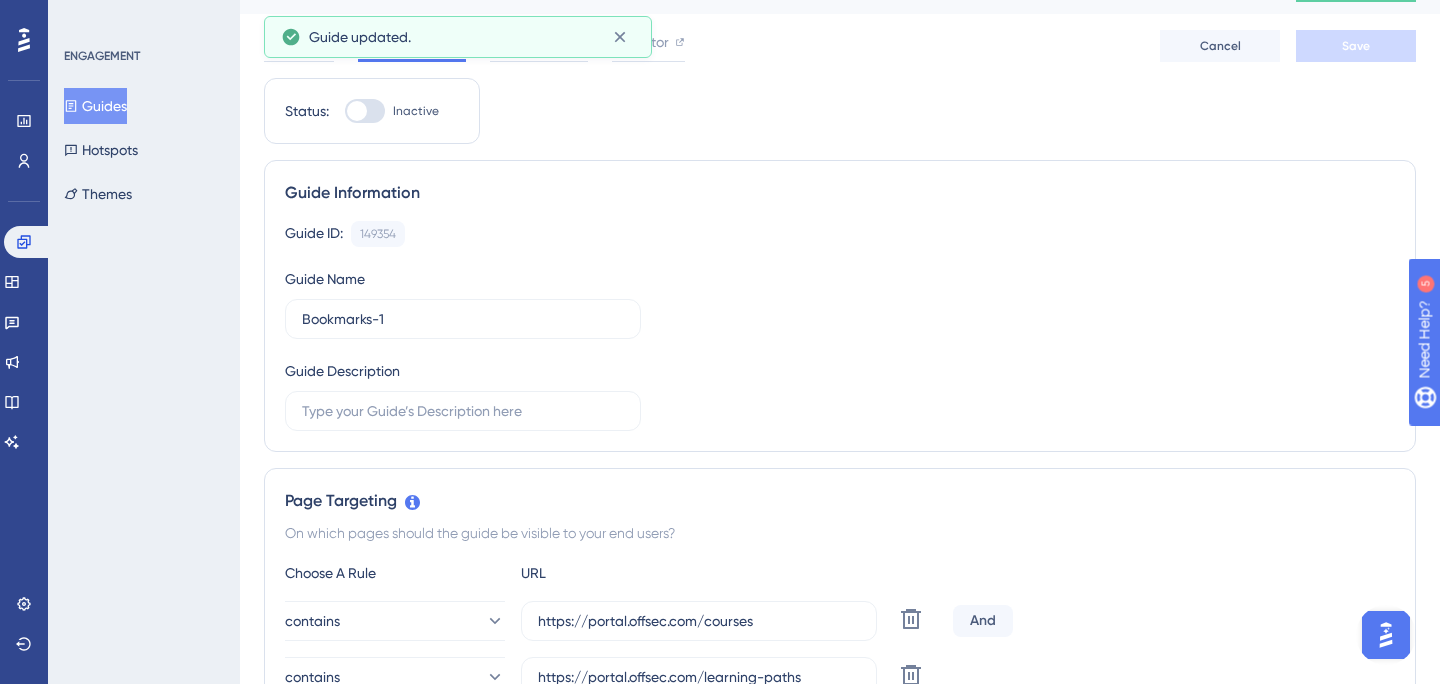 scroll, scrollTop: 0, scrollLeft: 0, axis: both 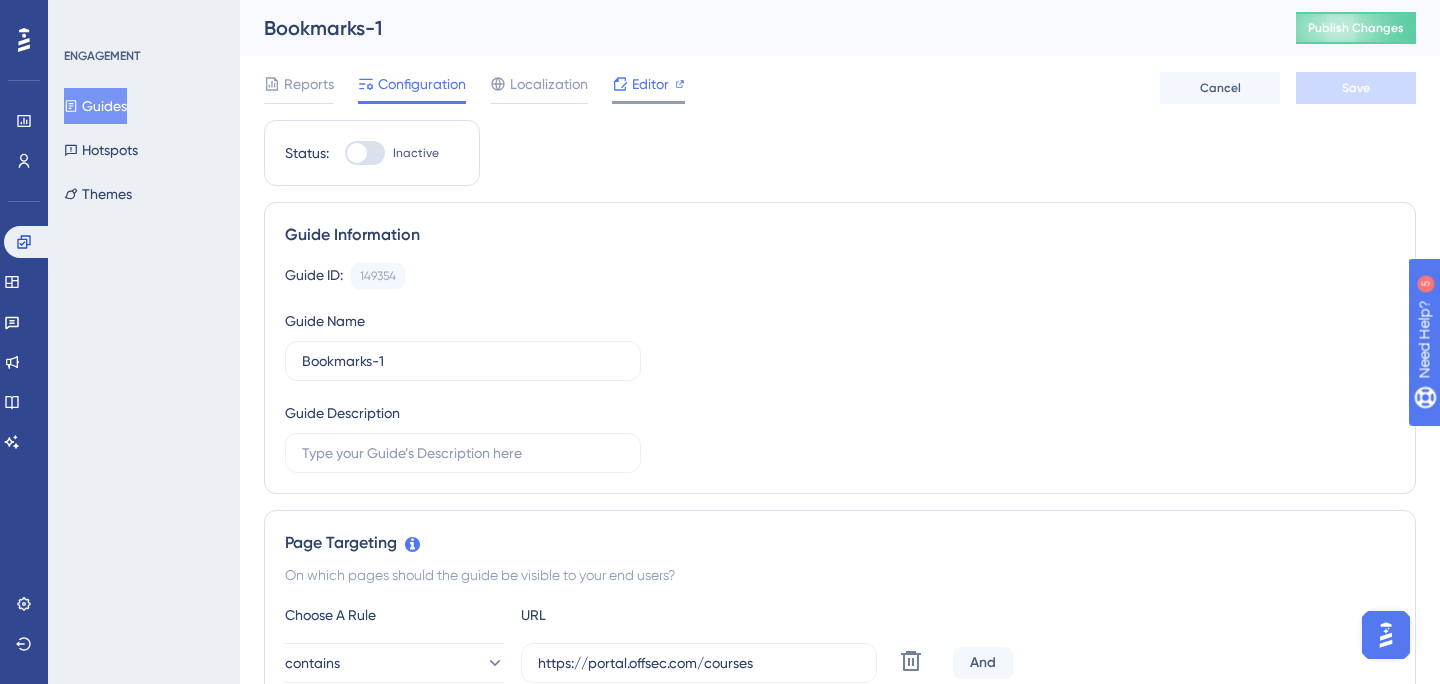 click on "Editor" at bounding box center [650, 84] 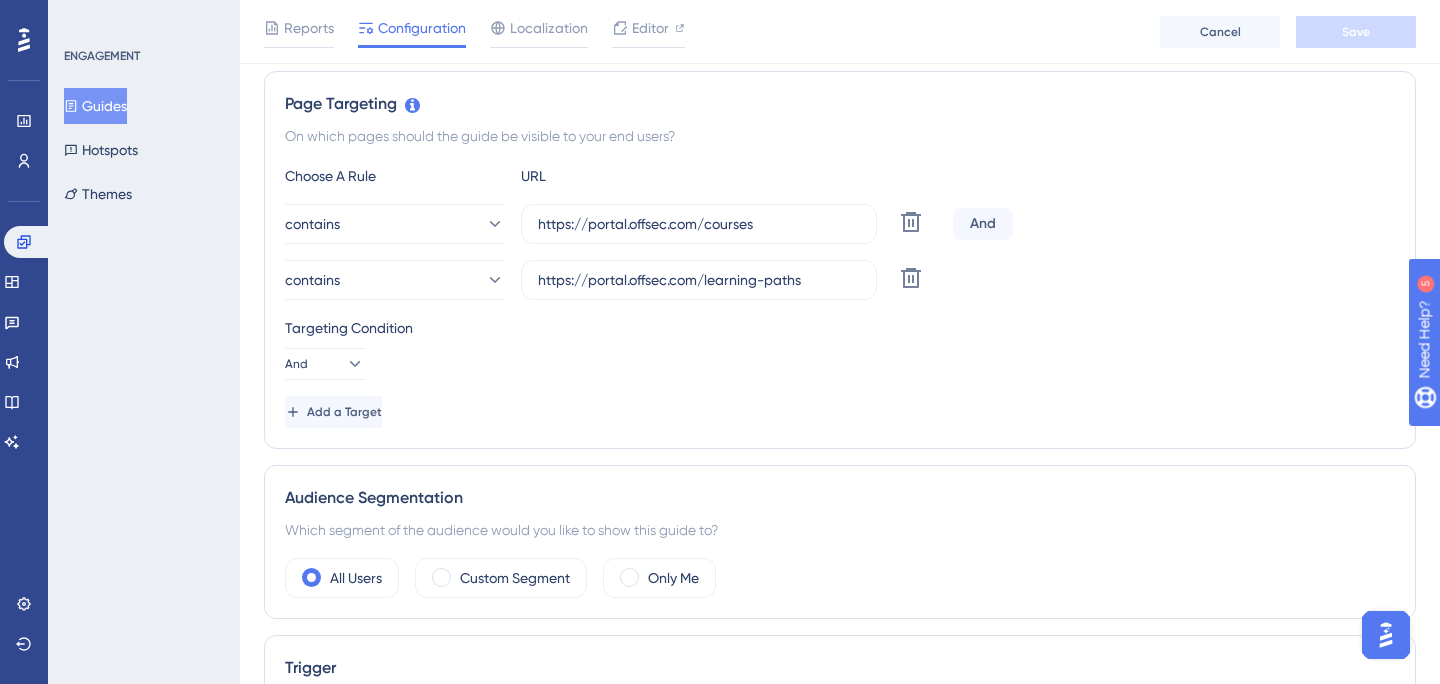 scroll, scrollTop: 574, scrollLeft: 0, axis: vertical 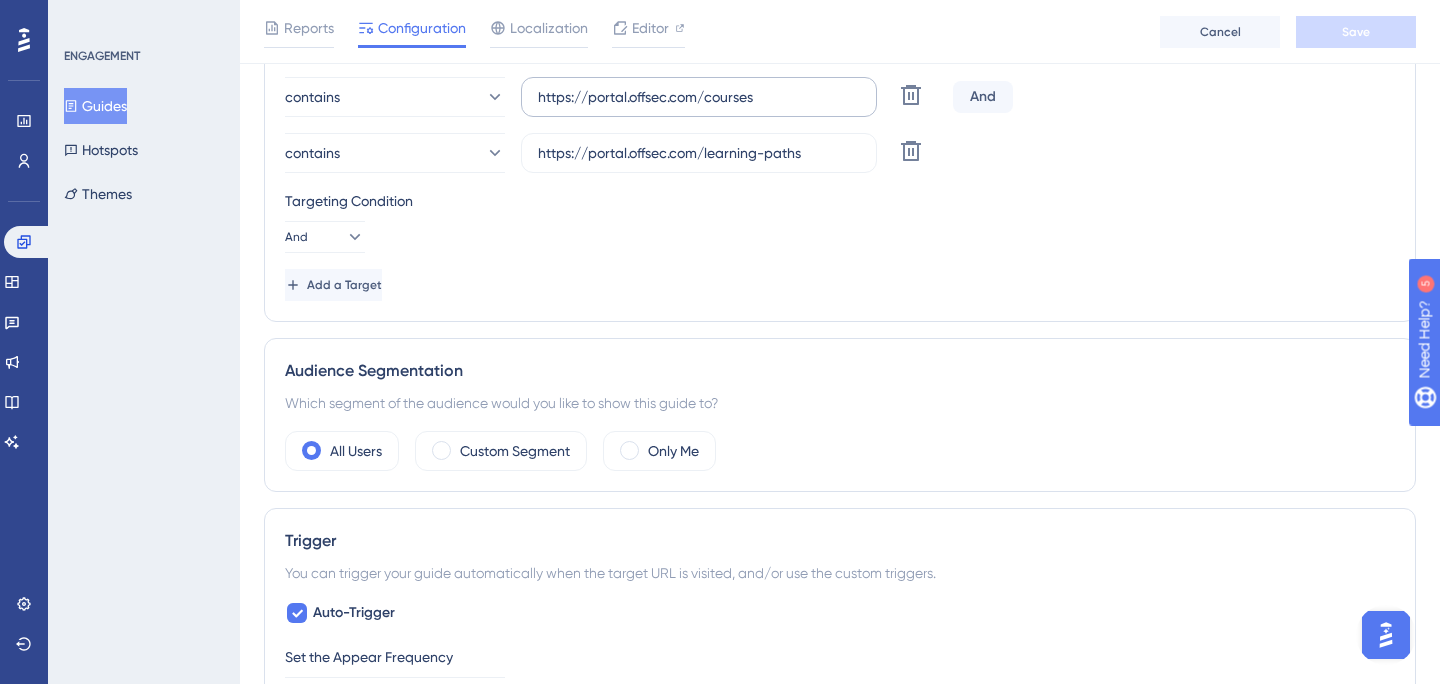 click on "https://portal.offsec.com/courses" at bounding box center [699, 97] 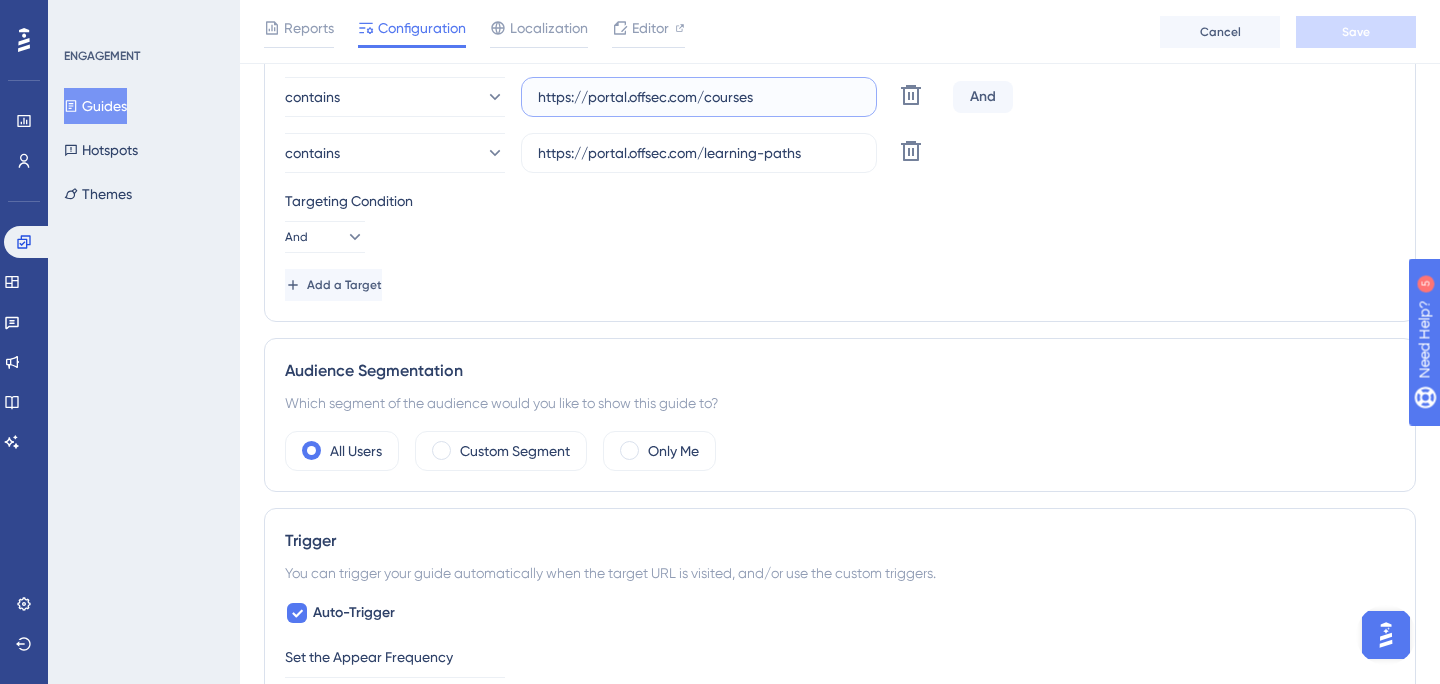 click on "https://portal.offsec.com/courses" at bounding box center (699, 97) 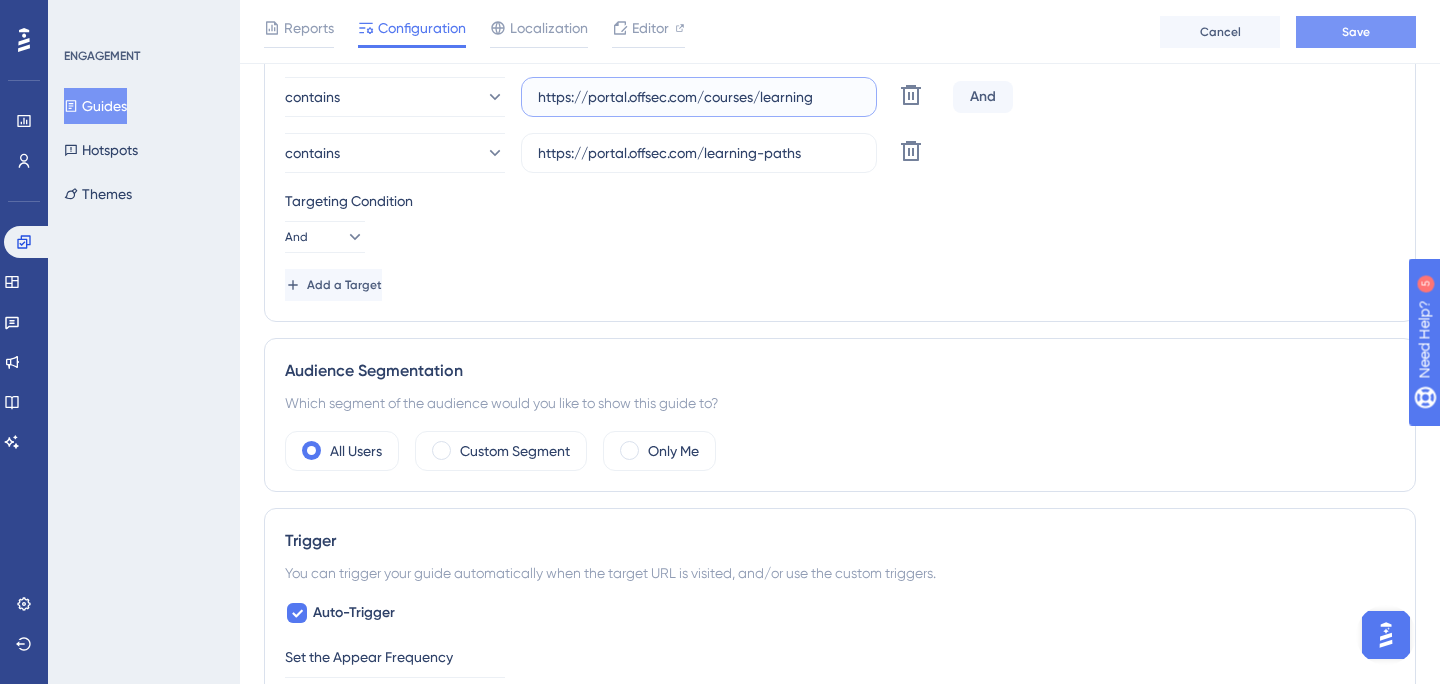 type on "https://portal.offsec.com/courses/learning" 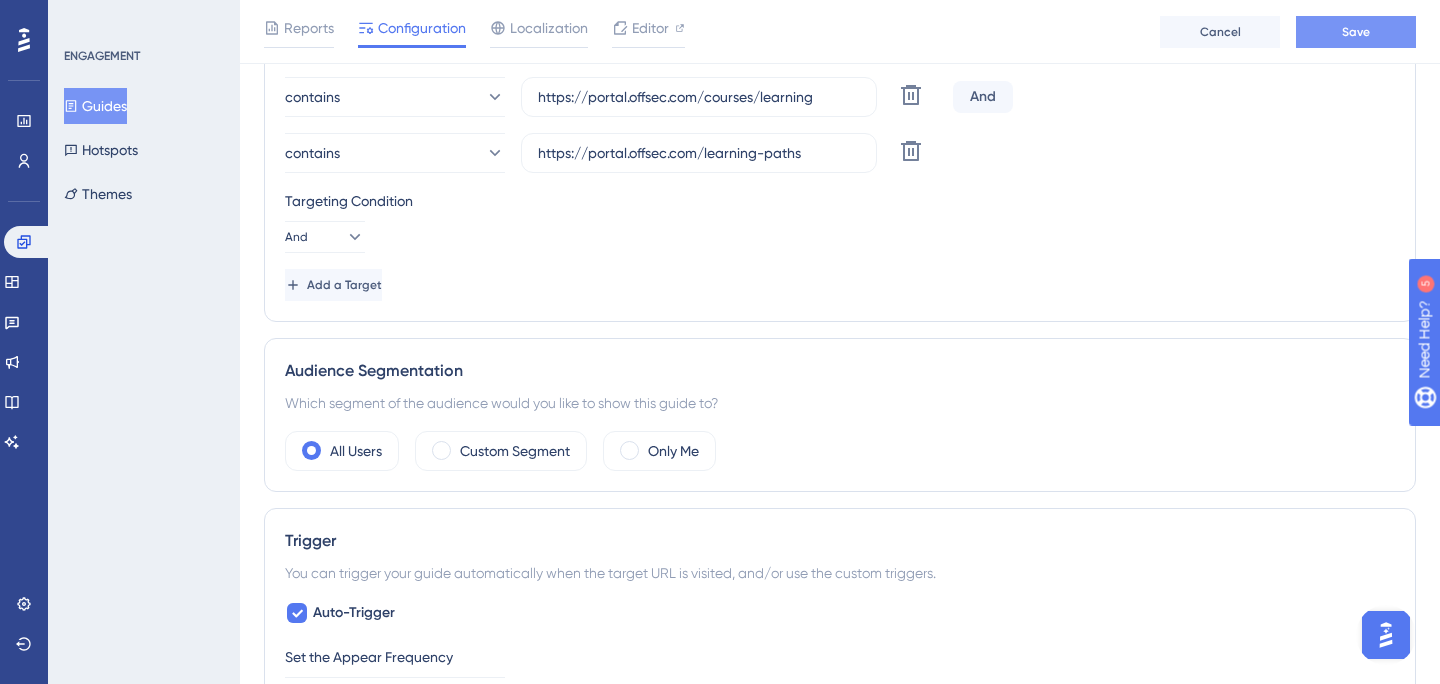 click on "Save" at bounding box center [1356, 32] 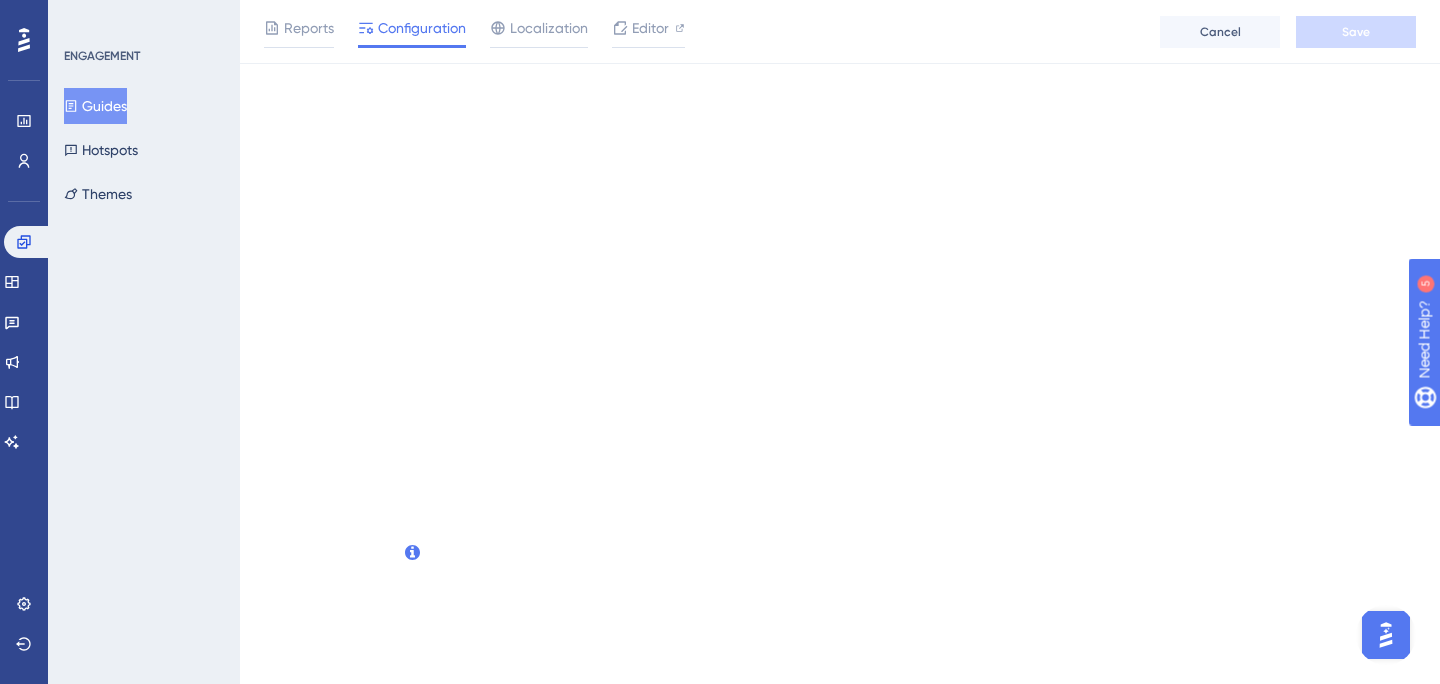 scroll, scrollTop: 0, scrollLeft: 0, axis: both 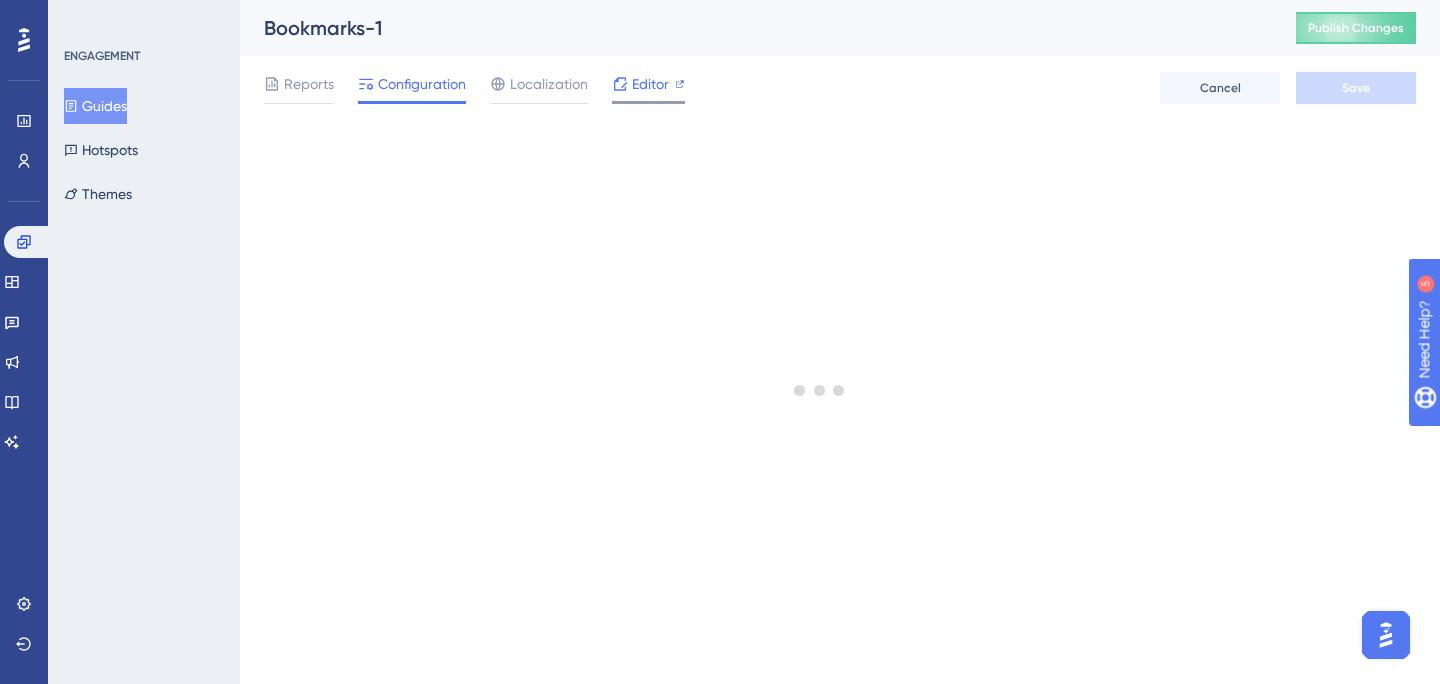 click on "Editor" at bounding box center [650, 84] 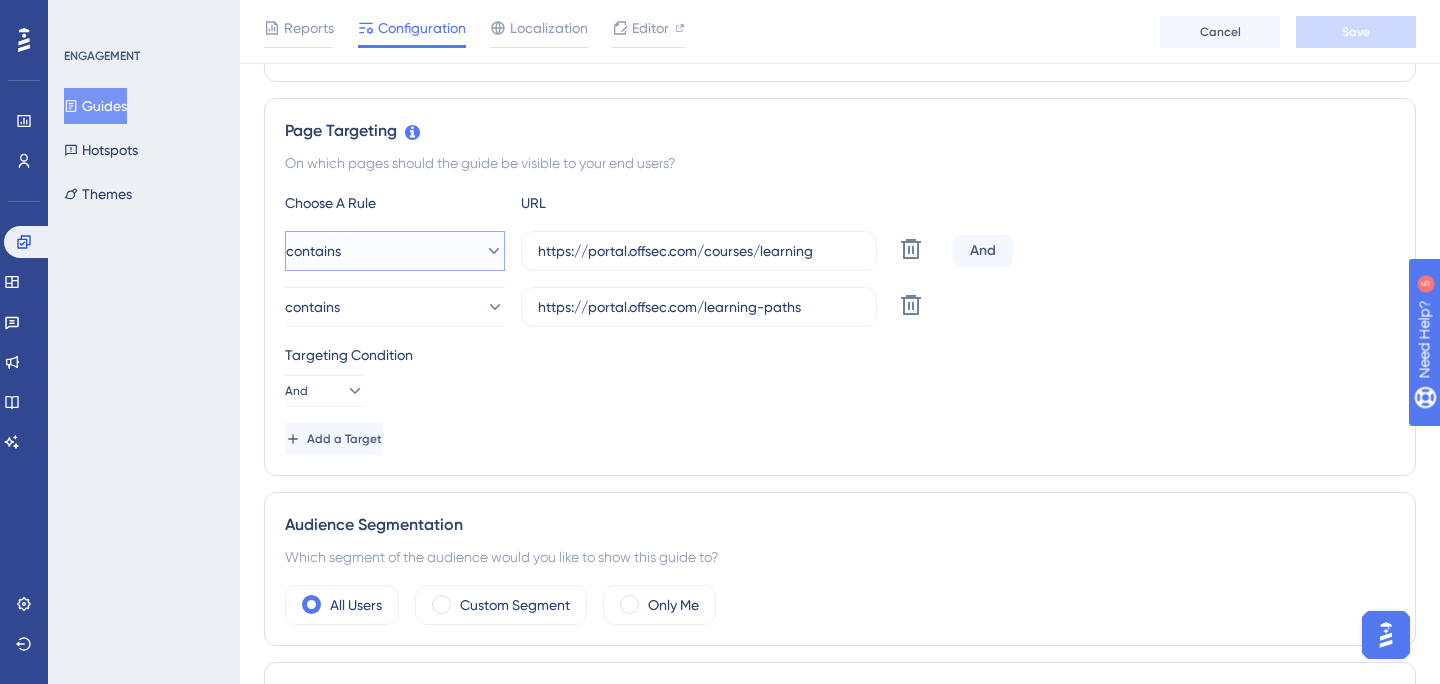 click on "contains" at bounding box center [395, 251] 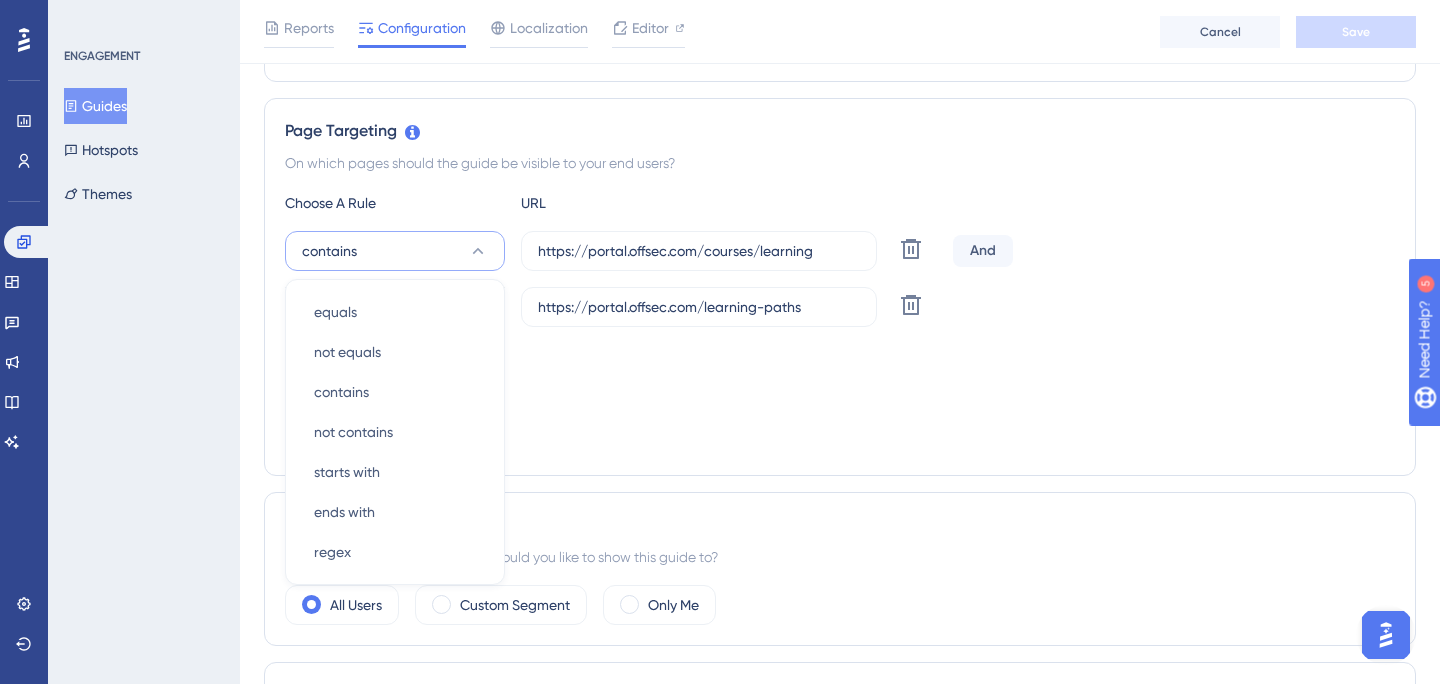 scroll, scrollTop: 510, scrollLeft: 0, axis: vertical 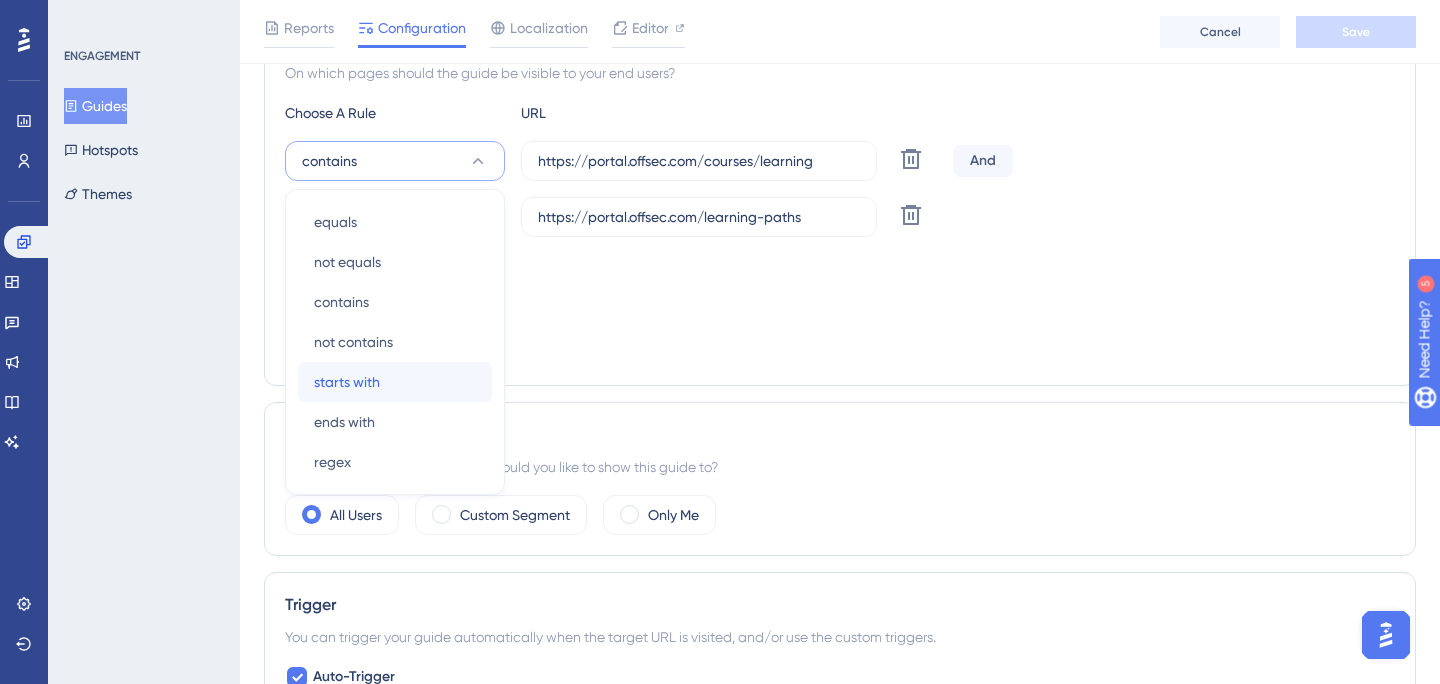 click on "starts with starts with" at bounding box center [395, 382] 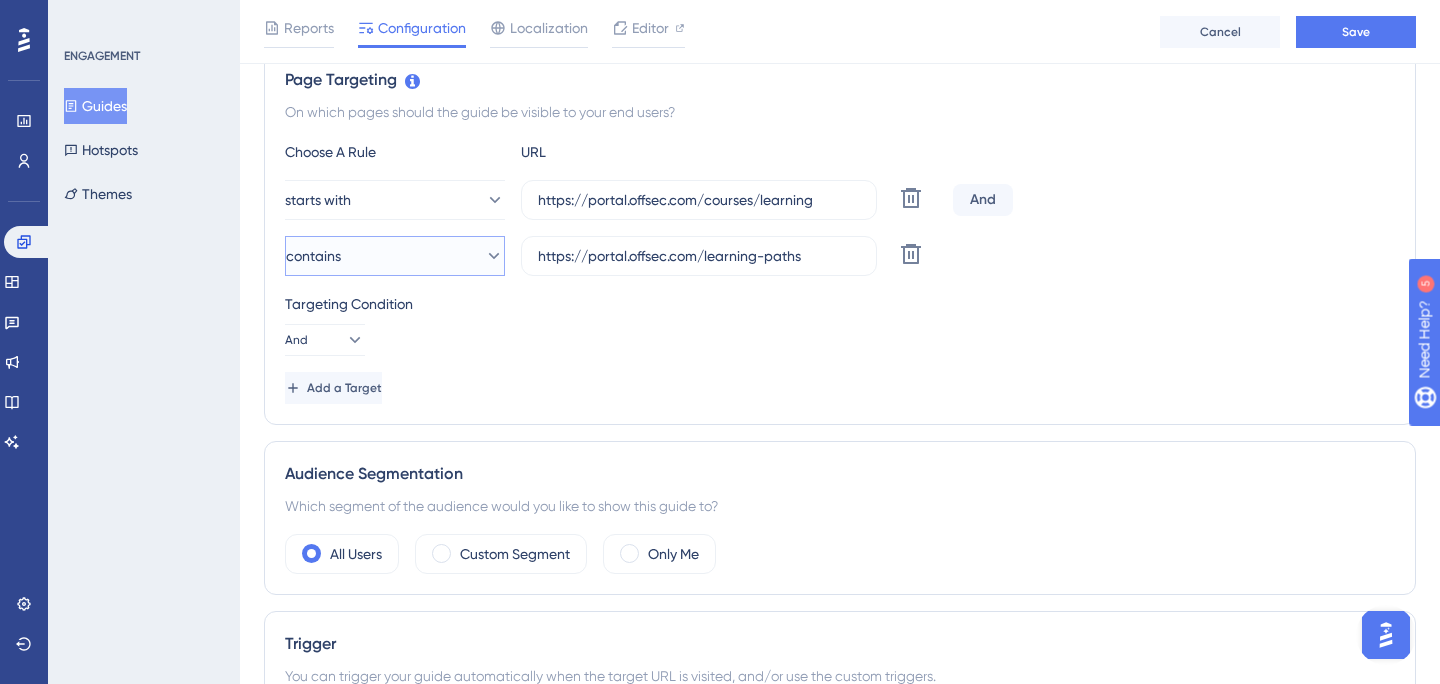 click on "contains" at bounding box center (395, 256) 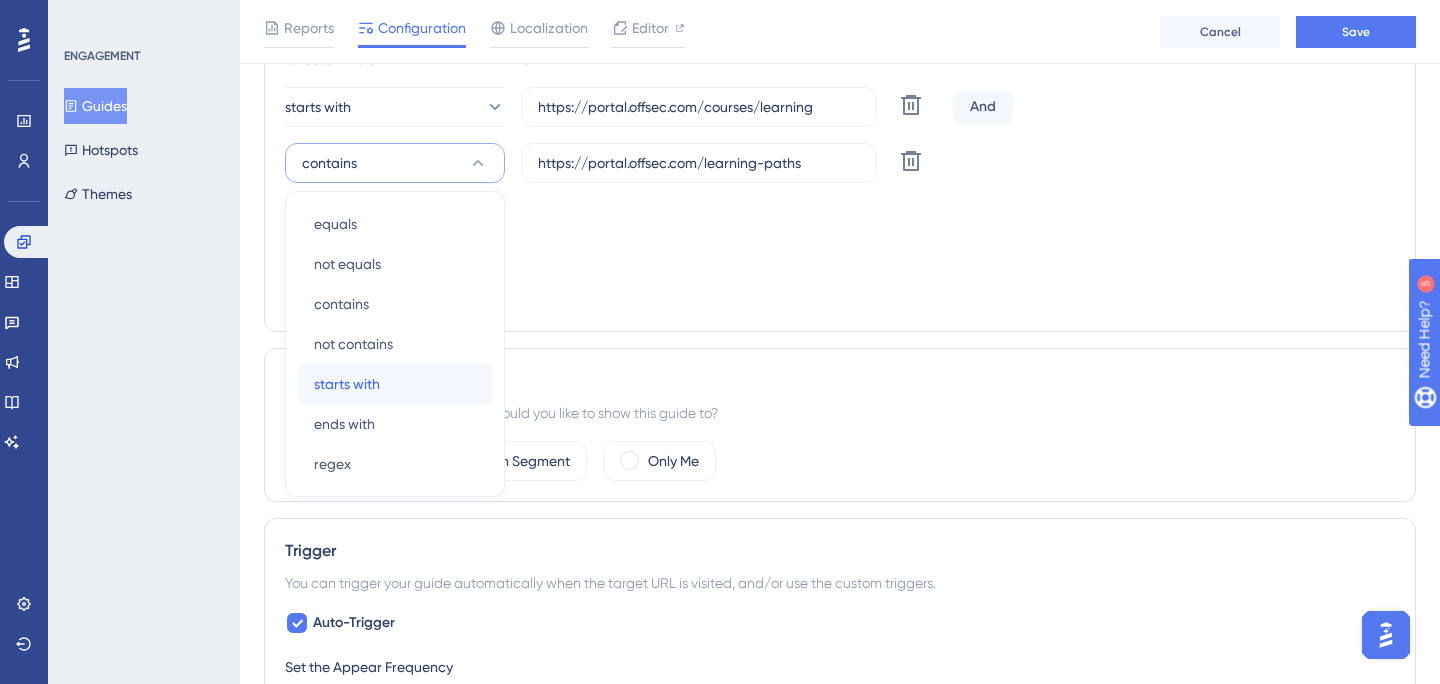 click on "starts with starts with" at bounding box center [395, 384] 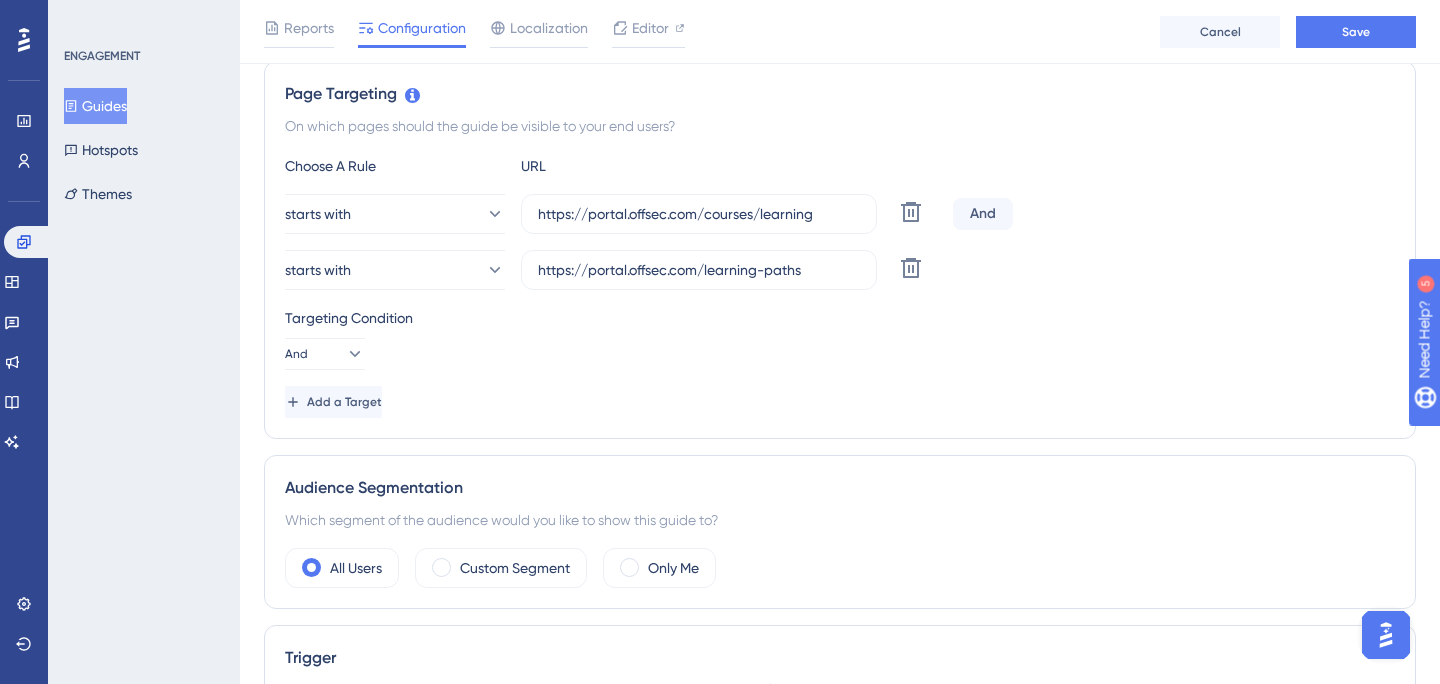 scroll, scrollTop: 446, scrollLeft: 0, axis: vertical 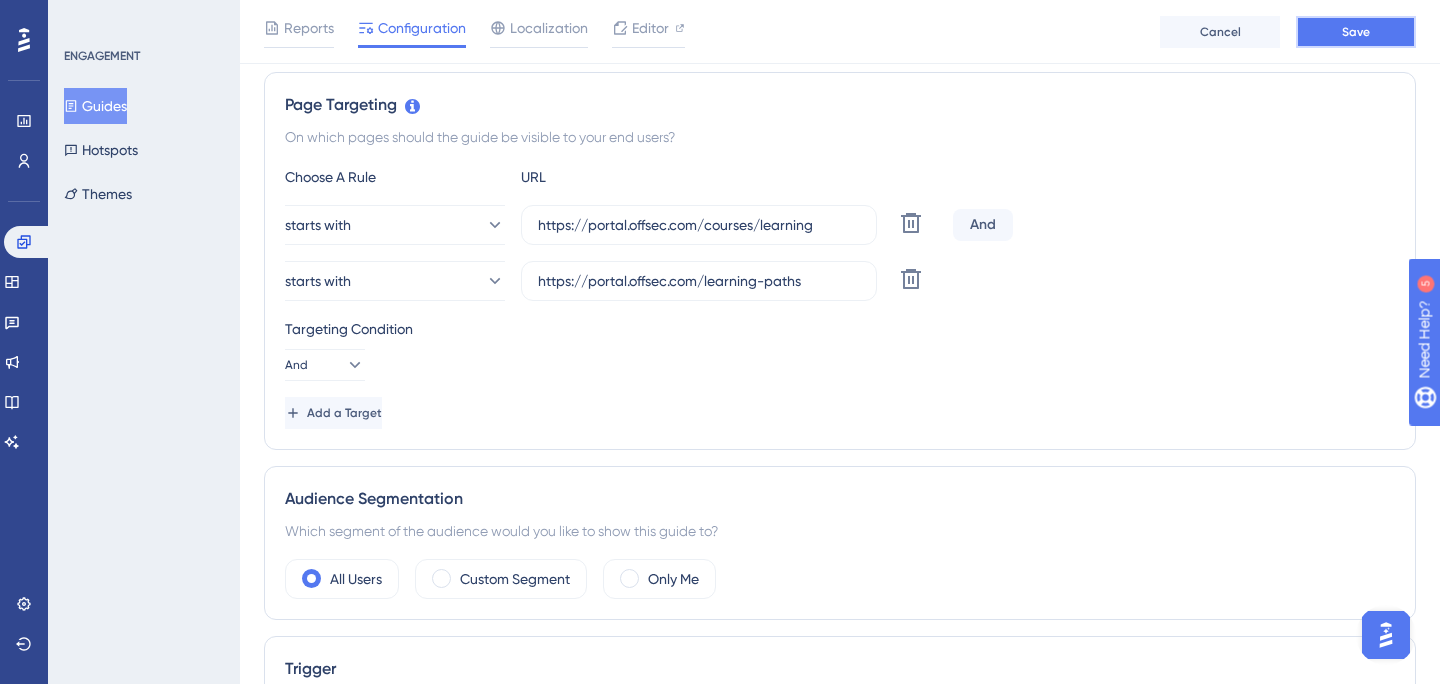 click on "Save" at bounding box center (1356, 32) 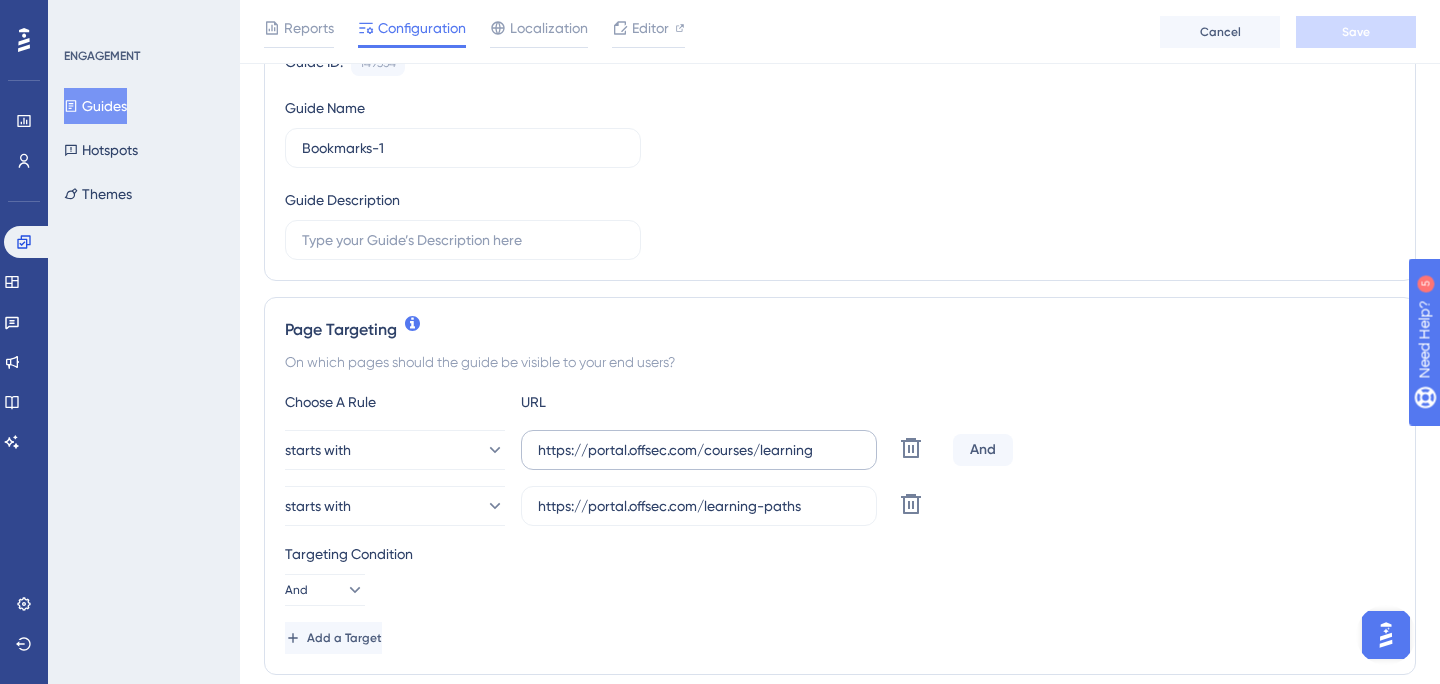 scroll, scrollTop: 260, scrollLeft: 0, axis: vertical 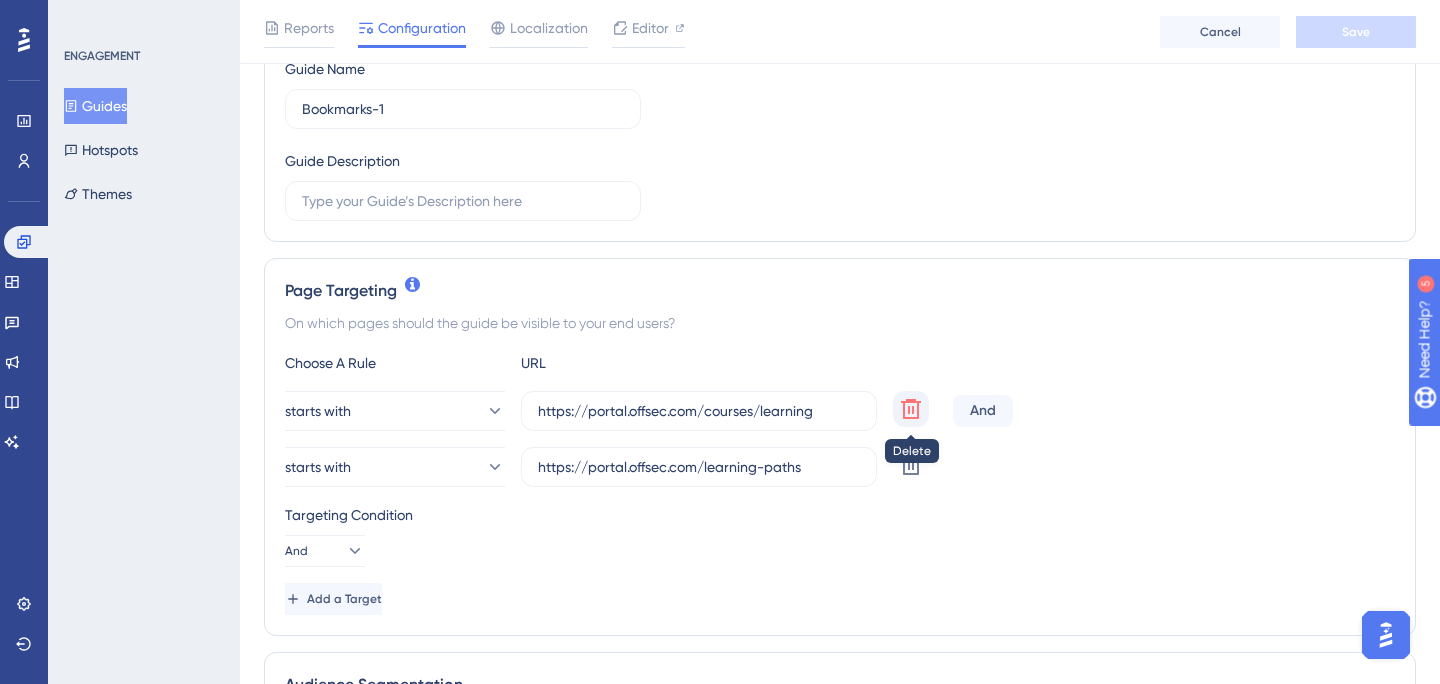 click 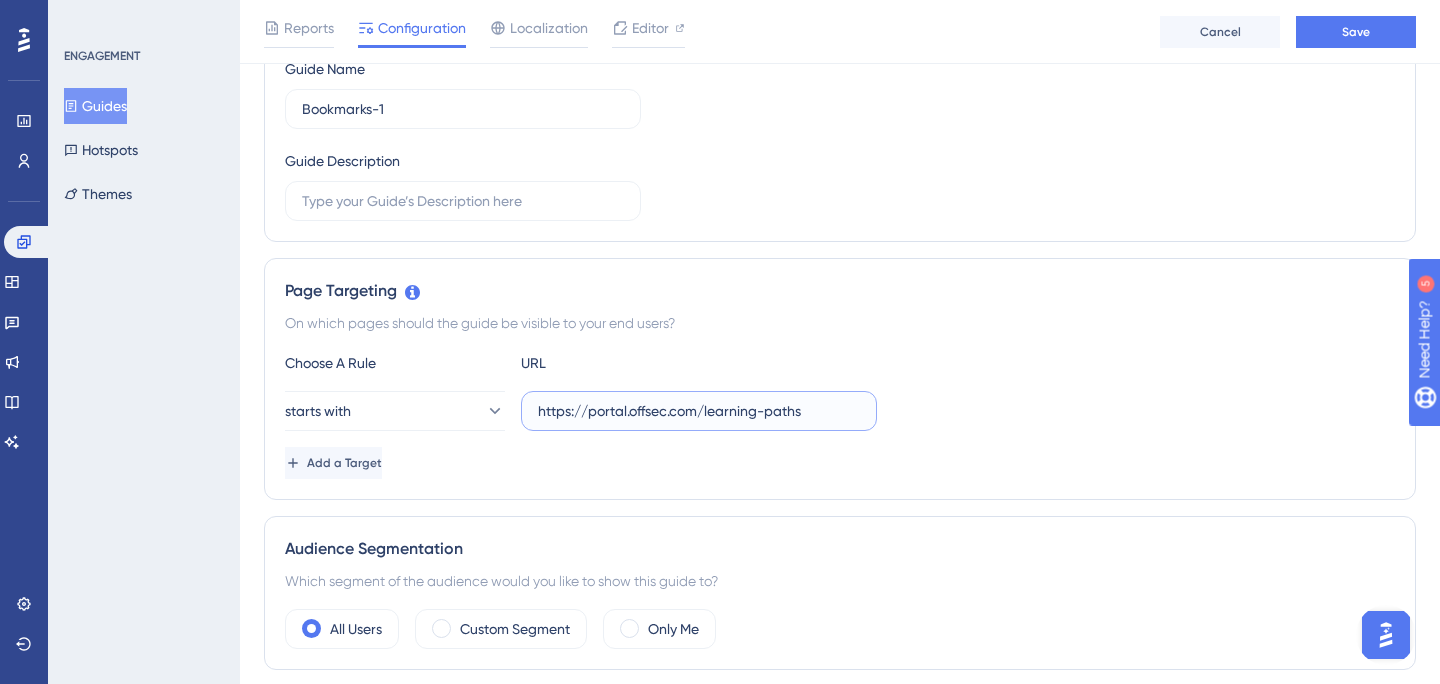 click on "https://portal.offsec.com/learning-paths" at bounding box center [699, 411] 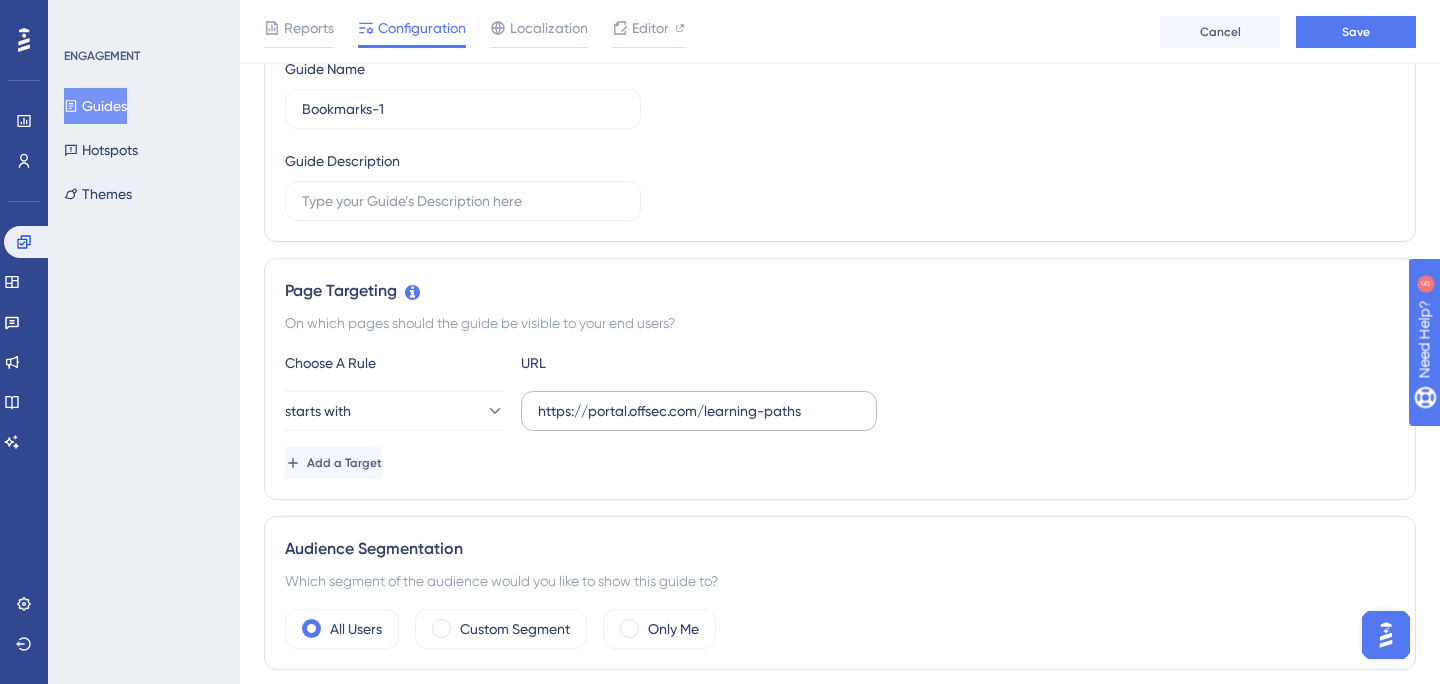 click on "https://portal.offsec.com/learning-paths" at bounding box center [699, 411] 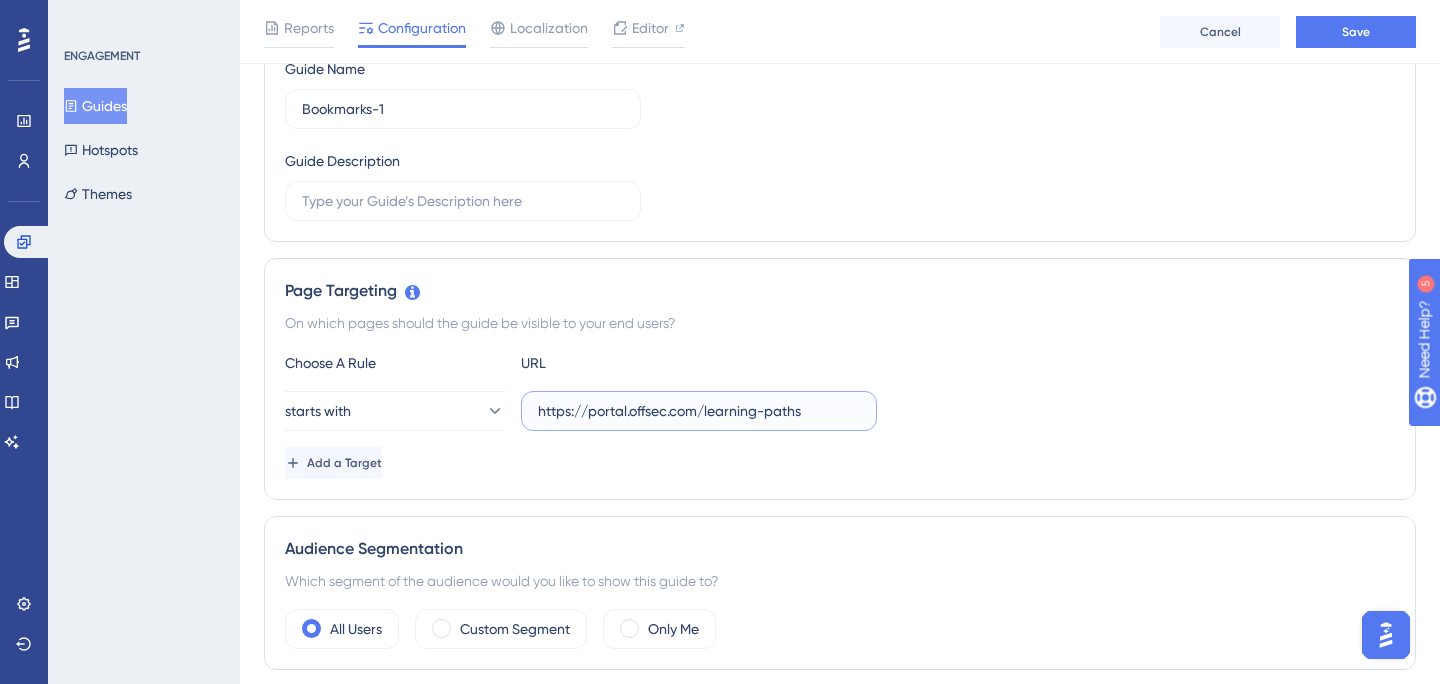 click on "https://portal.offsec.com/learning-paths" at bounding box center [699, 411] 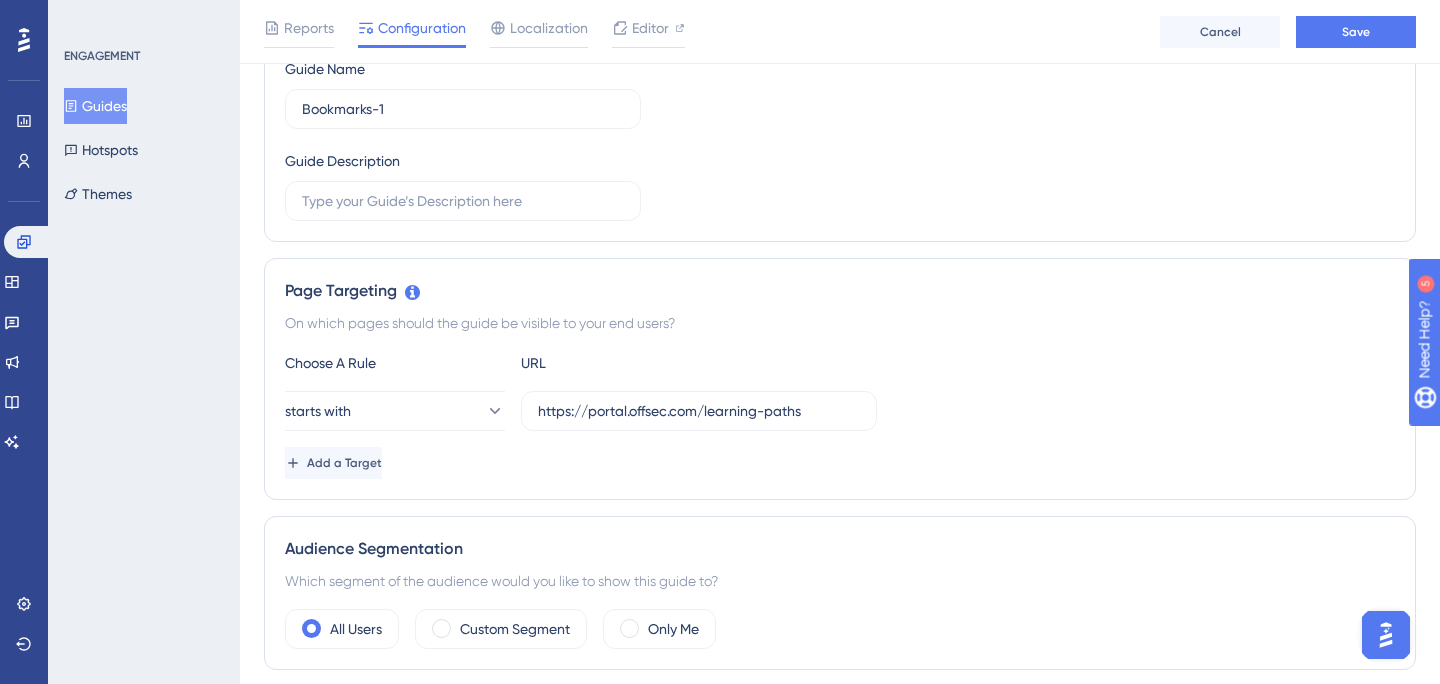 click on "Choose A Rule URL starts with https://portal.offsec.com/learning-paths Add a Target" at bounding box center (840, 415) 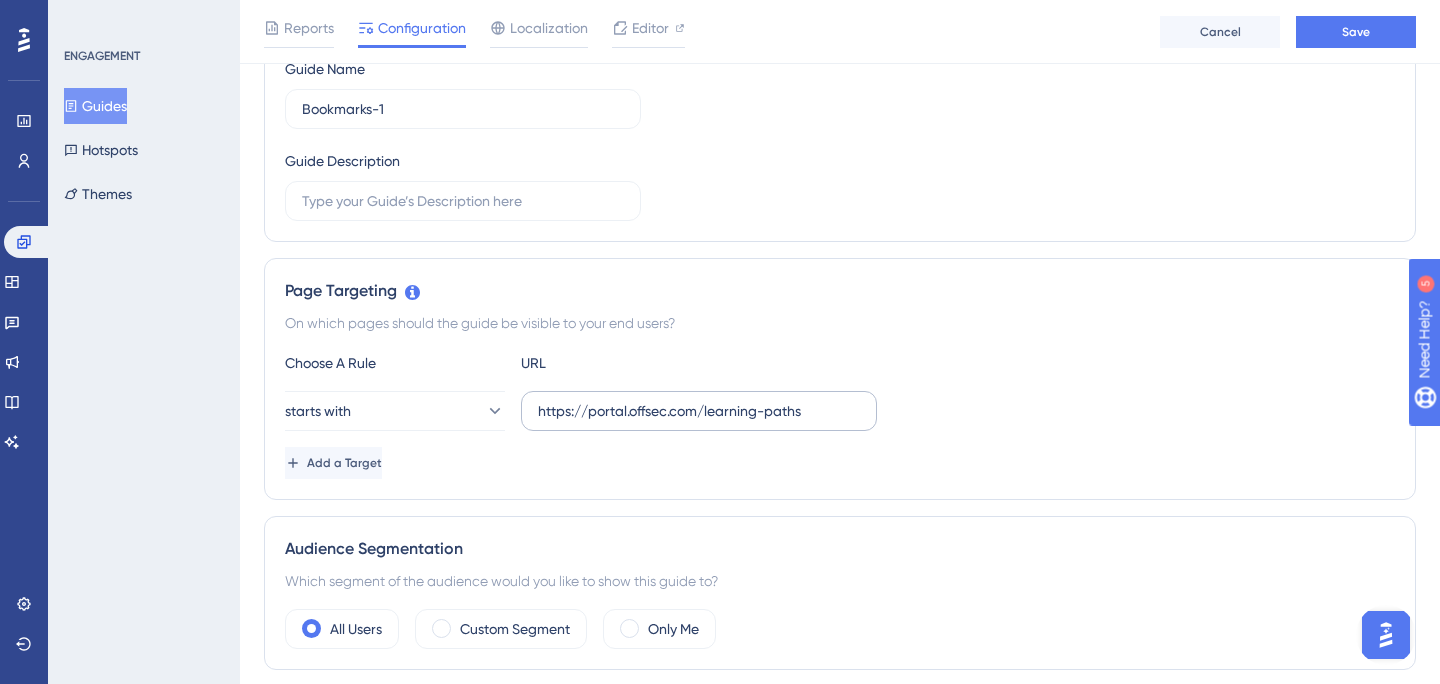 click on "https://portal.offsec.com/learning-paths" at bounding box center [699, 411] 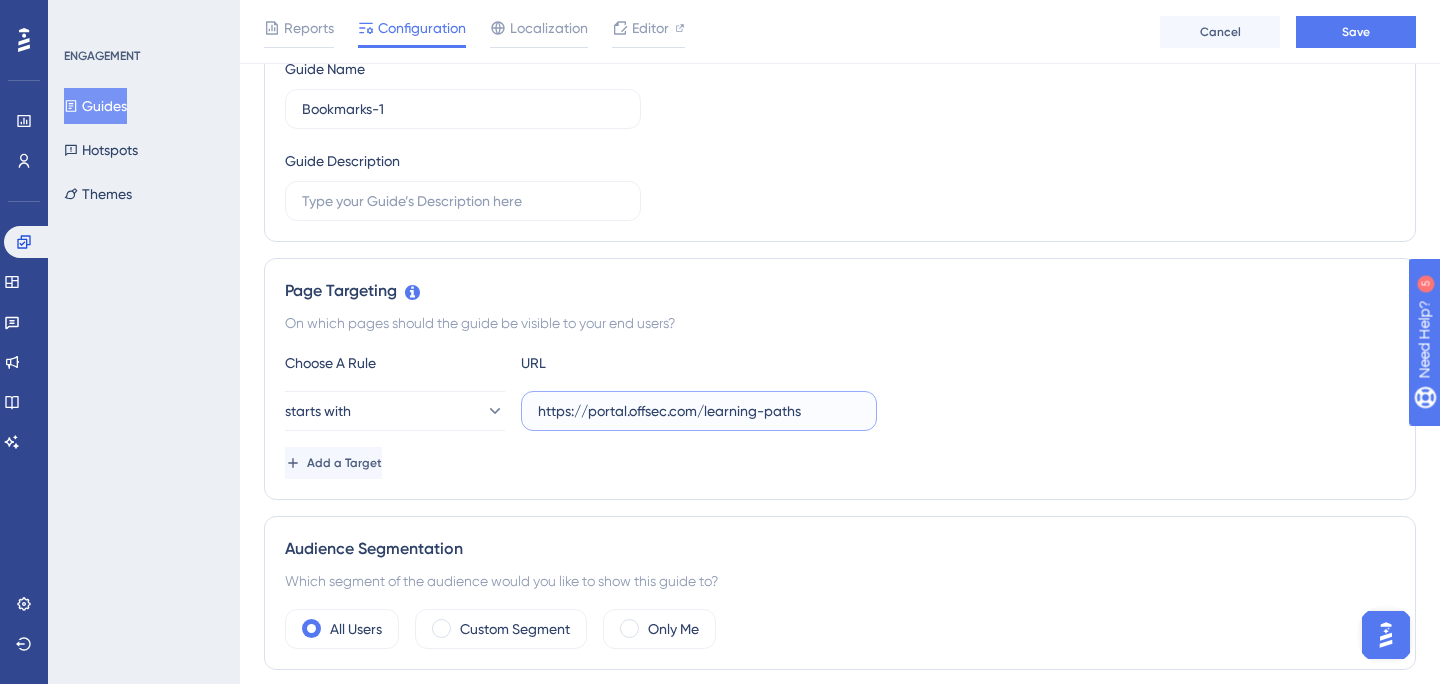click on "https://portal.offsec.com/learning-paths" at bounding box center (699, 411) 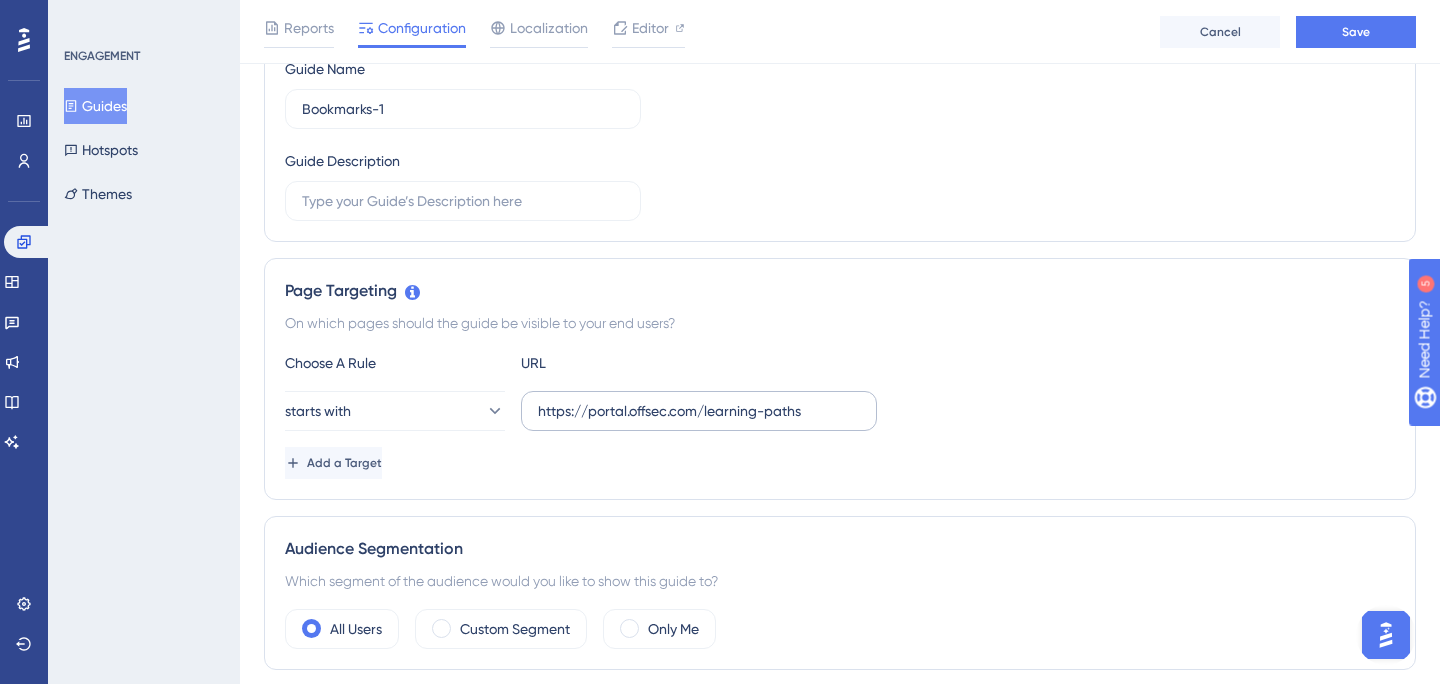 click on "https://portal.offsec.com/learning-paths" at bounding box center [699, 411] 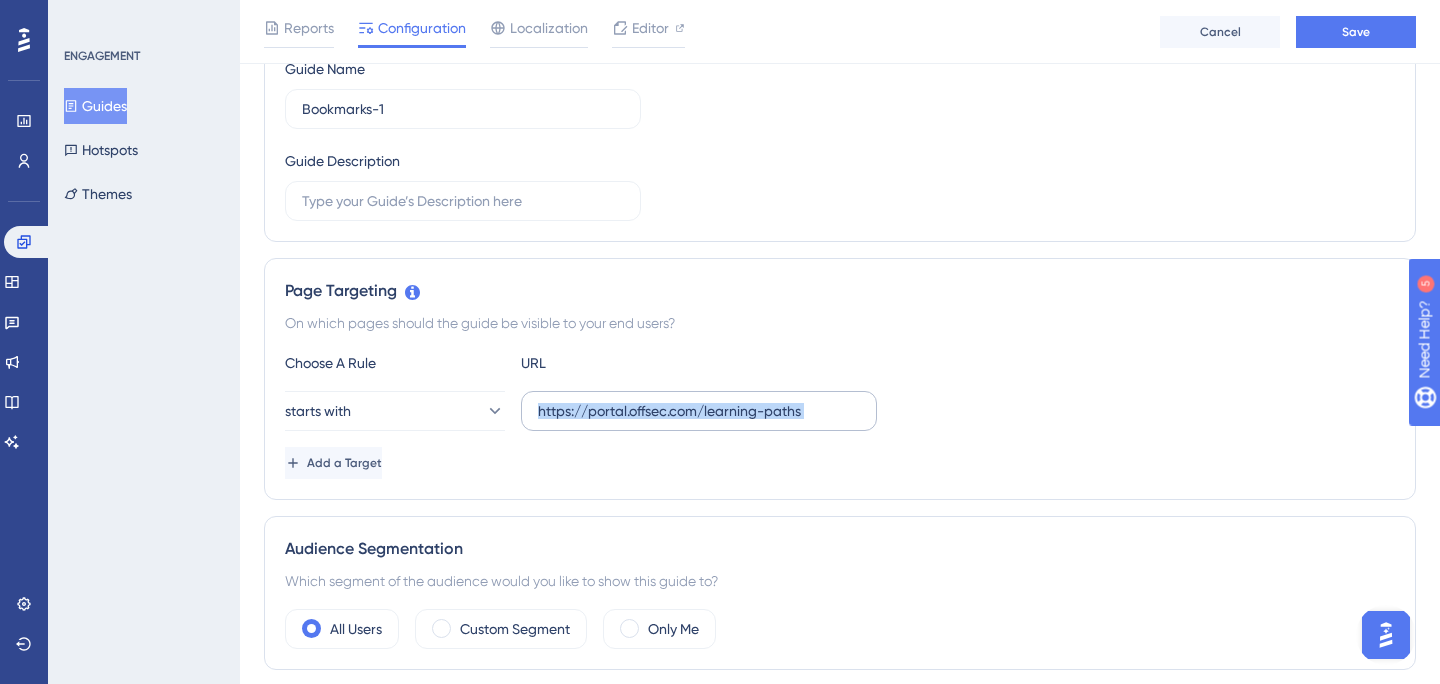 click on "https://portal.offsec.com/learning-paths" at bounding box center [699, 411] 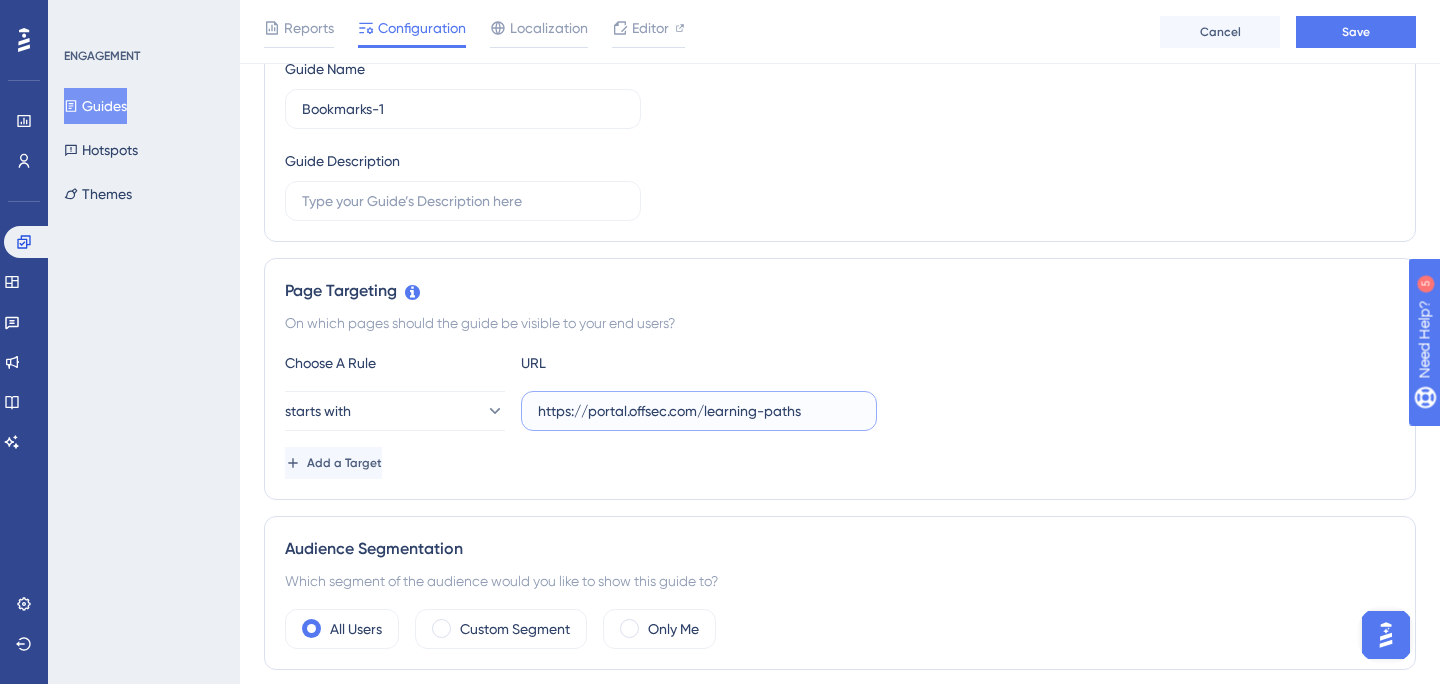 click on "https://portal.offsec.com/learning-paths" at bounding box center (699, 411) 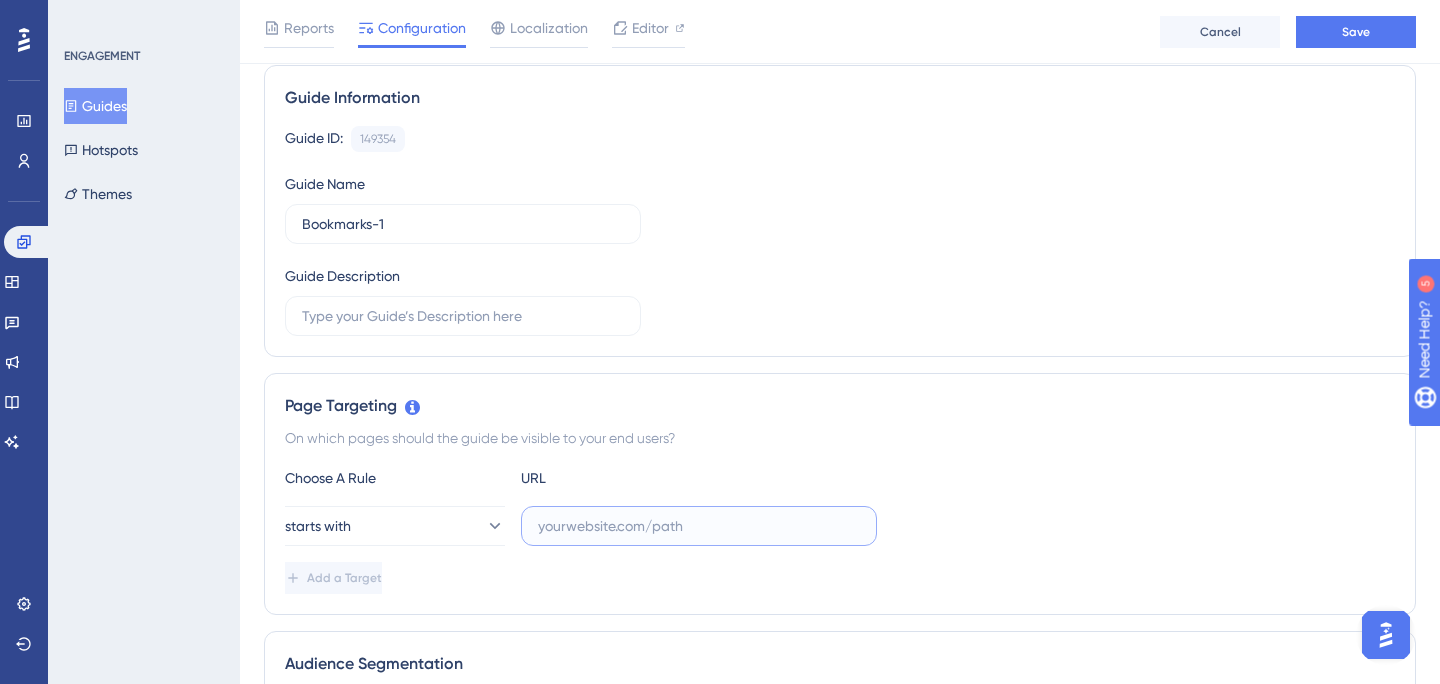 scroll, scrollTop: 0, scrollLeft: 0, axis: both 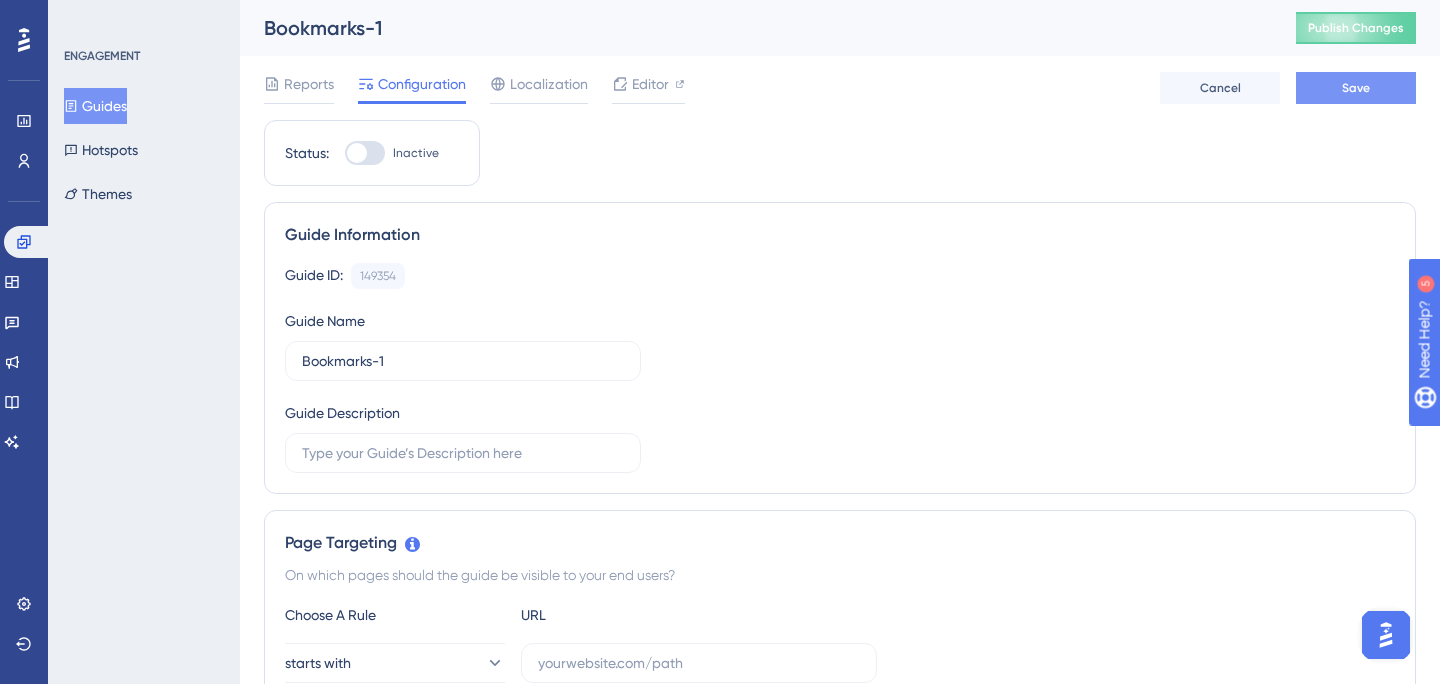 click on "Save" at bounding box center (1356, 88) 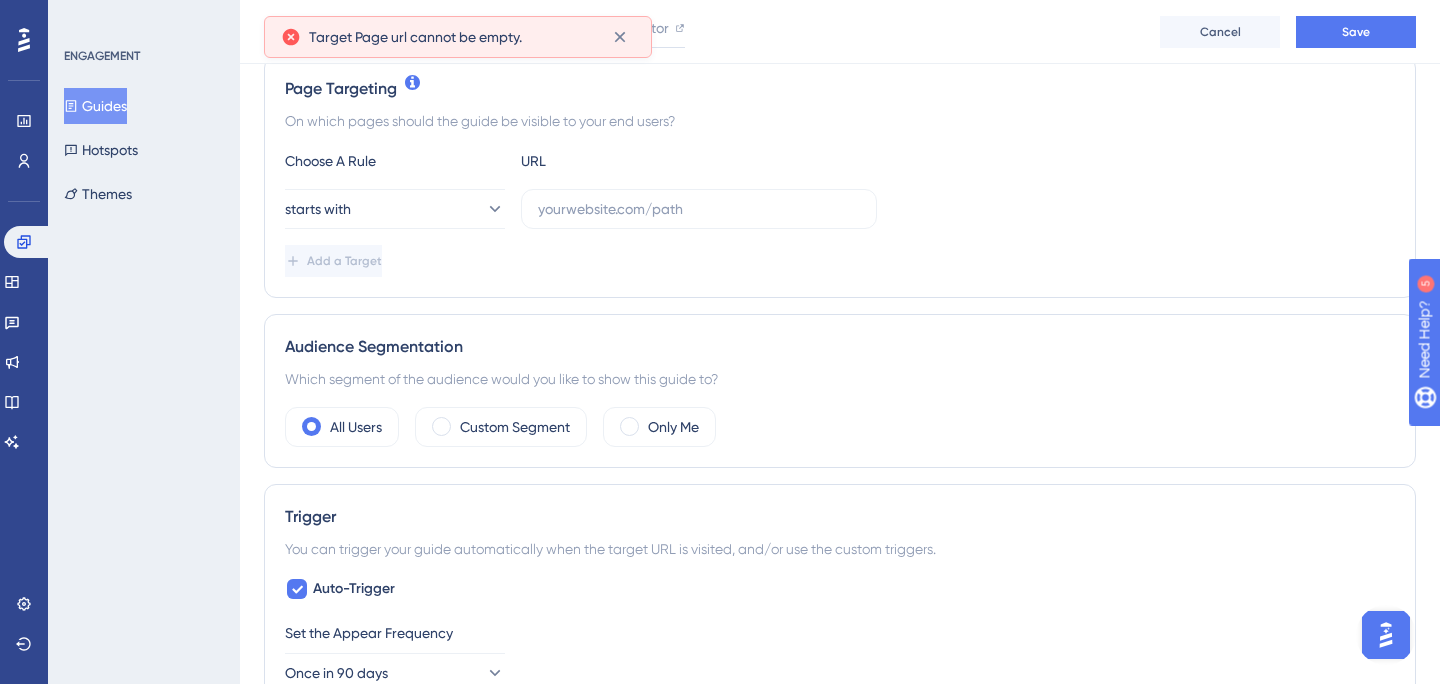 scroll, scrollTop: 455, scrollLeft: 0, axis: vertical 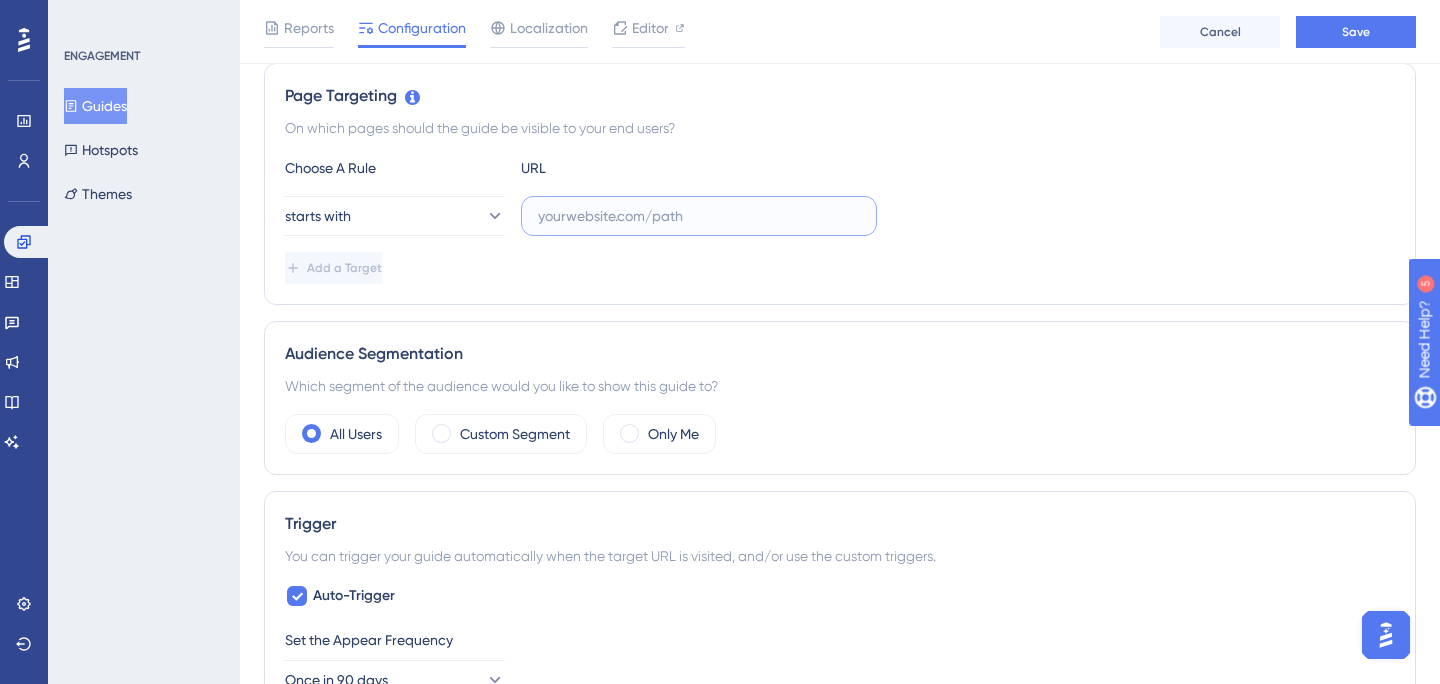 click at bounding box center (699, 216) 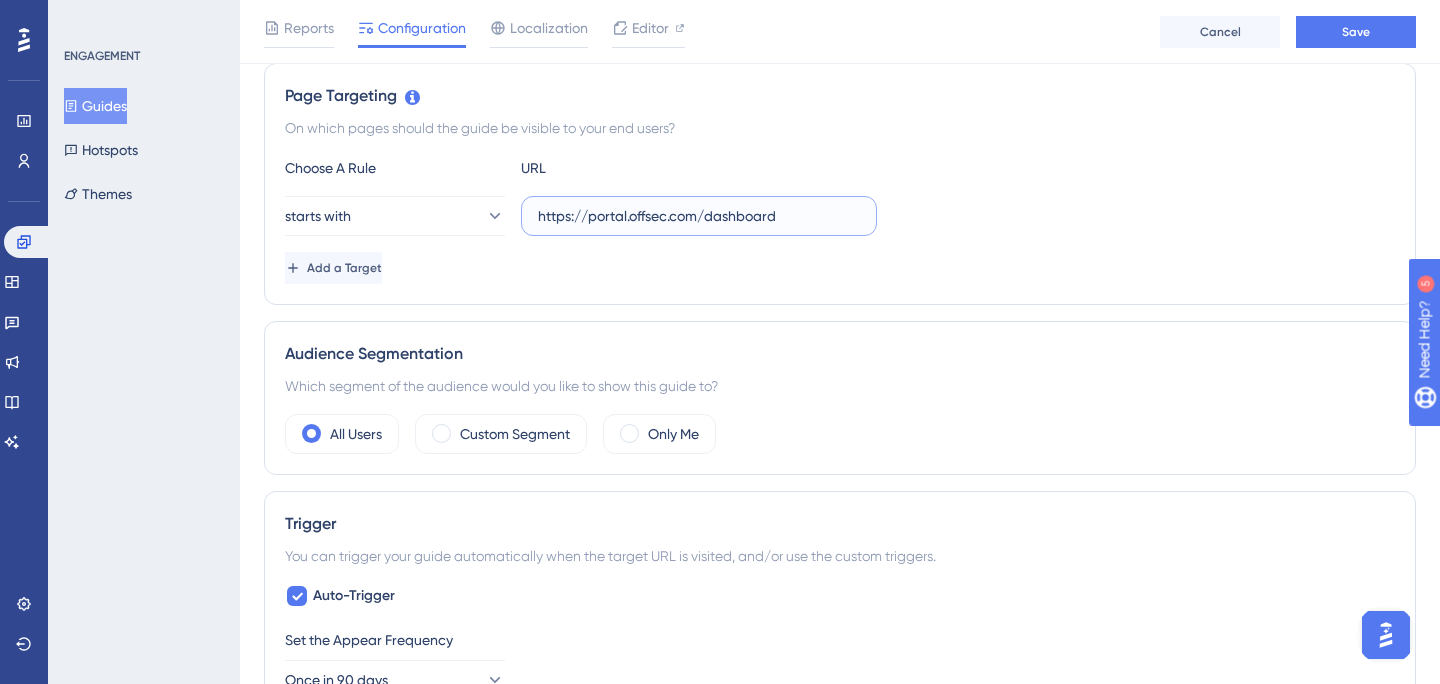type on "https://portal.offsec.com/dashboard" 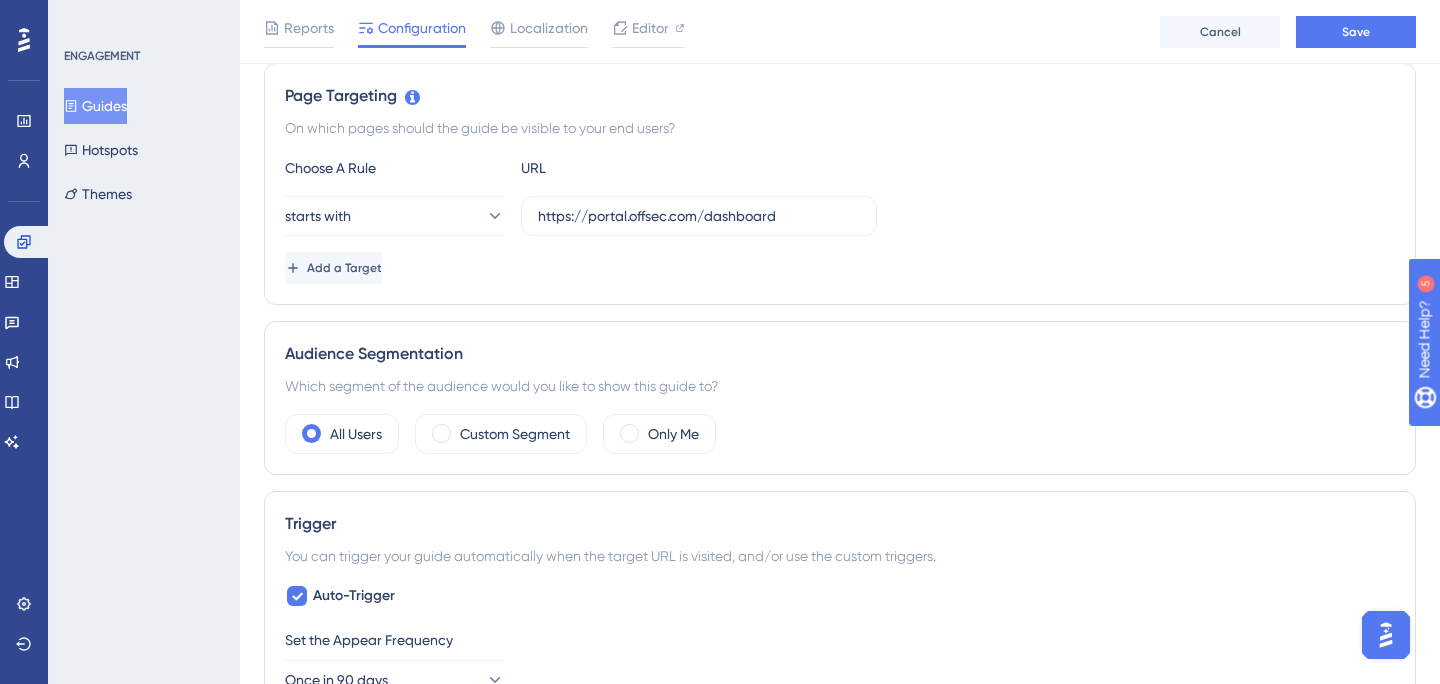 click on "Reports Configuration Localization Editor Cancel Save" at bounding box center [840, 32] 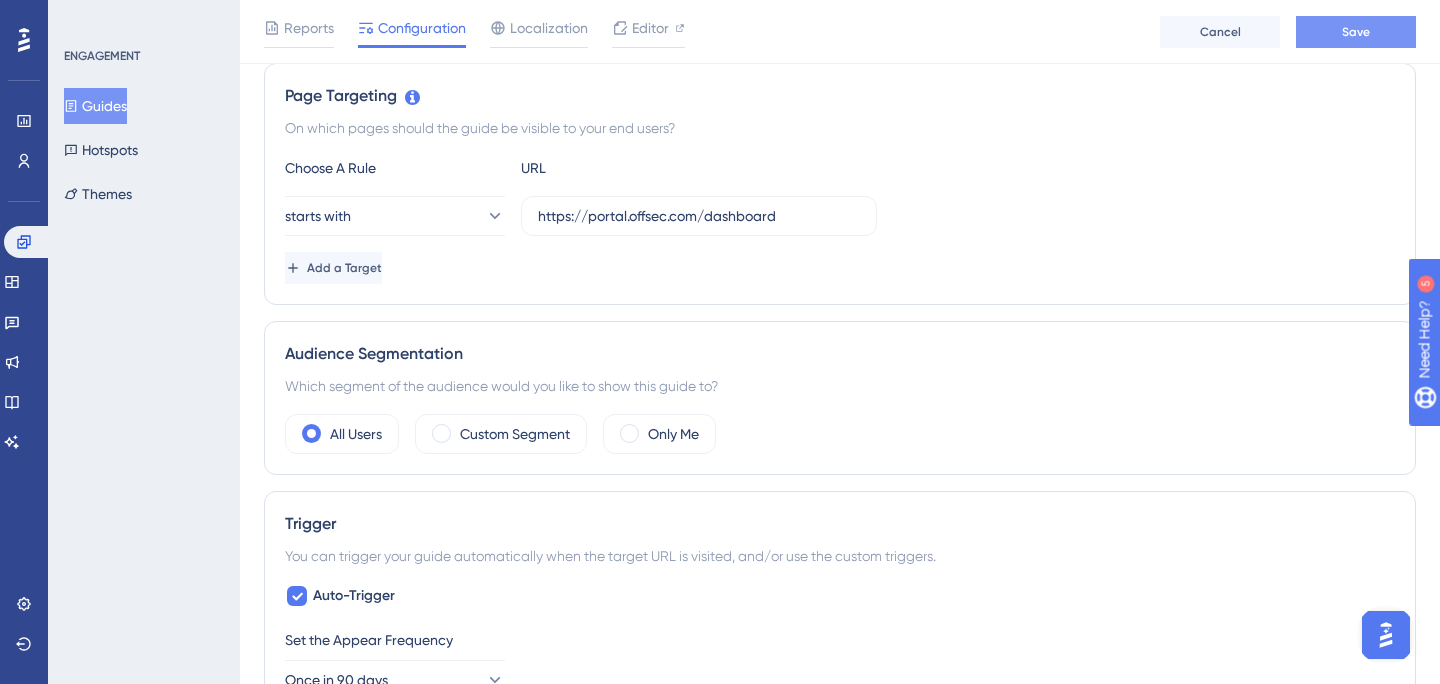 click on "Save" at bounding box center [1356, 32] 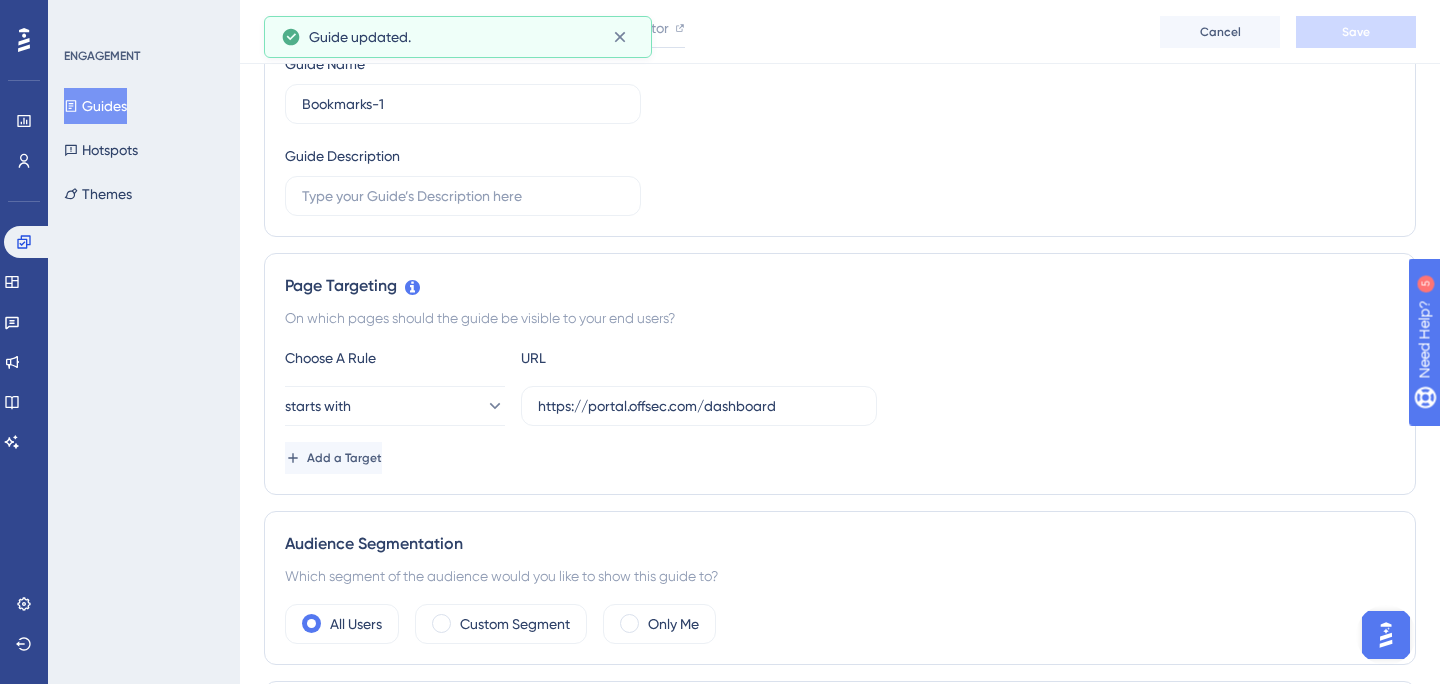 scroll, scrollTop: 0, scrollLeft: 0, axis: both 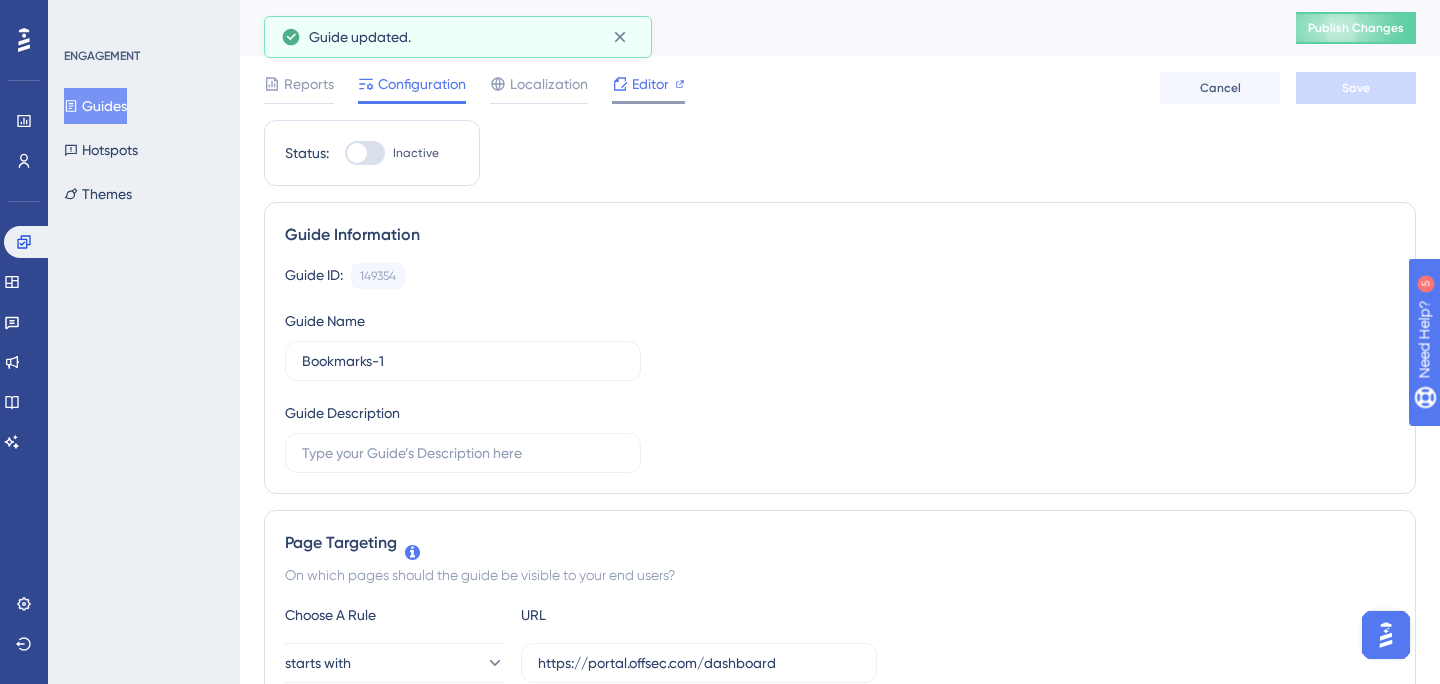 click on "Editor" at bounding box center (648, 88) 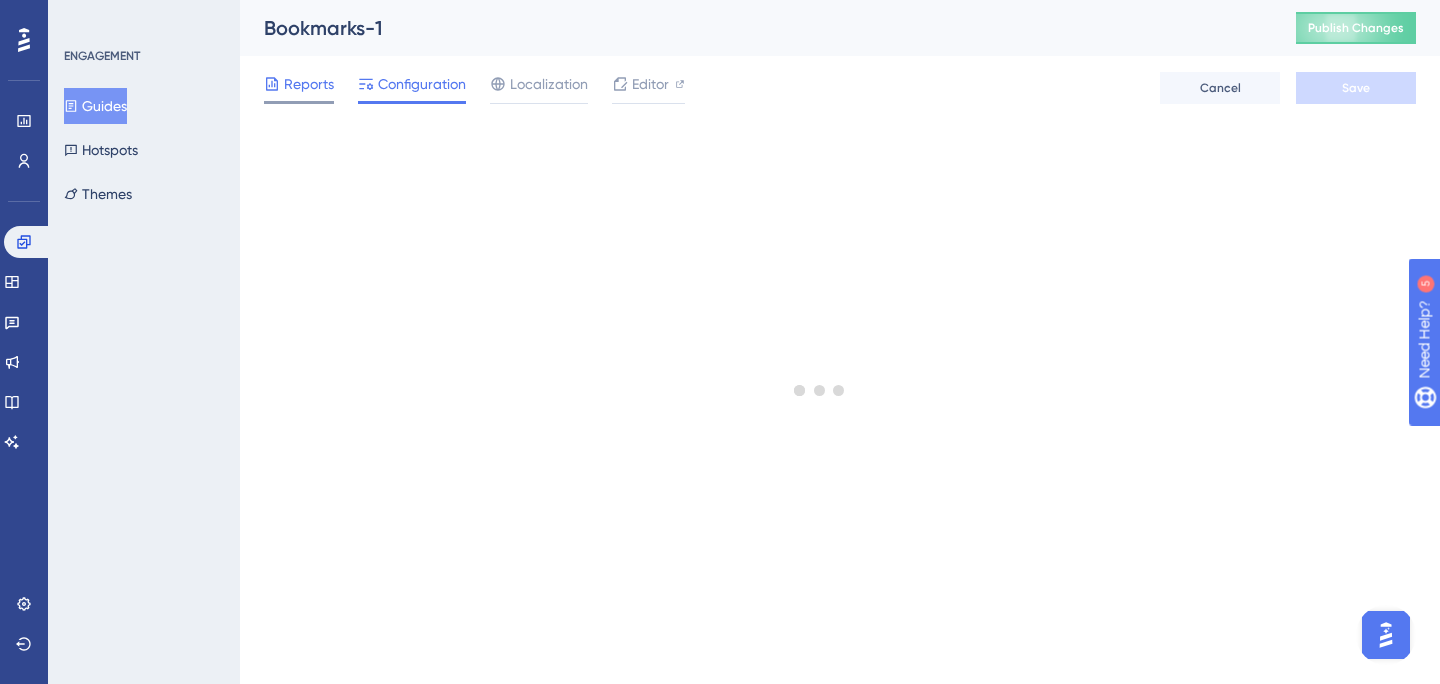click on "Reports" at bounding box center (309, 84) 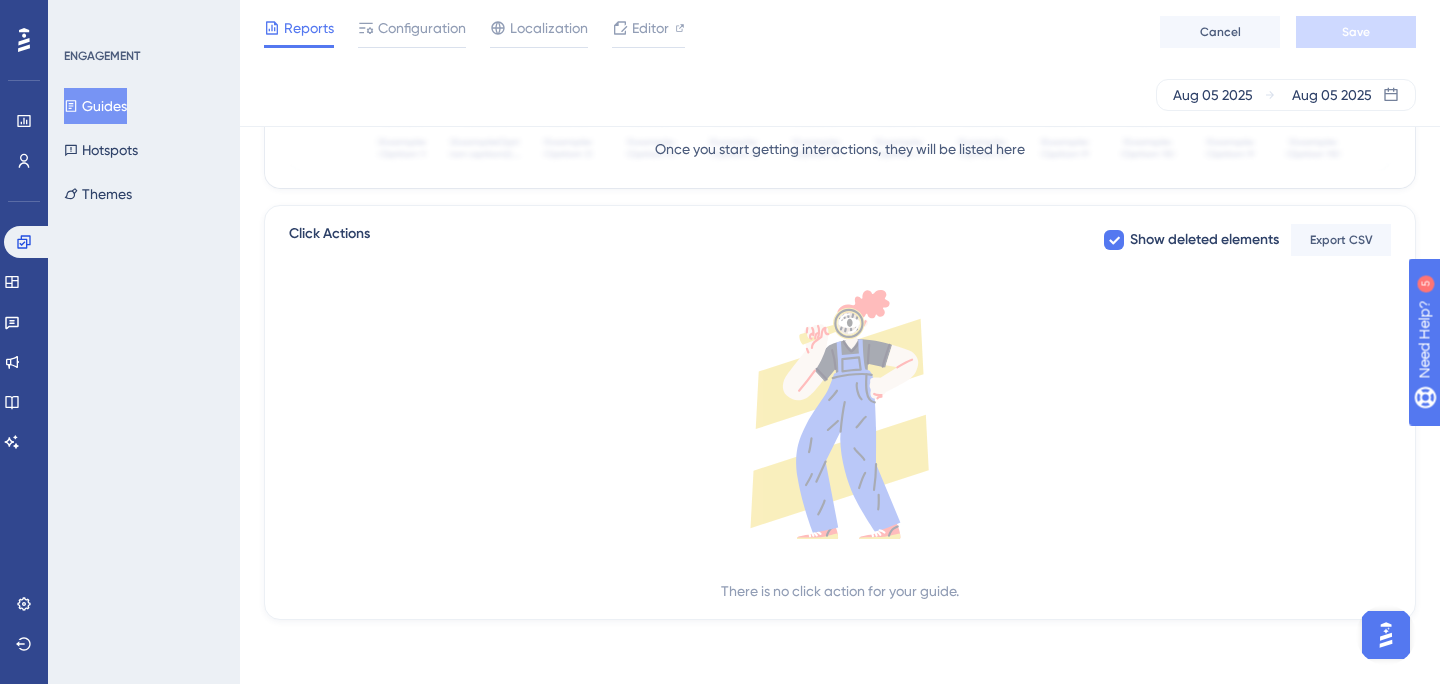 scroll, scrollTop: 0, scrollLeft: 0, axis: both 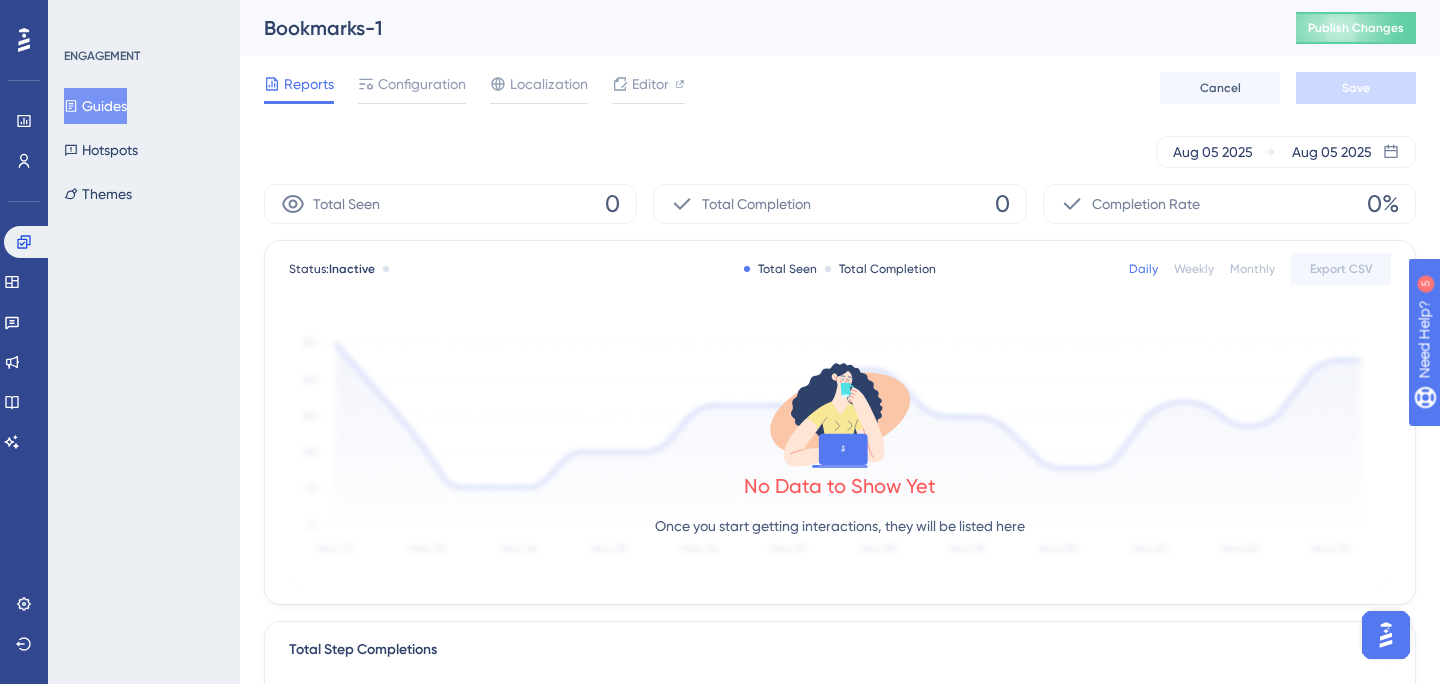 click on "Reports Configuration Localization Editor Cancel Save" at bounding box center (840, 88) 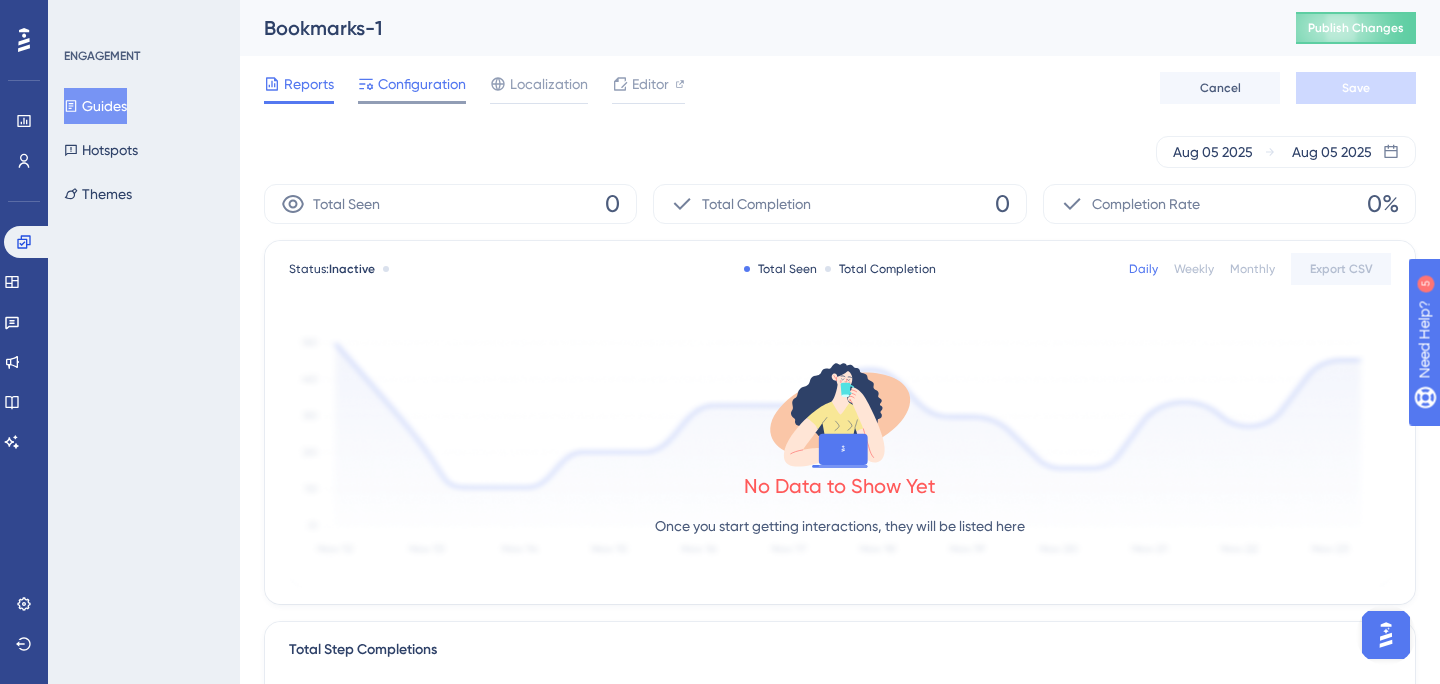 click on "Configuration" at bounding box center [422, 84] 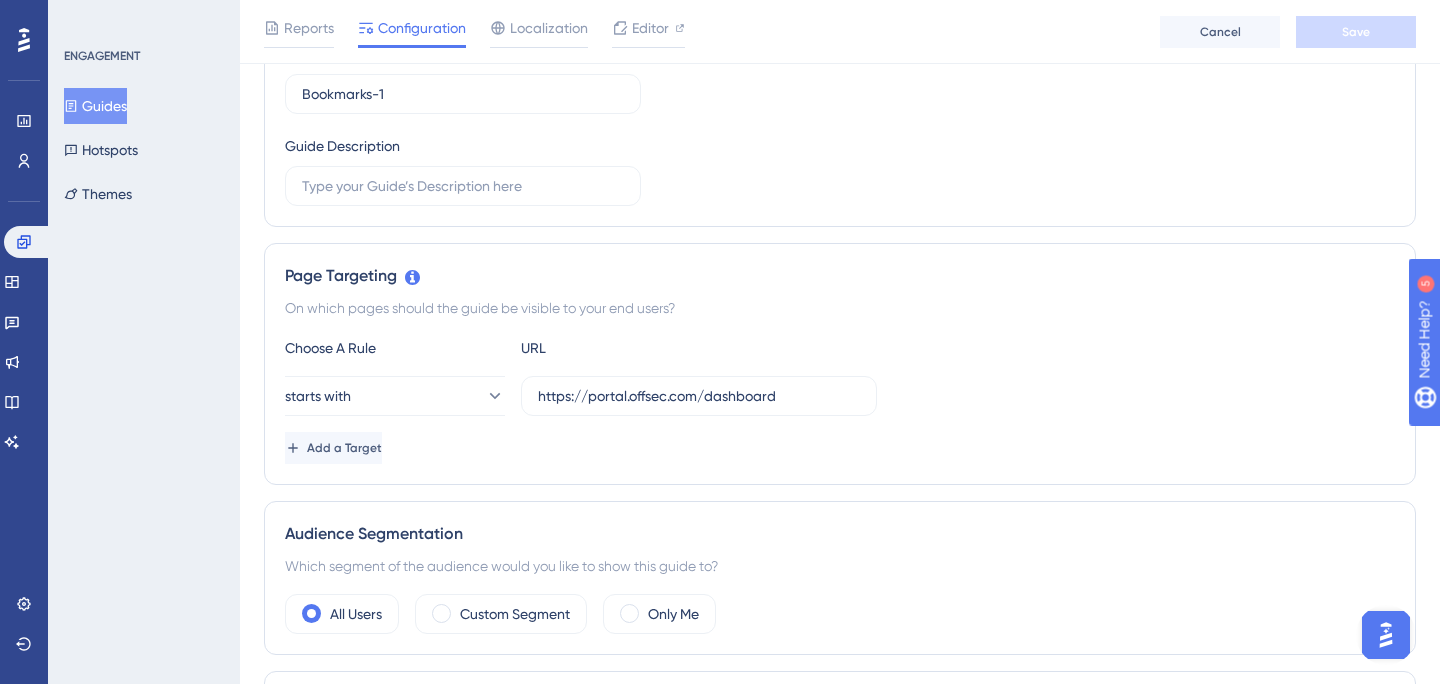 scroll, scrollTop: 279, scrollLeft: 0, axis: vertical 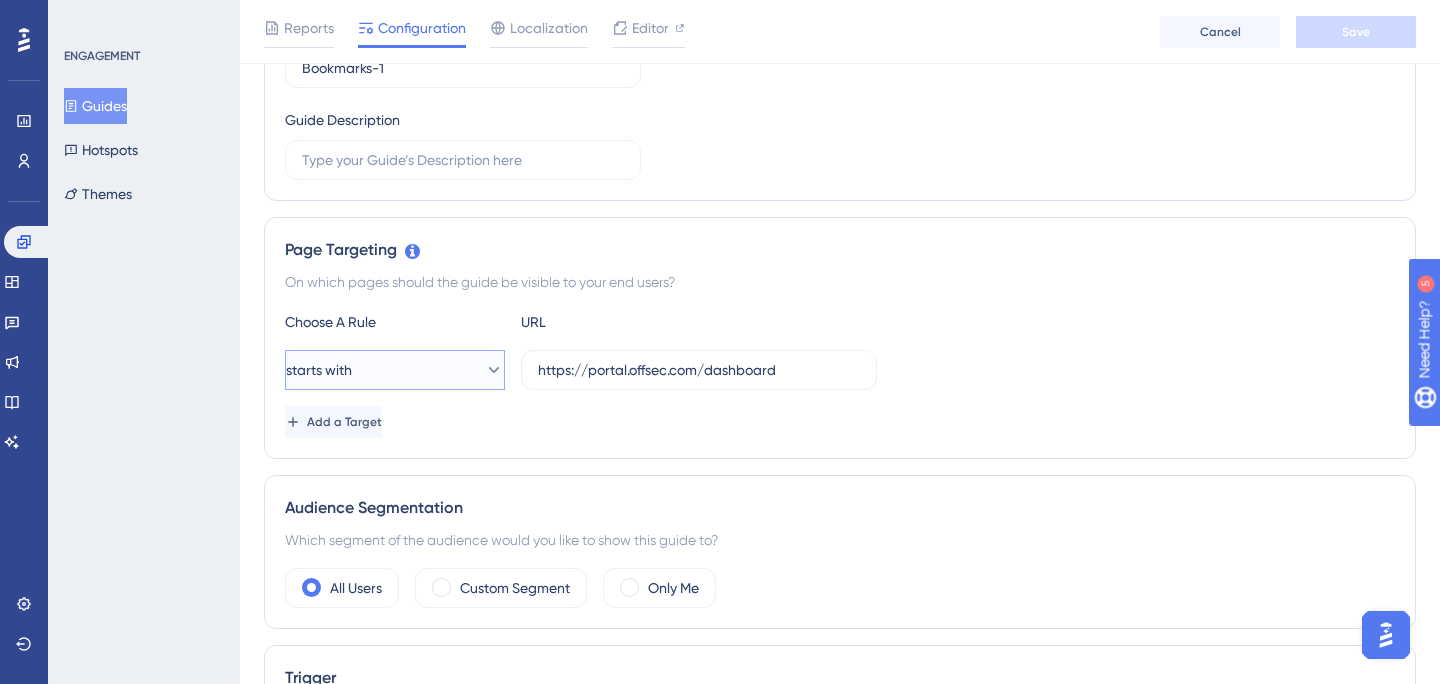 click on "starts with" at bounding box center [395, 370] 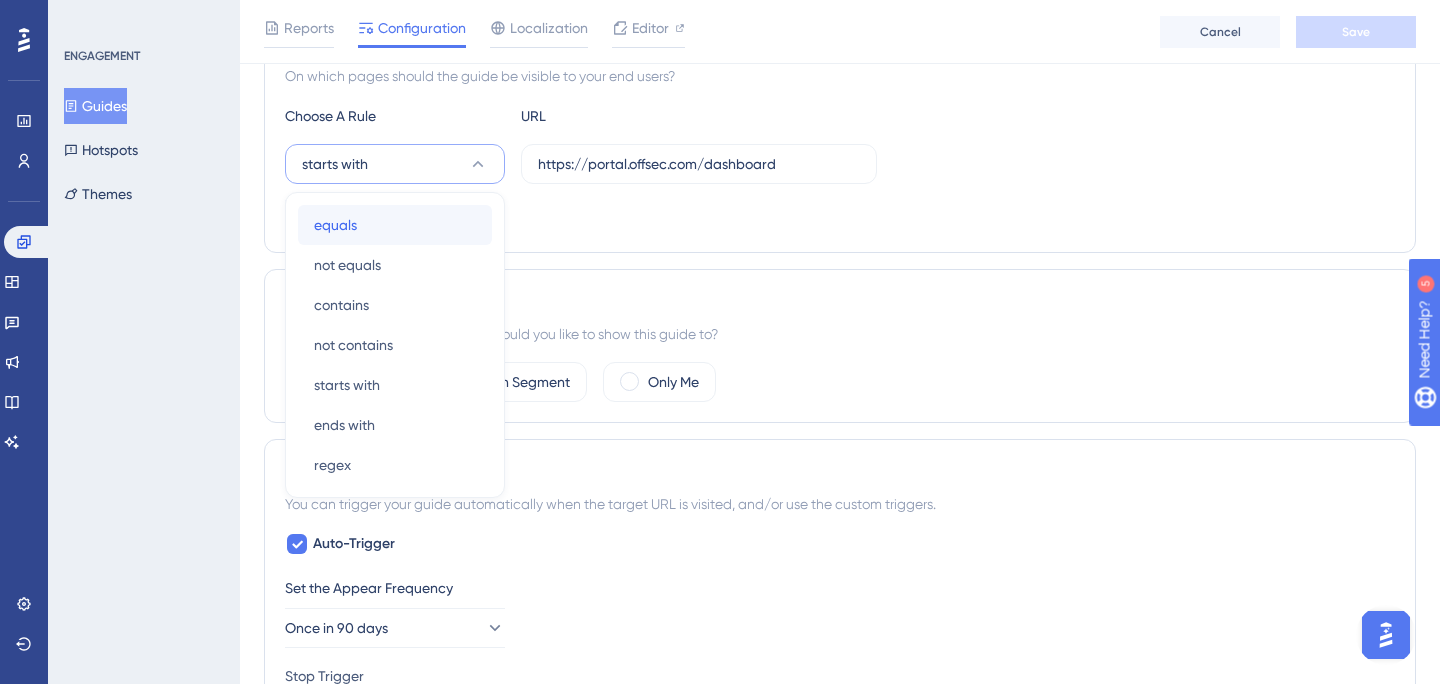 click on "equals equals" at bounding box center (395, 225) 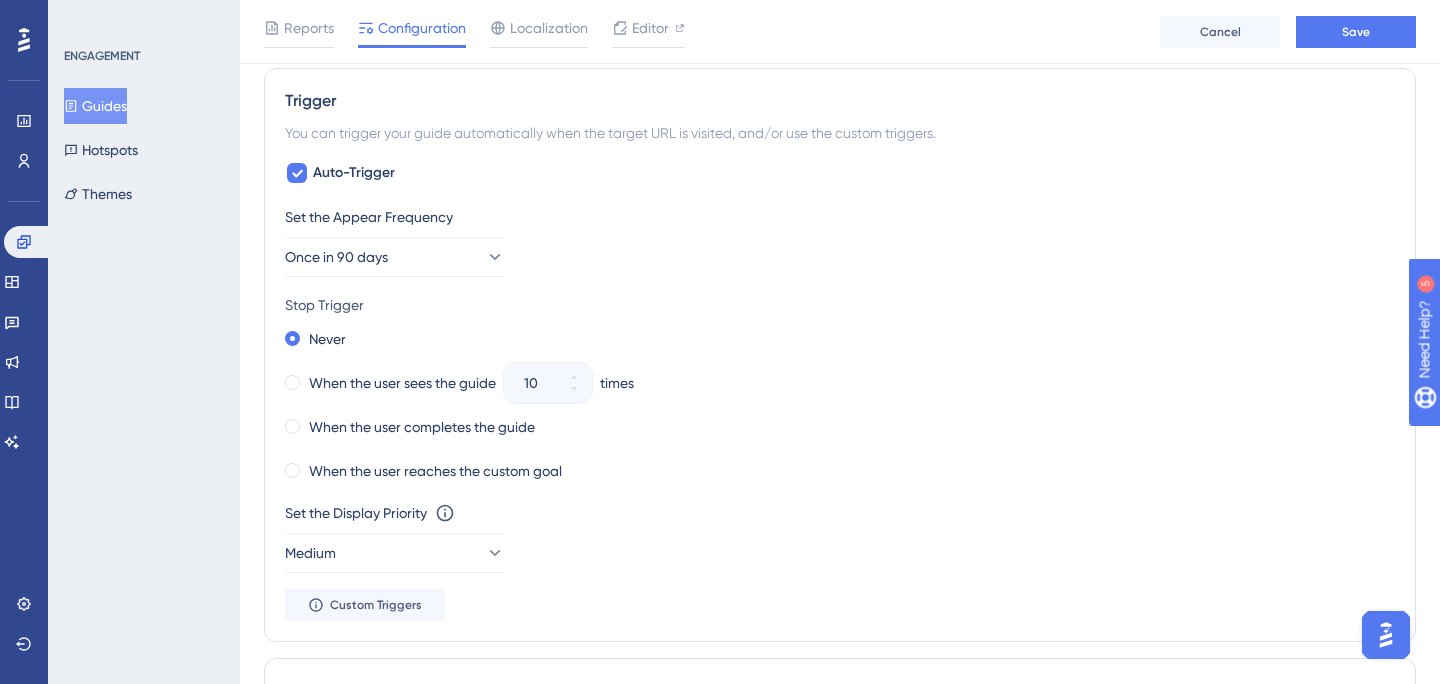 scroll, scrollTop: 890, scrollLeft: 0, axis: vertical 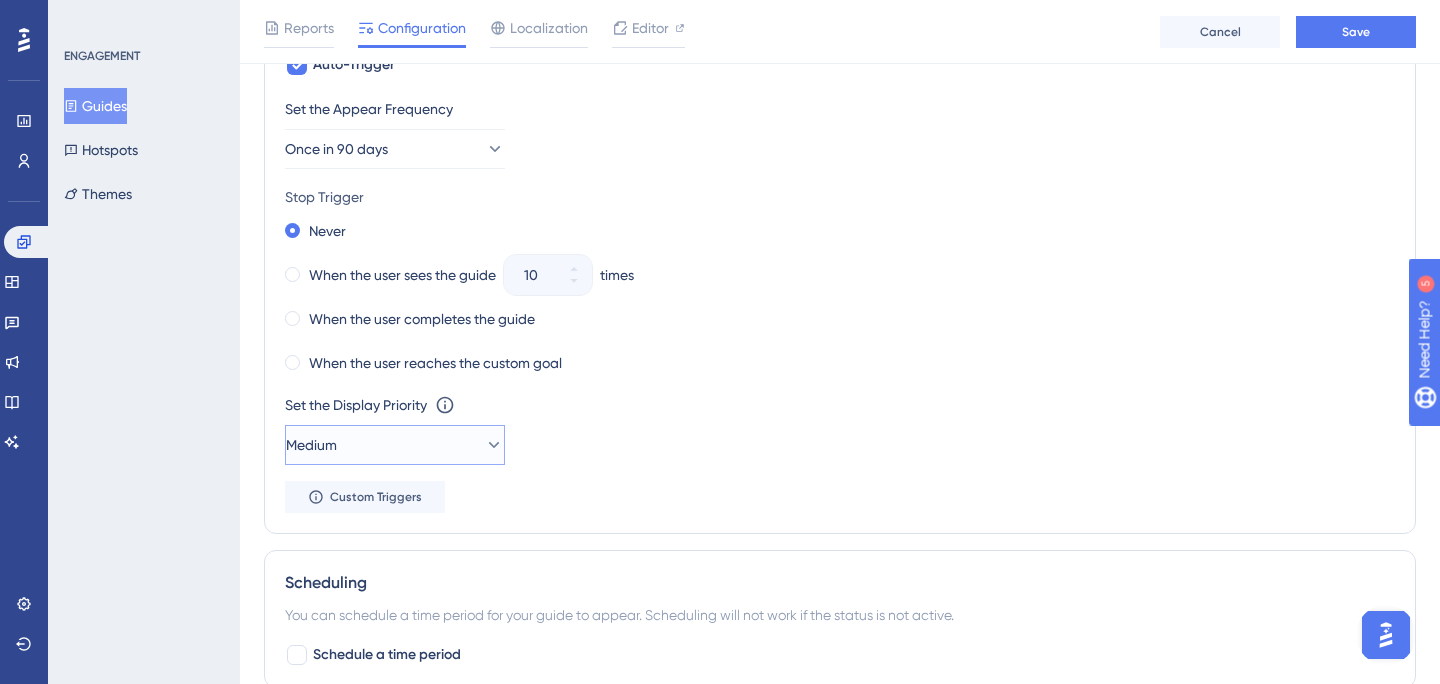 click on "Medium" at bounding box center [395, 445] 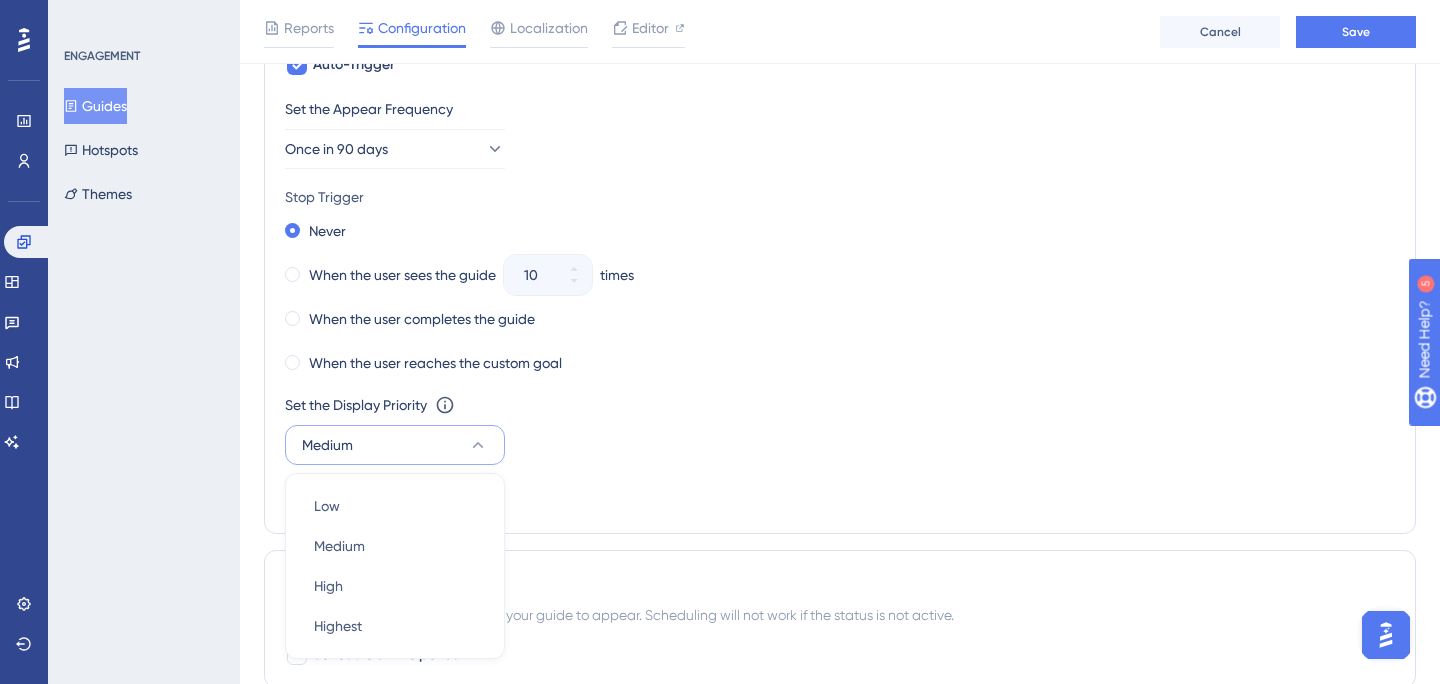 scroll, scrollTop: 1210, scrollLeft: 0, axis: vertical 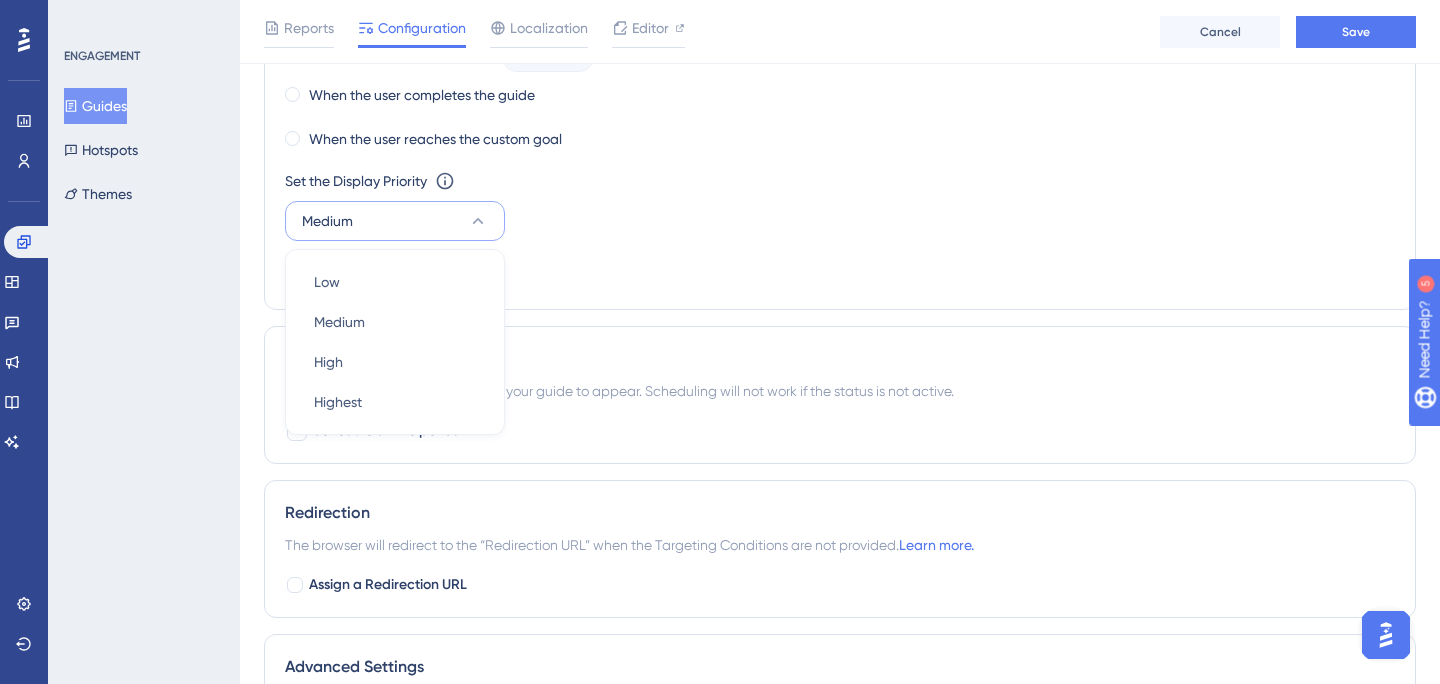 click on "Set the Appear Frequency Once in 90 days Stop Trigger Never When the user sees the guide 10 times When the user completes the guide When the user reaches the custom goal Set the Display Priority This option will set the display priority between
auto-triggered materials in cases of conflicts between multiple materials Medium Low Low Medium Medium High High Highest Highest Custom Triggers" at bounding box center (840, 81) 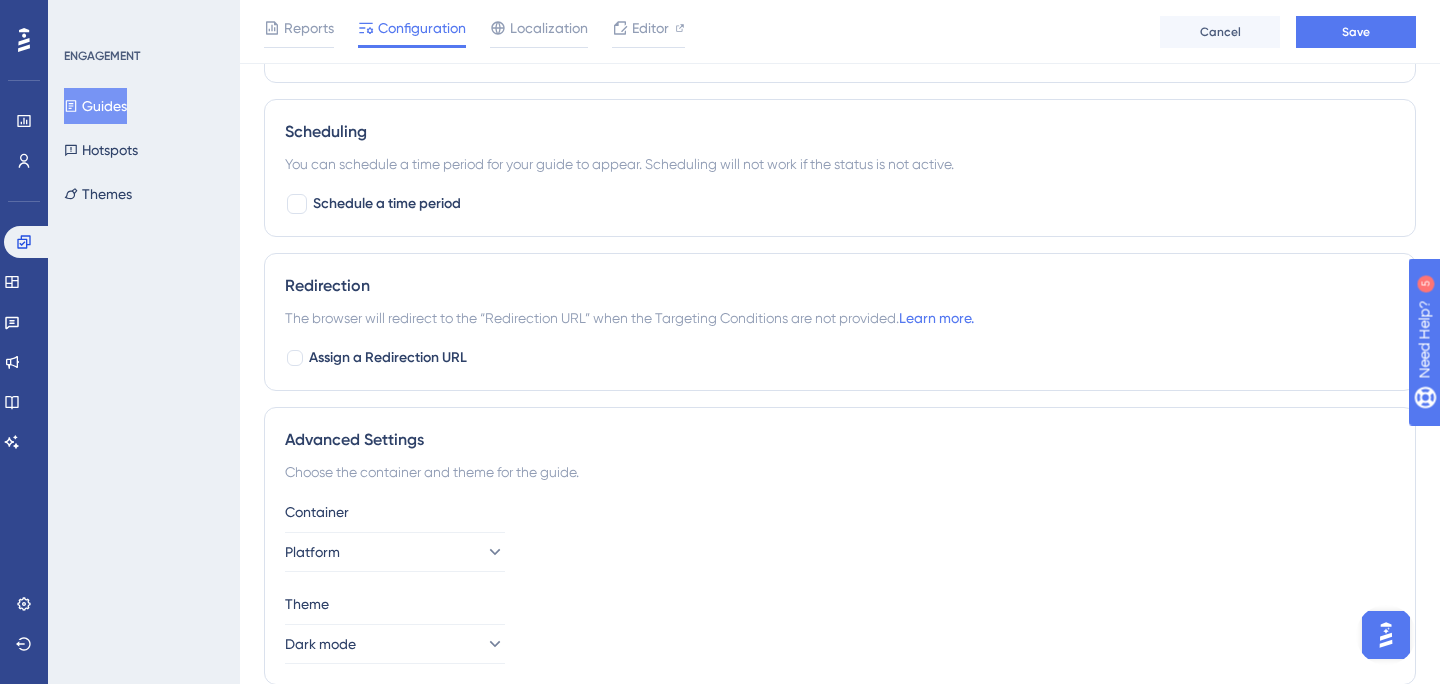 scroll, scrollTop: 1518, scrollLeft: 0, axis: vertical 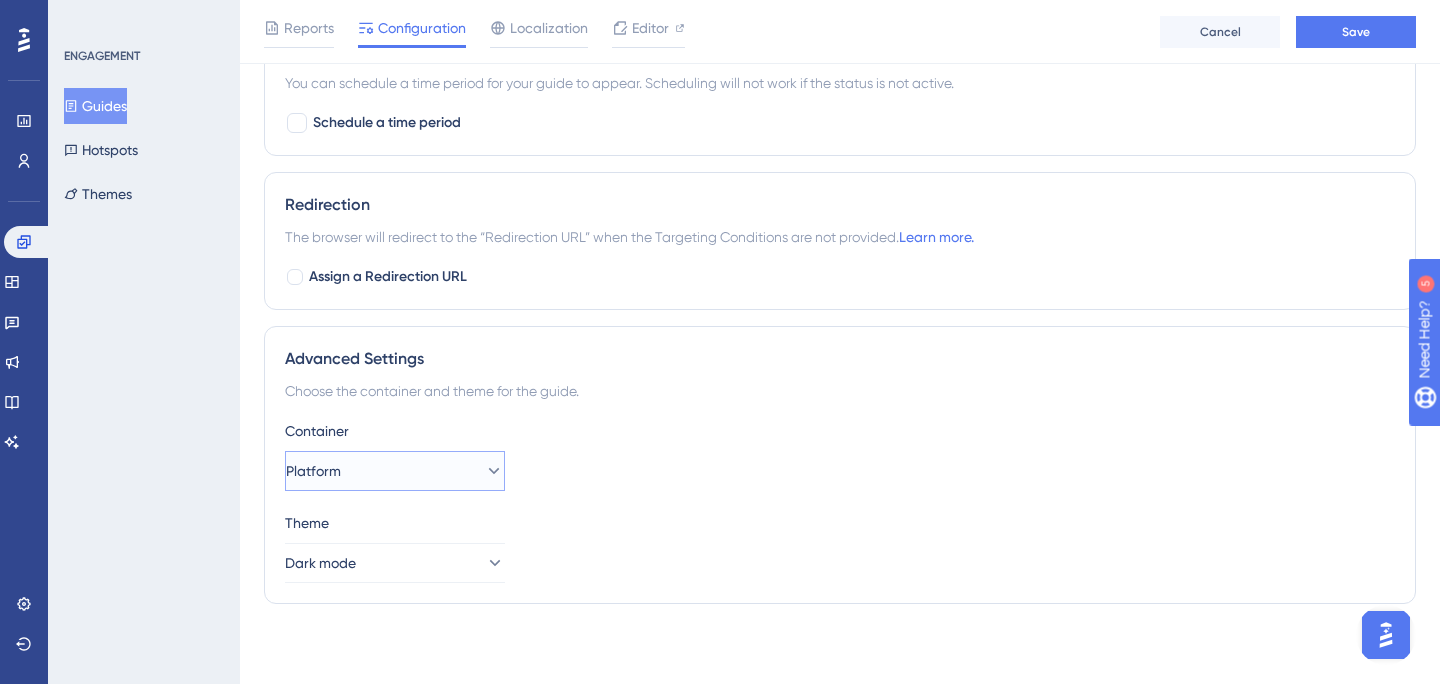 click on "Platform" at bounding box center (395, 471) 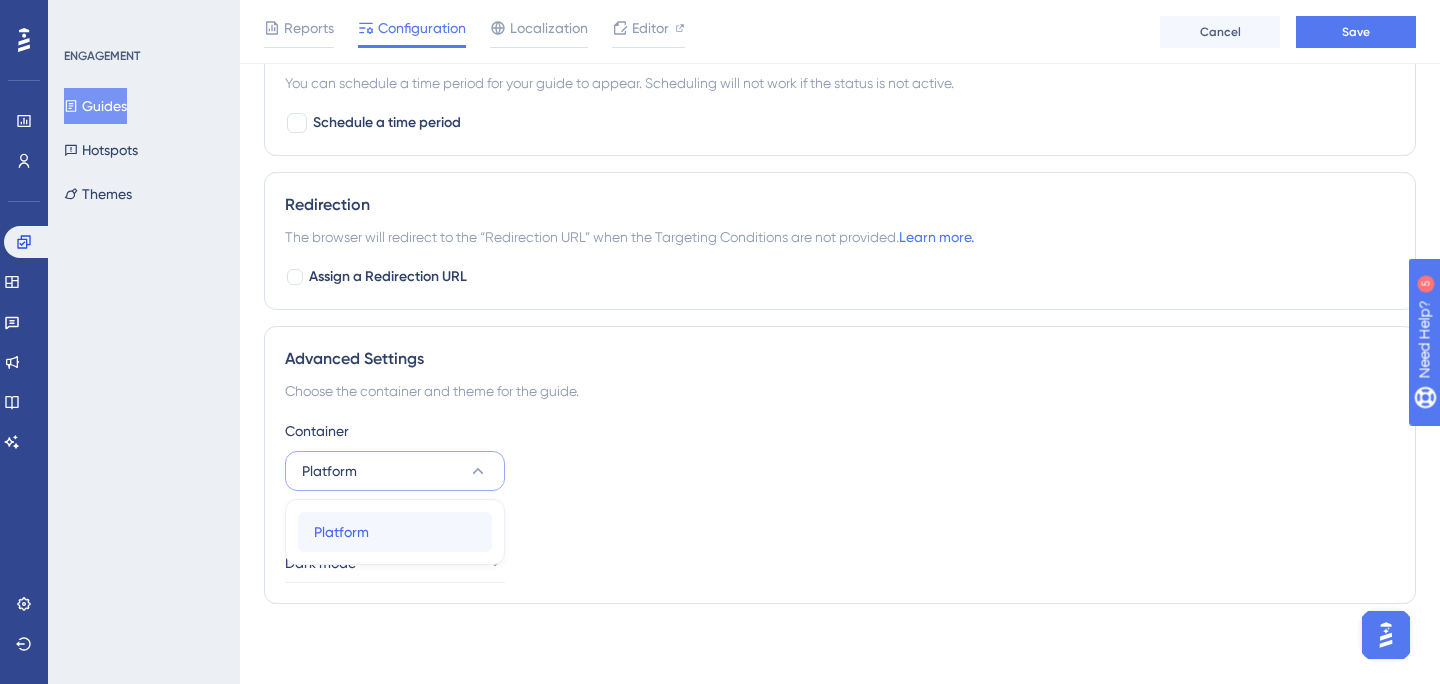 click on "Platform Platform" at bounding box center [395, 532] 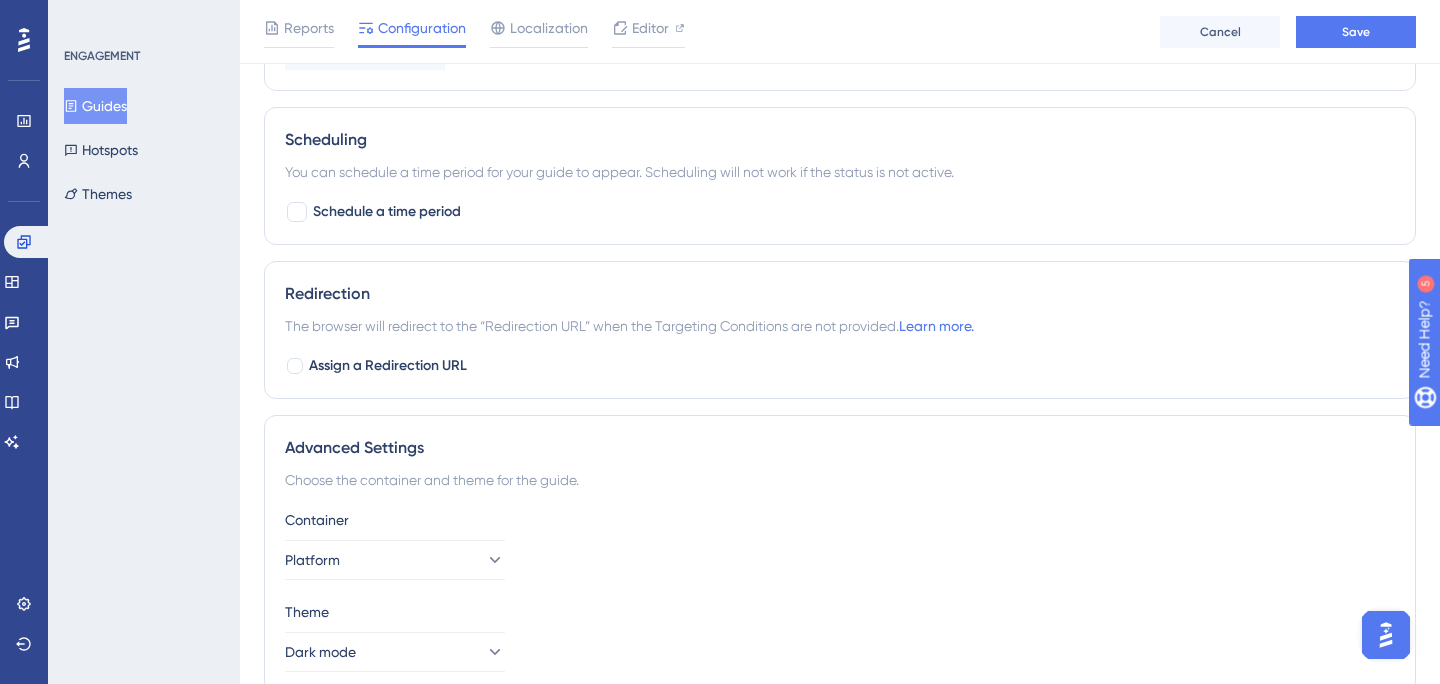 scroll, scrollTop: 1417, scrollLeft: 0, axis: vertical 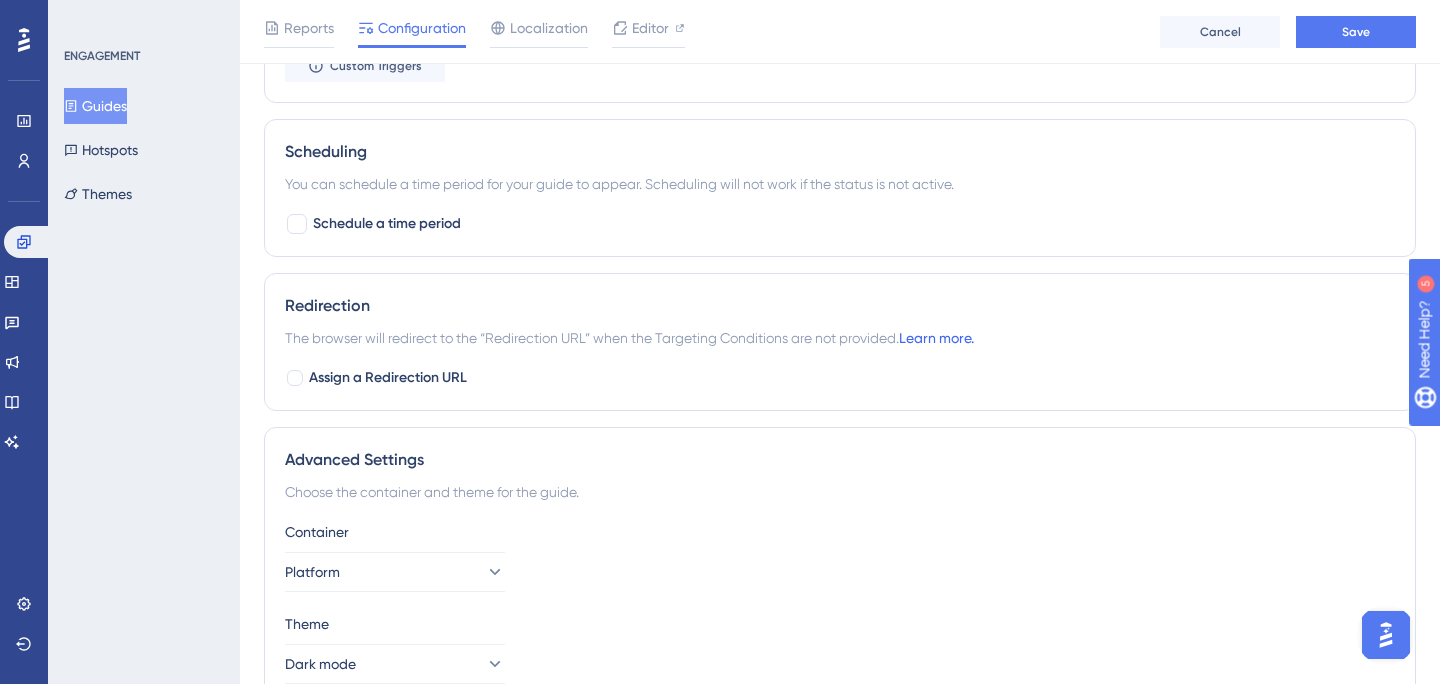 click on "Learn more." at bounding box center (936, 338) 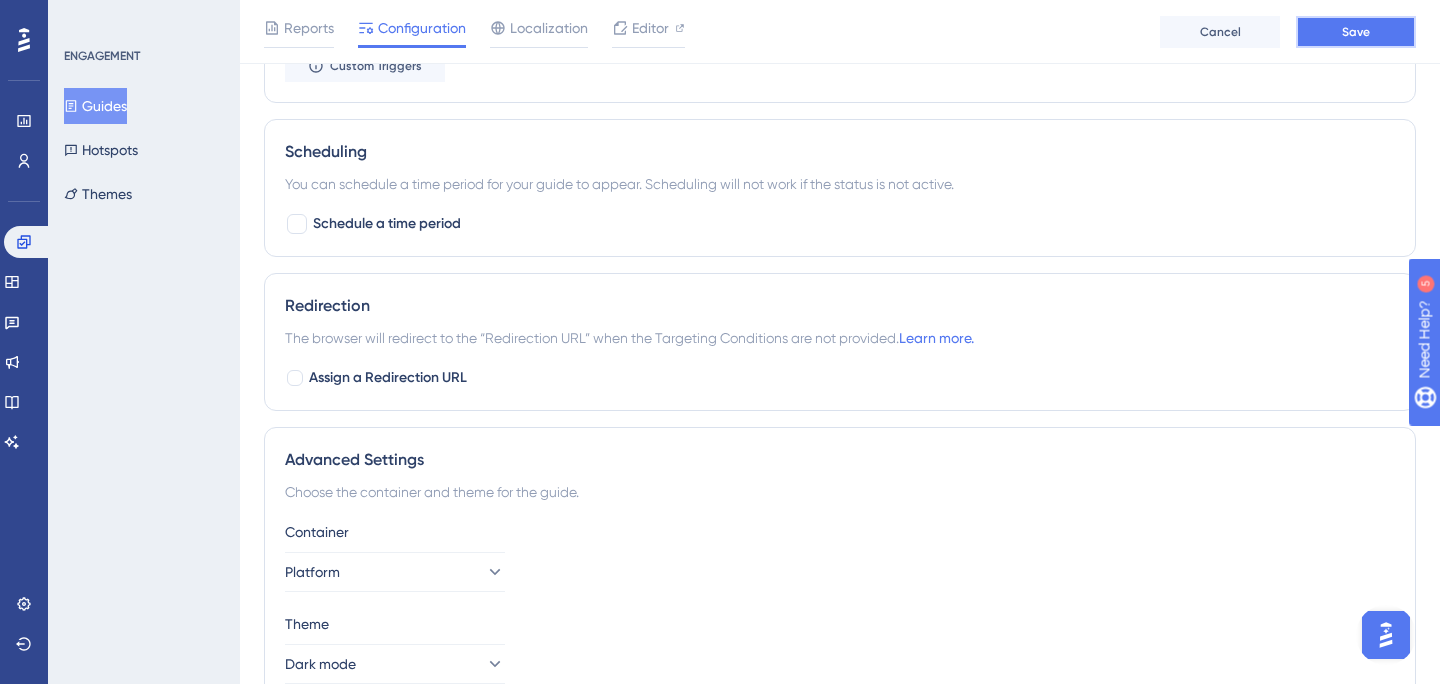 click on "Save" at bounding box center [1356, 32] 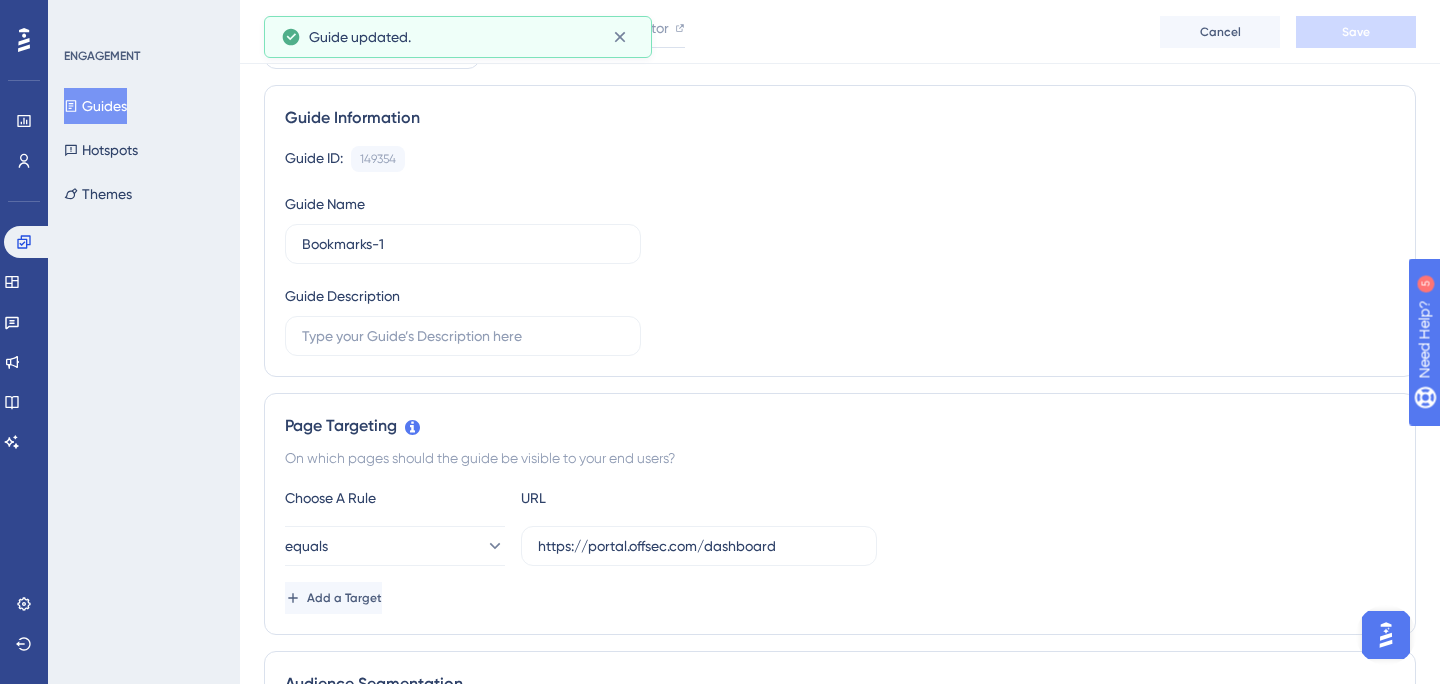 scroll, scrollTop: 0, scrollLeft: 0, axis: both 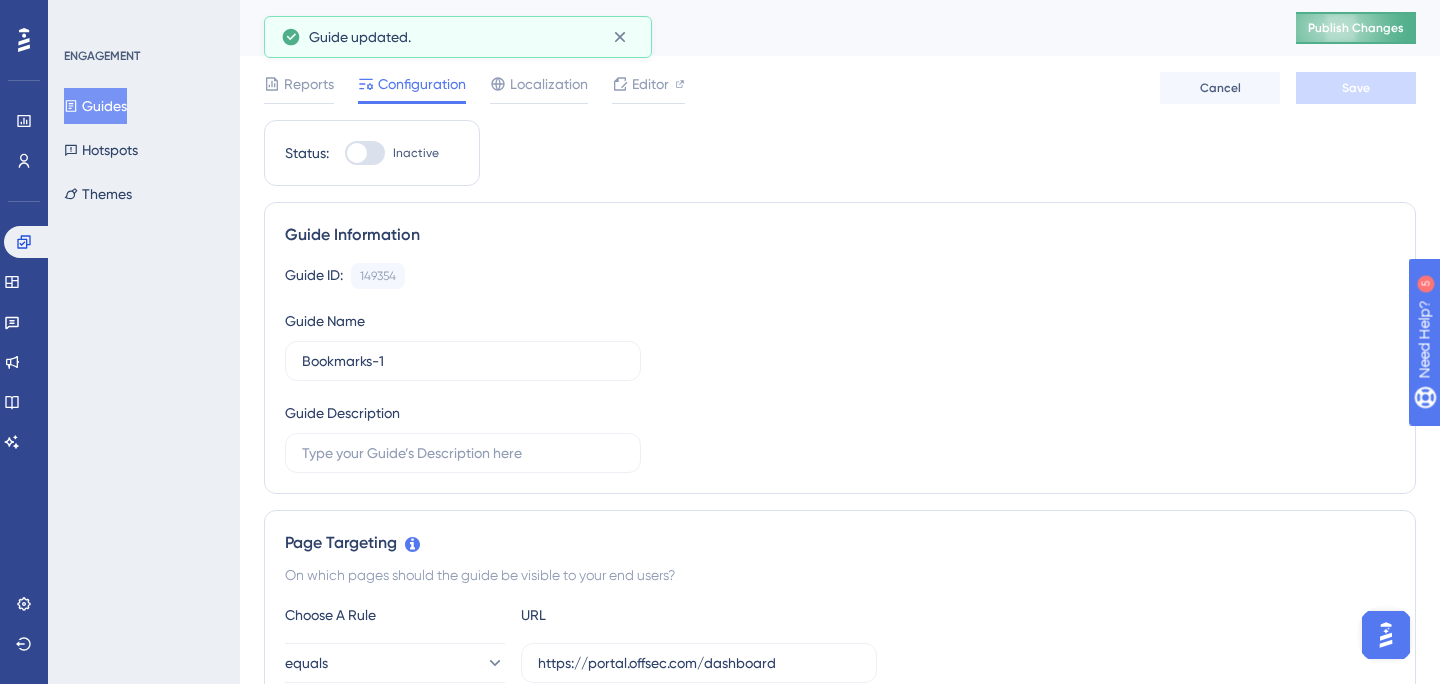 click on "Publish Changes" at bounding box center (1356, 28) 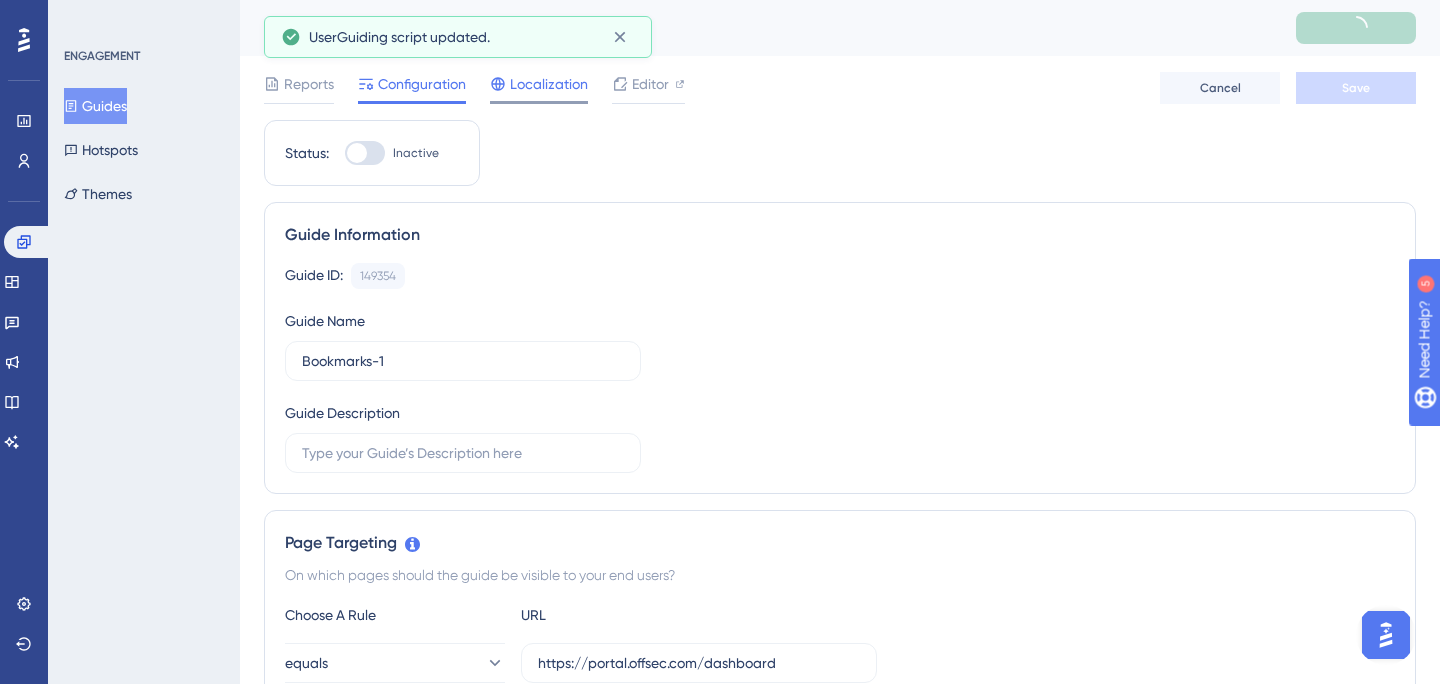 click on "Localization" at bounding box center [549, 84] 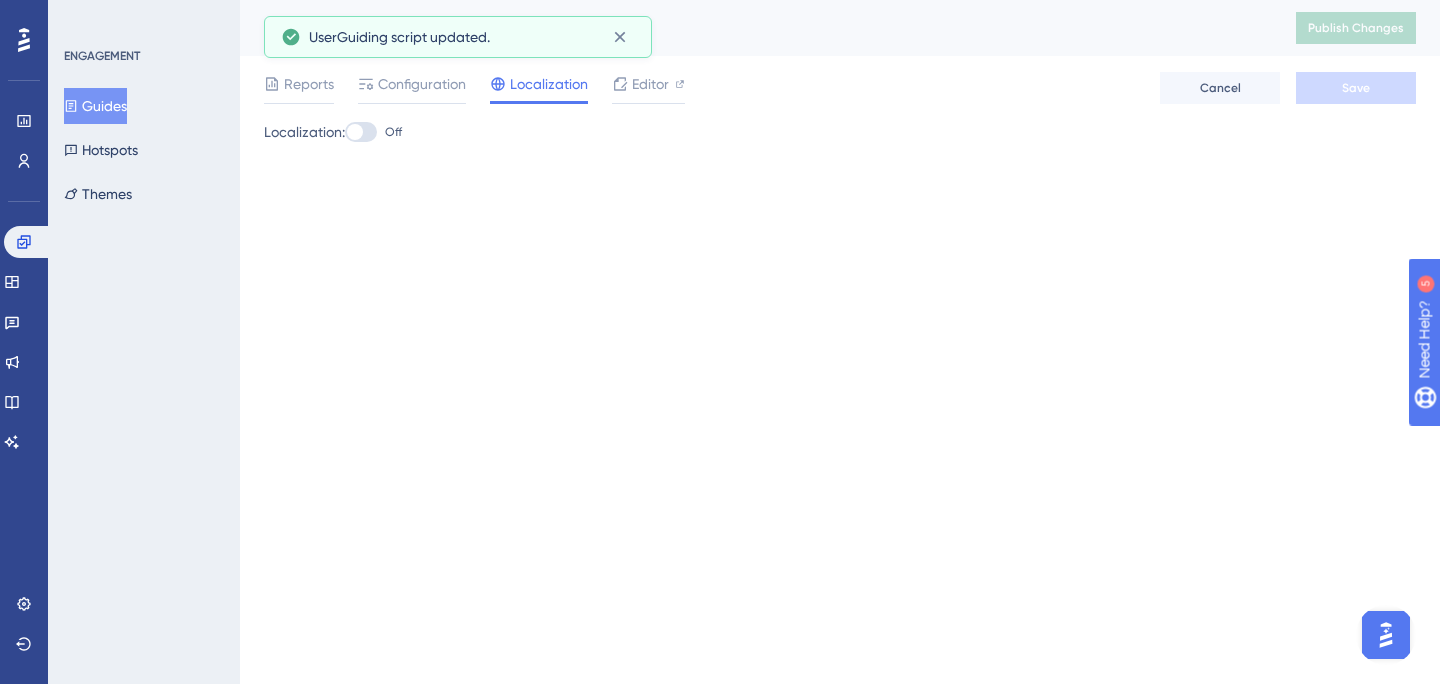 click on "Localization" at bounding box center [549, 84] 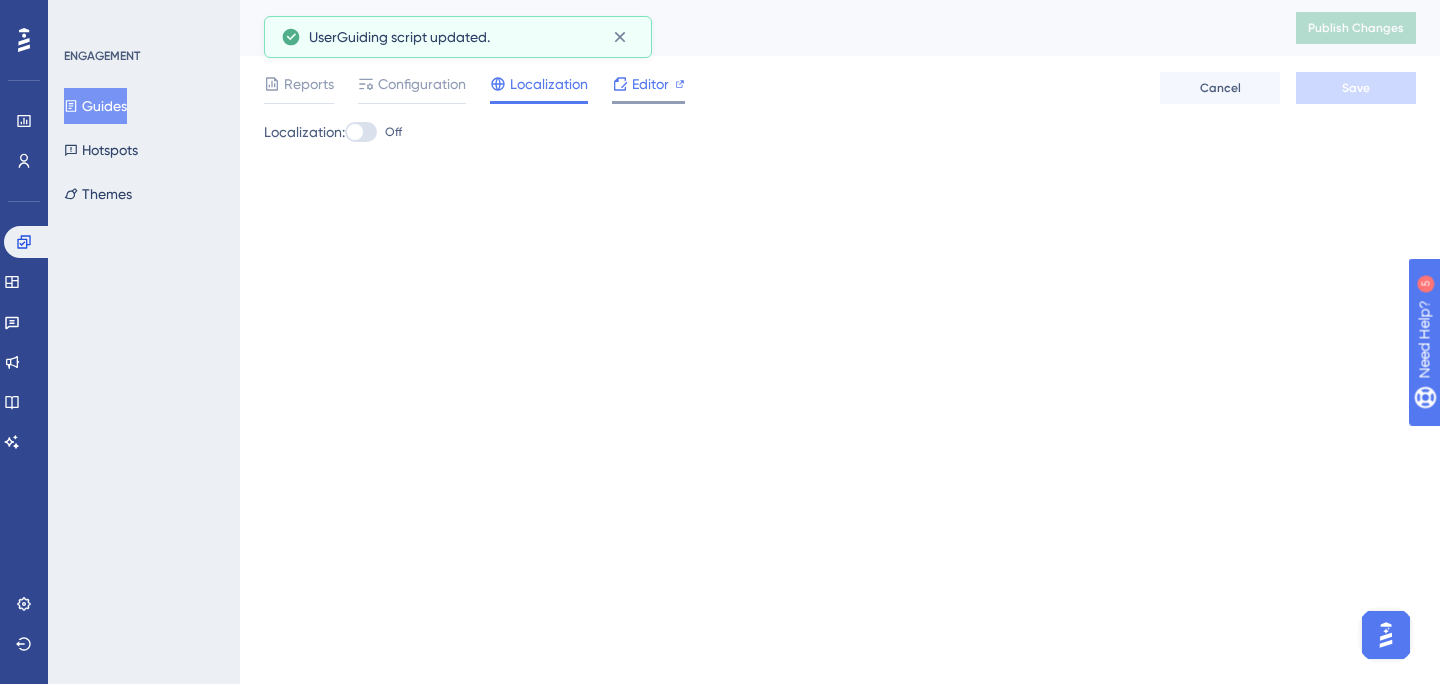 click on "Editor" at bounding box center [650, 84] 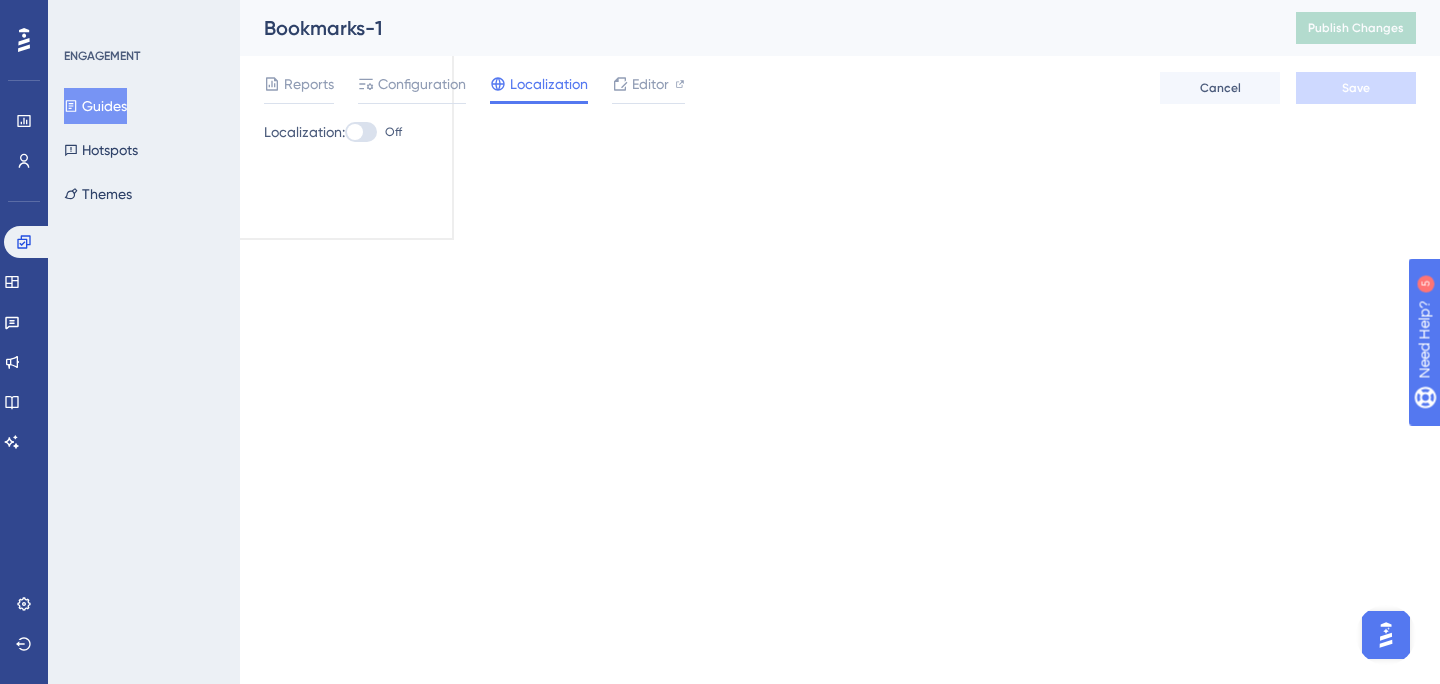 click on "Reports Configuration Localization Editor Cancel Save" at bounding box center [840, 88] 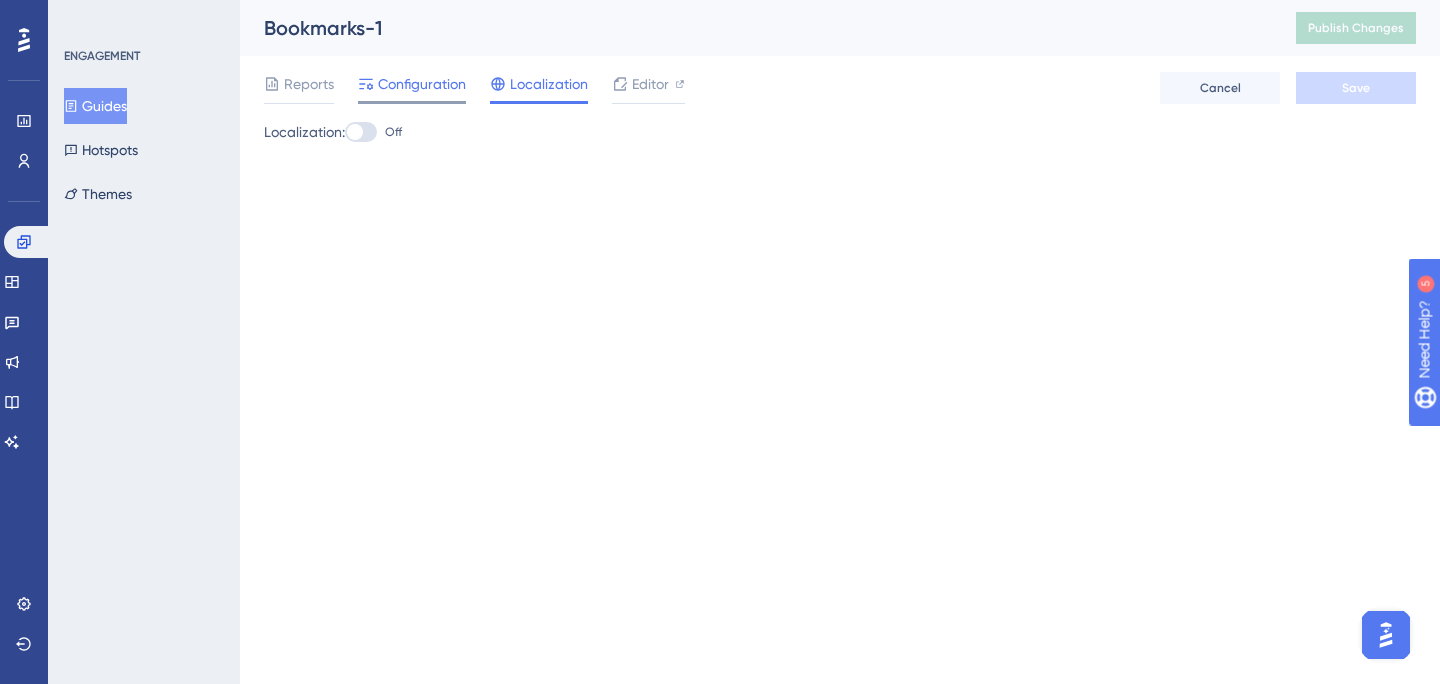 click on "Configuration" at bounding box center [422, 84] 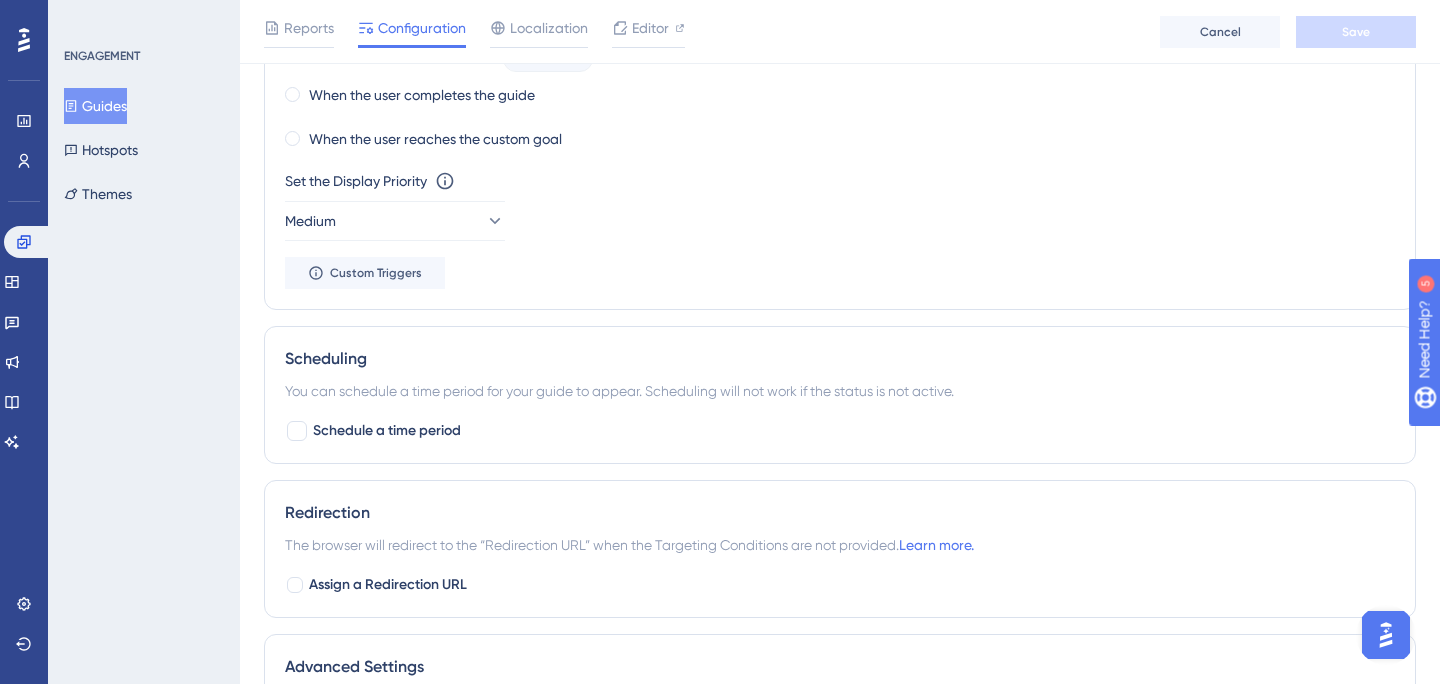 scroll, scrollTop: 1518, scrollLeft: 0, axis: vertical 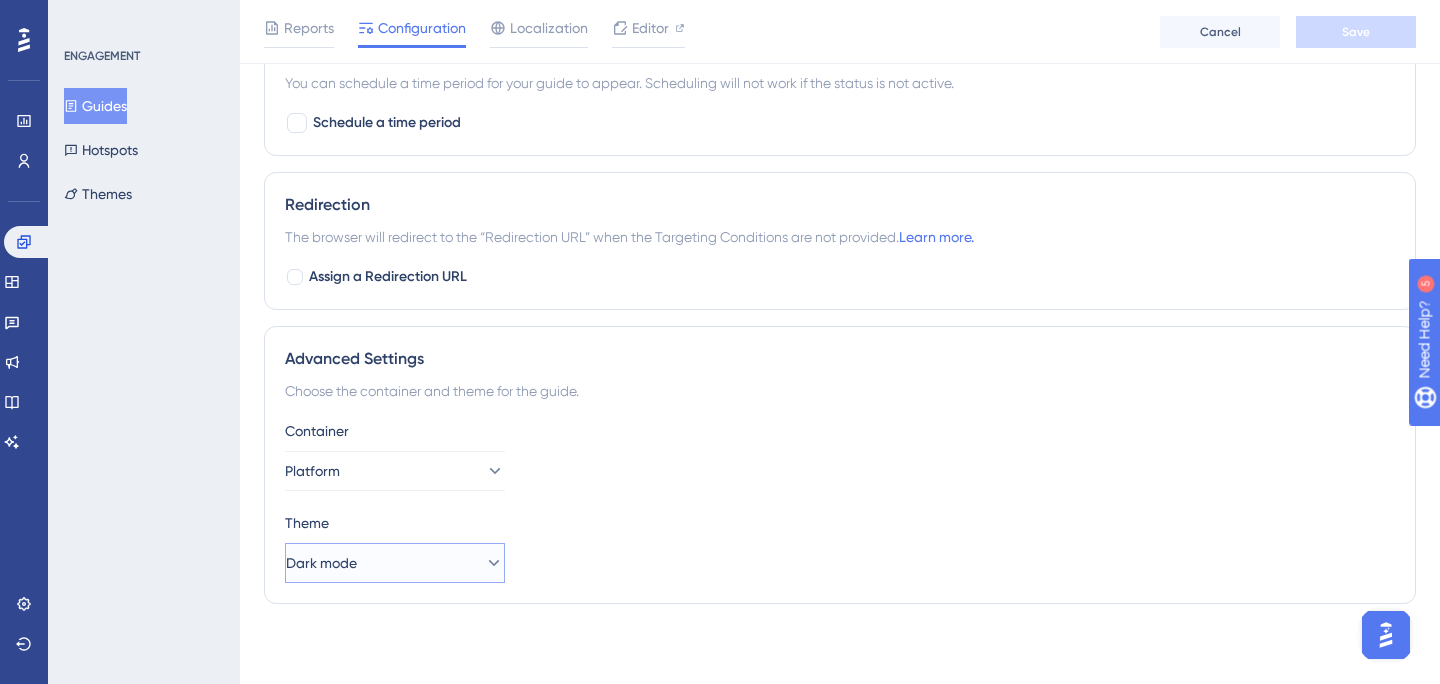 click on "Dark mode" at bounding box center (395, 563) 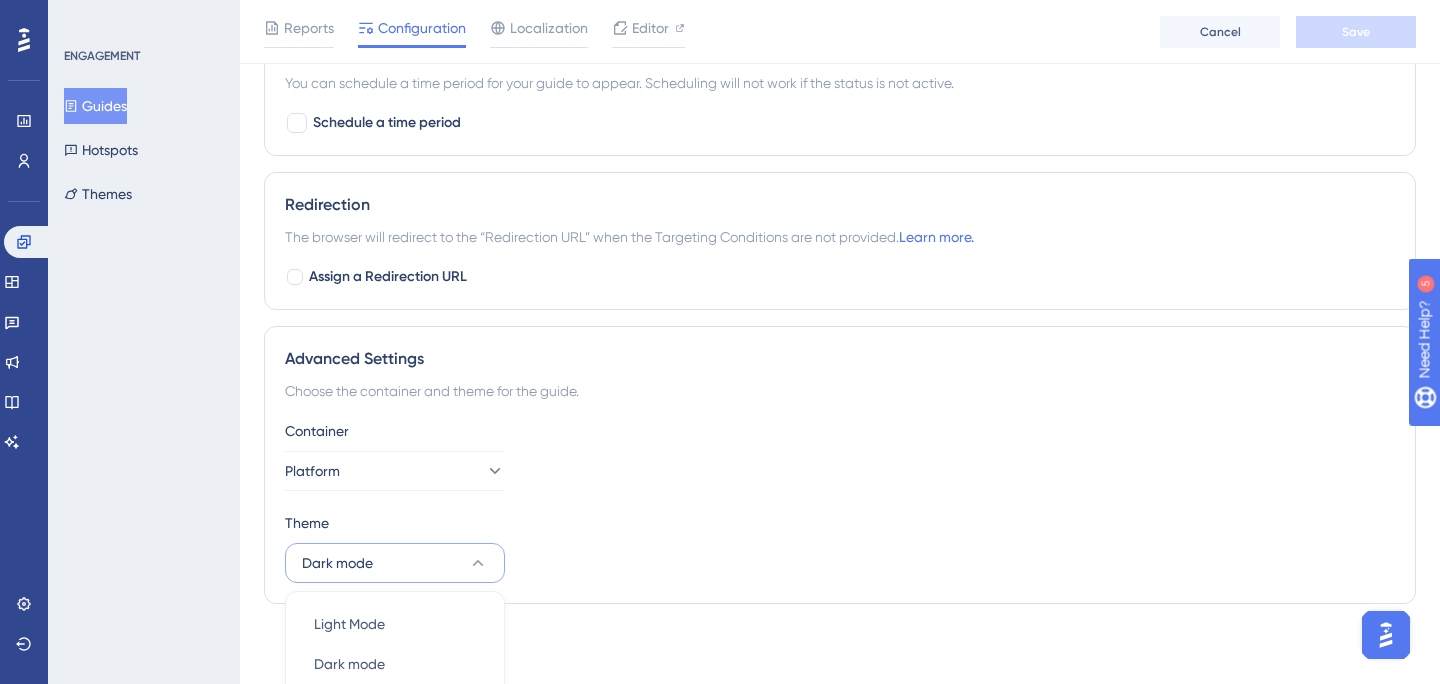 scroll, scrollTop: 1691, scrollLeft: 0, axis: vertical 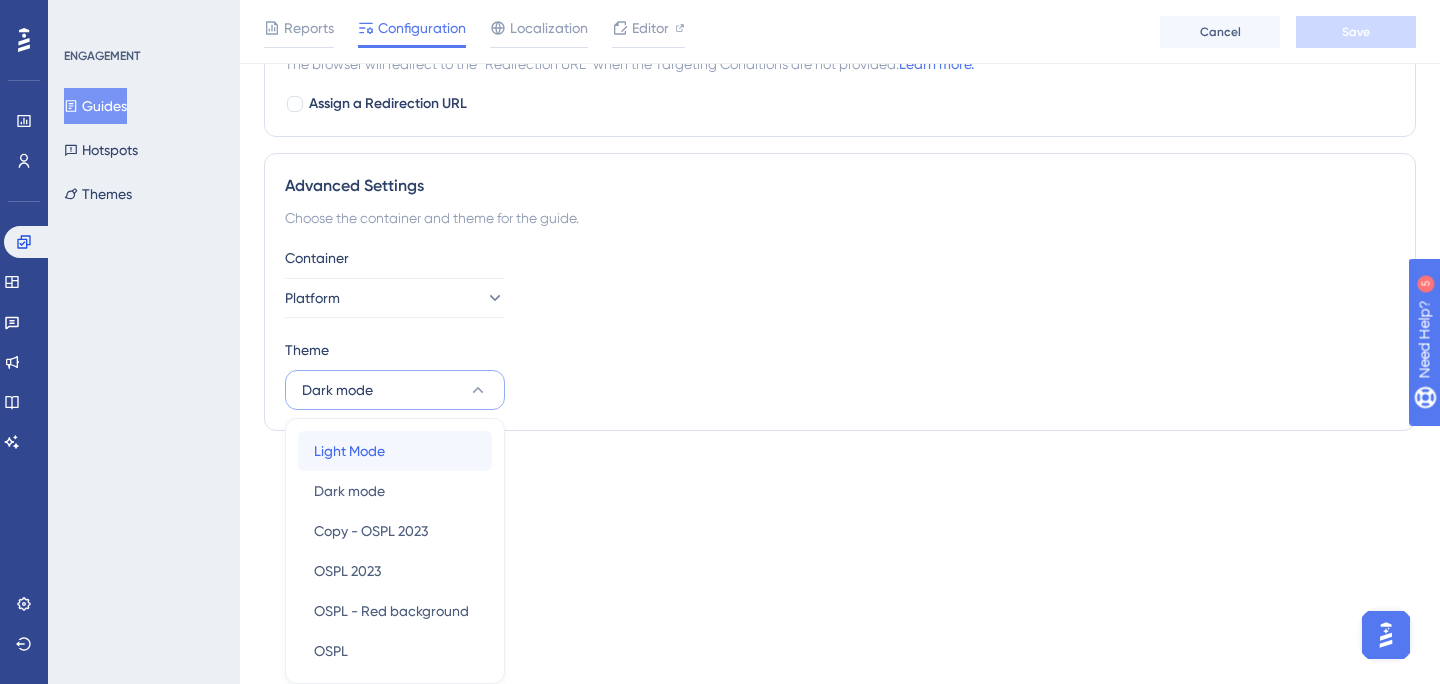 click on "Light Mode Light Mode" at bounding box center [395, 451] 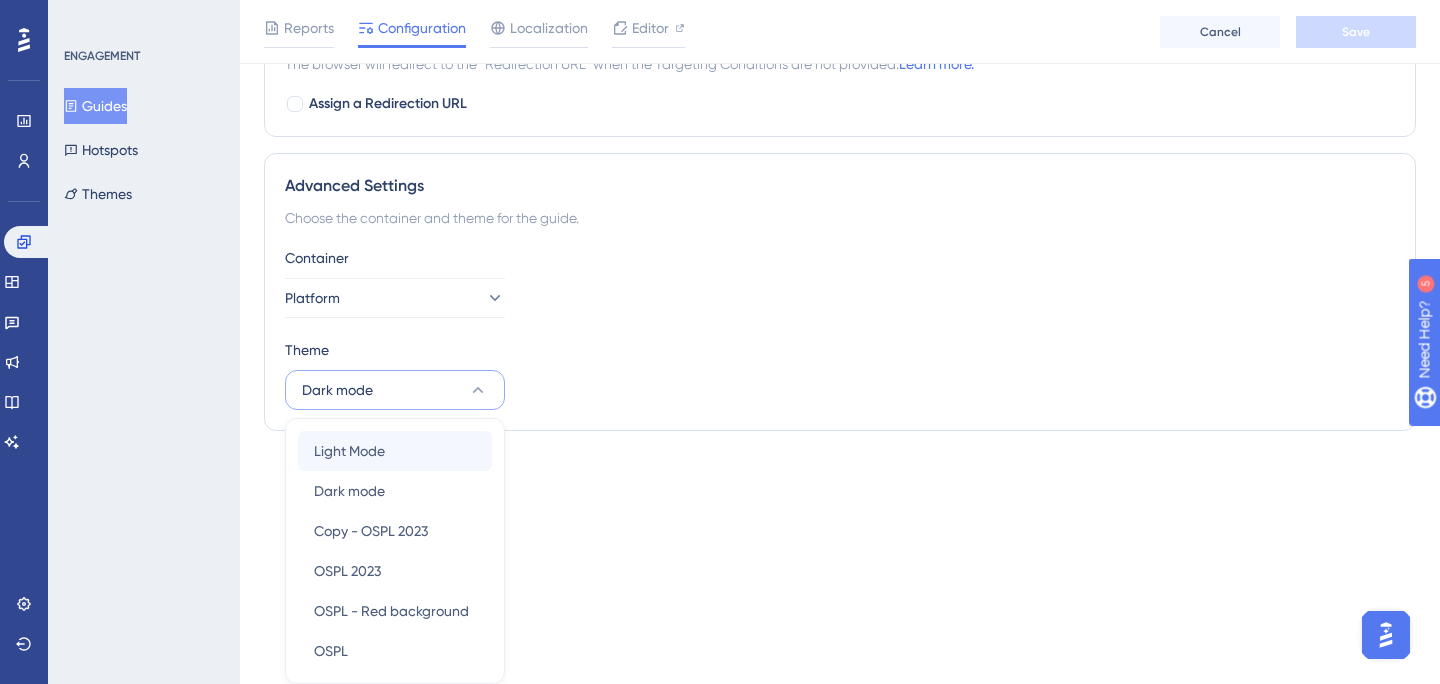 scroll, scrollTop: 1518, scrollLeft: 0, axis: vertical 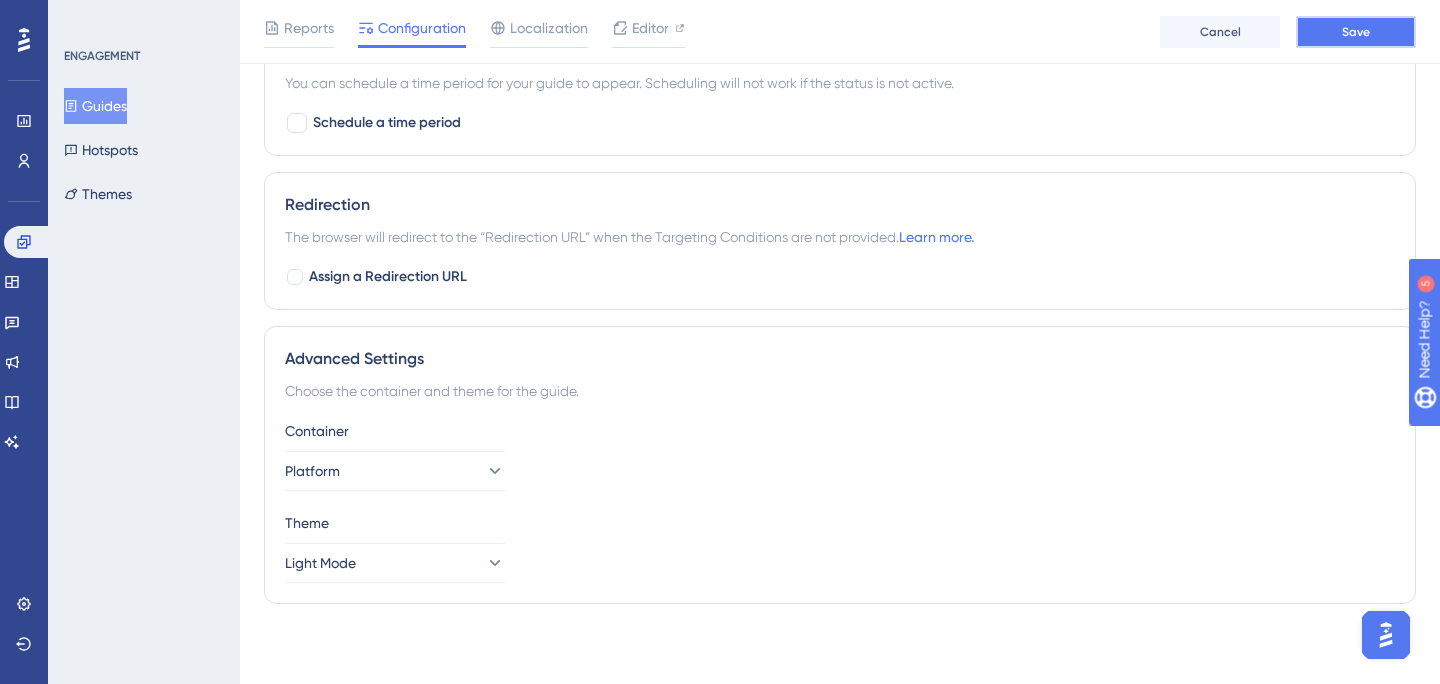 click on "Save" at bounding box center [1356, 32] 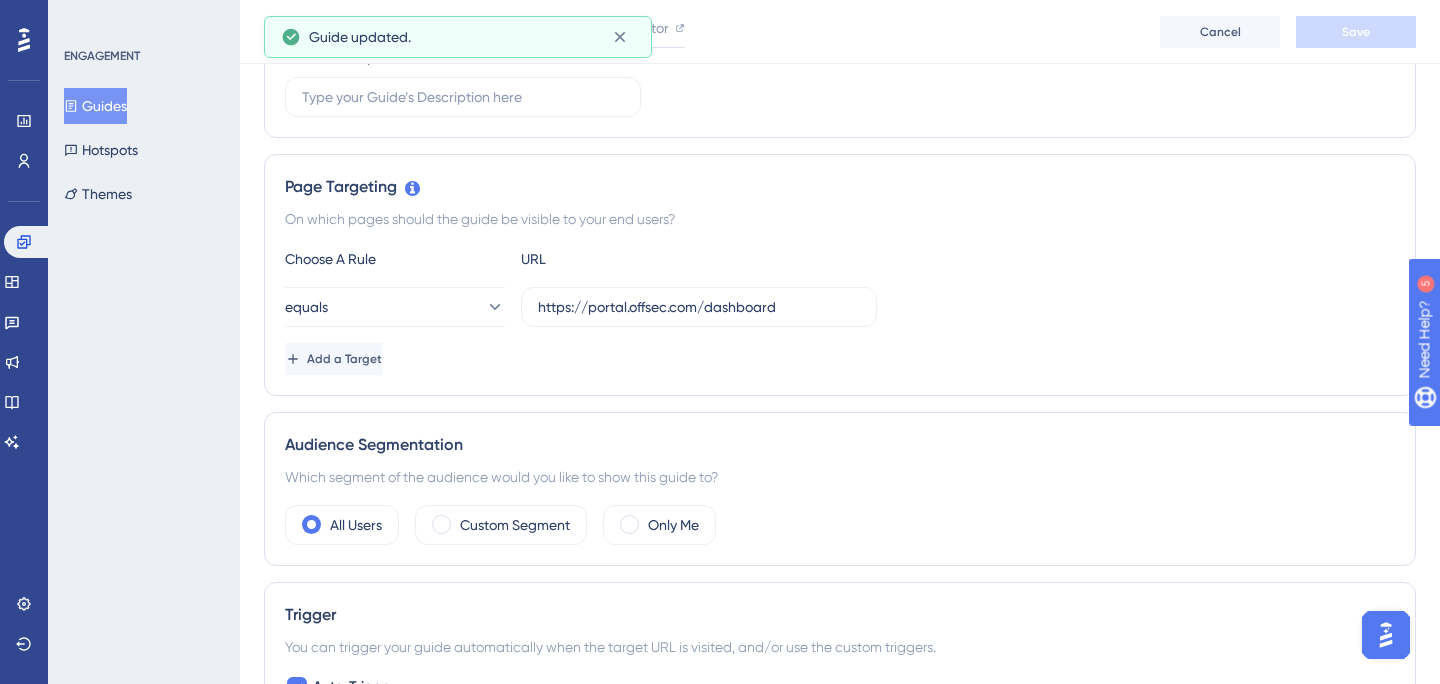 scroll, scrollTop: 0, scrollLeft: 0, axis: both 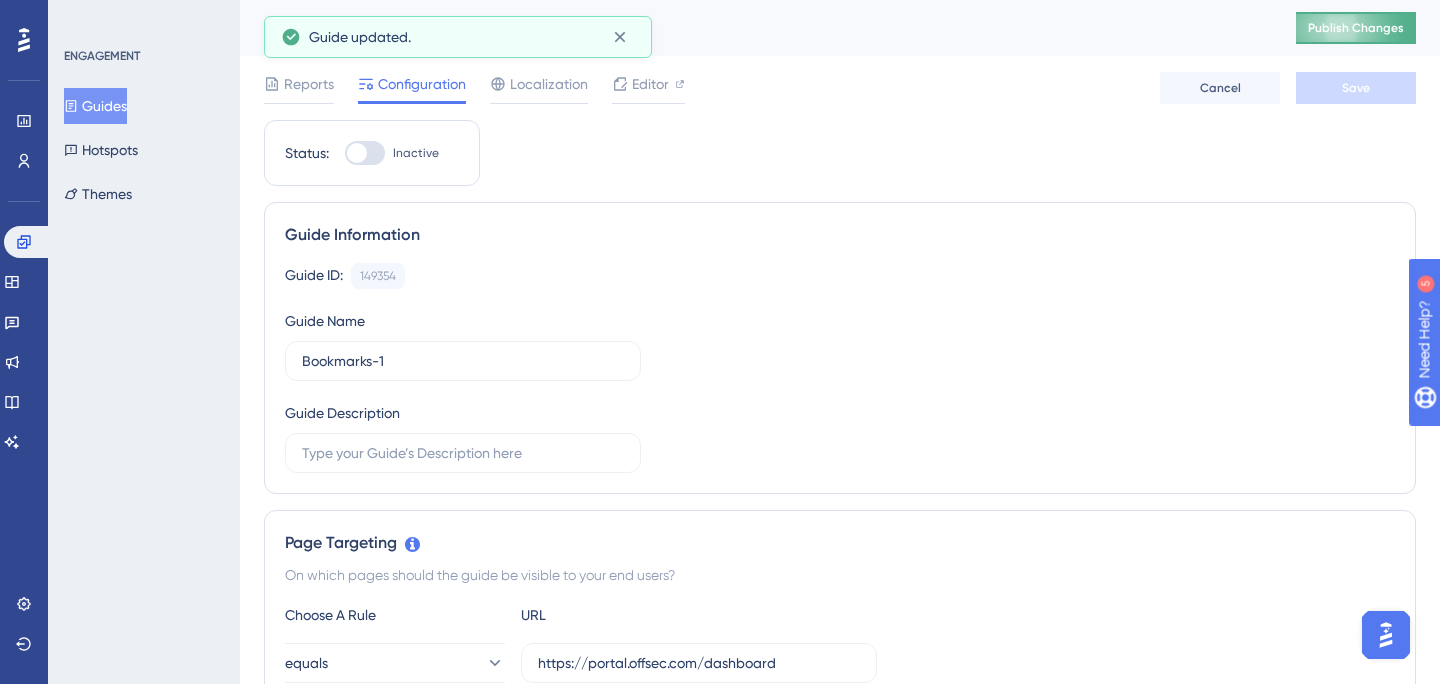 click on "Publish Changes" at bounding box center [1356, 28] 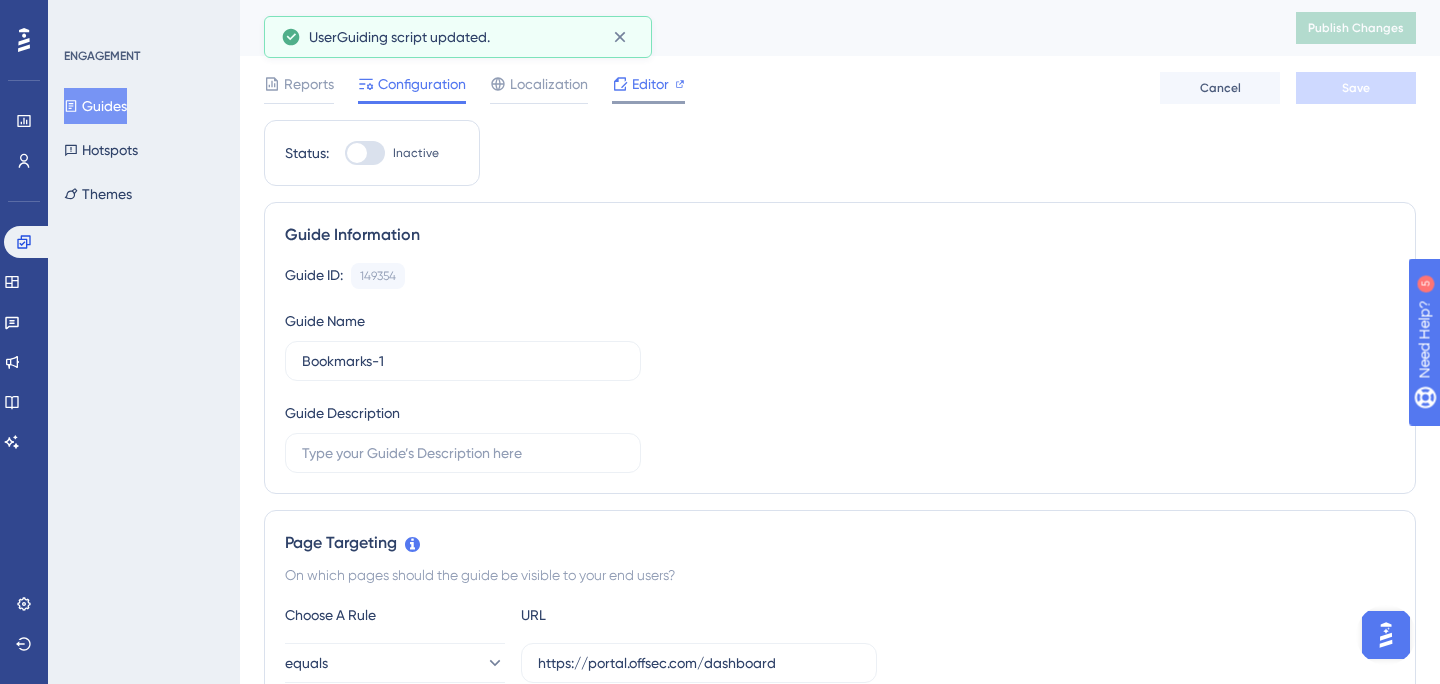 click on "Editor" at bounding box center (650, 84) 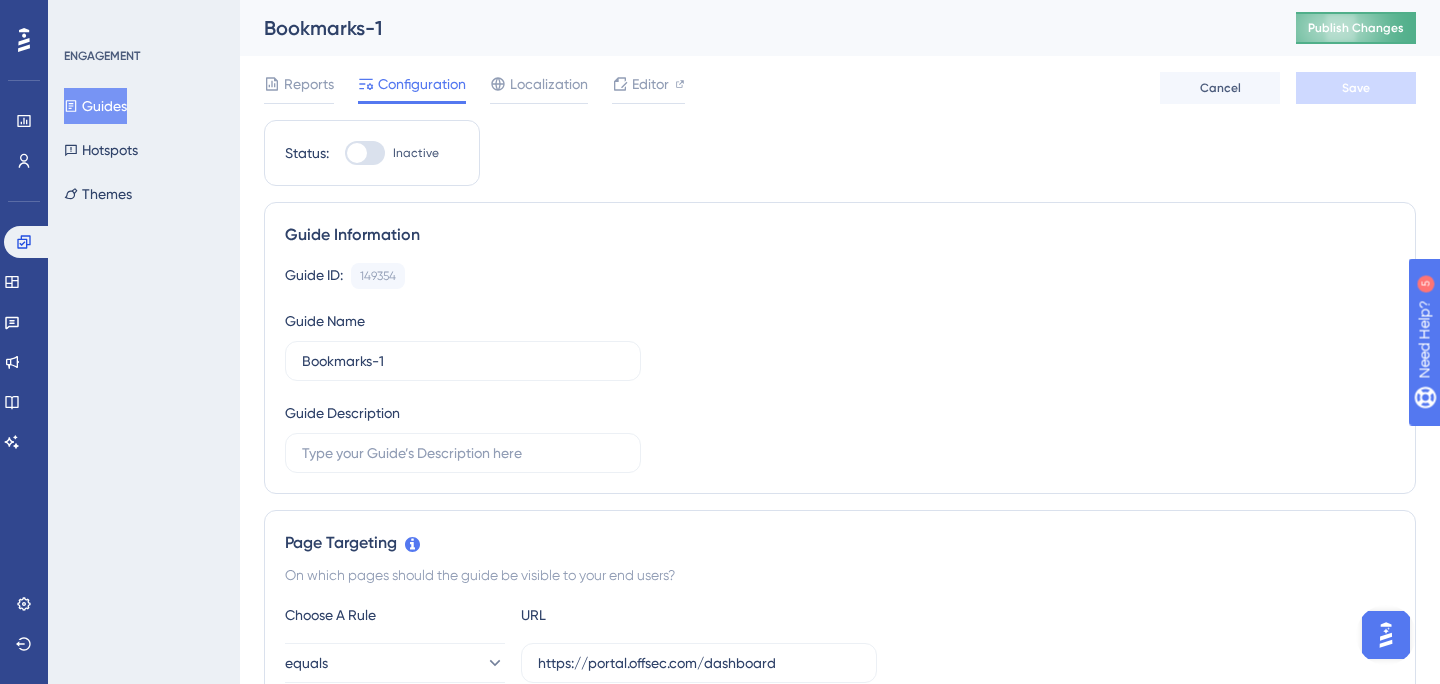 click on "Publish Changes" at bounding box center (1356, 28) 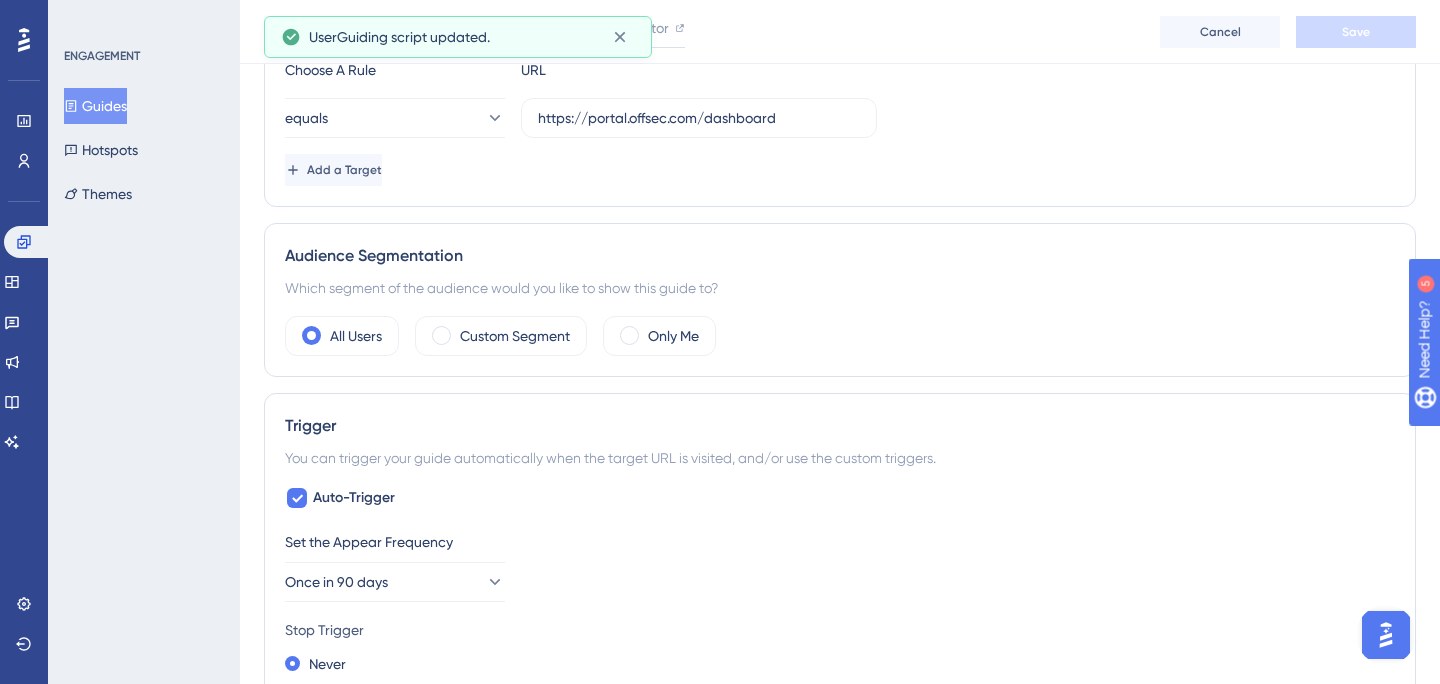 scroll, scrollTop: 0, scrollLeft: 0, axis: both 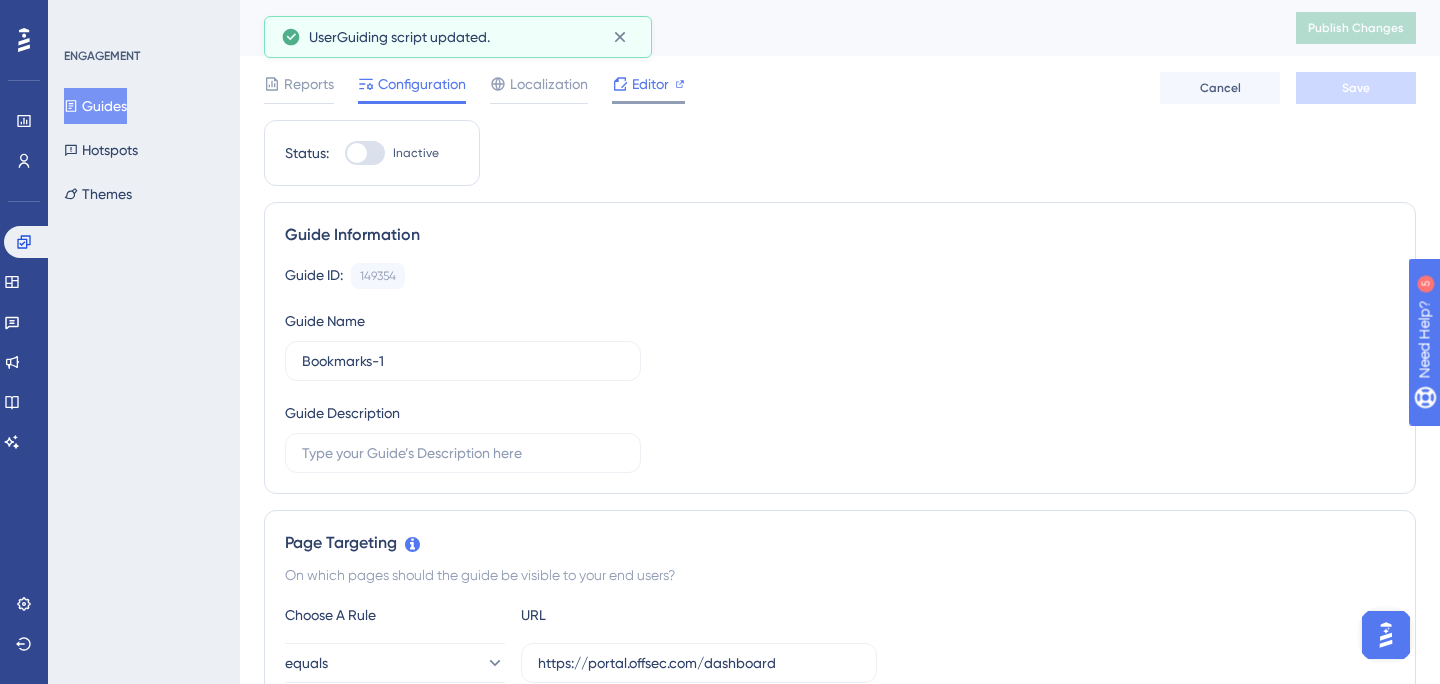 click on "Editor" at bounding box center [650, 84] 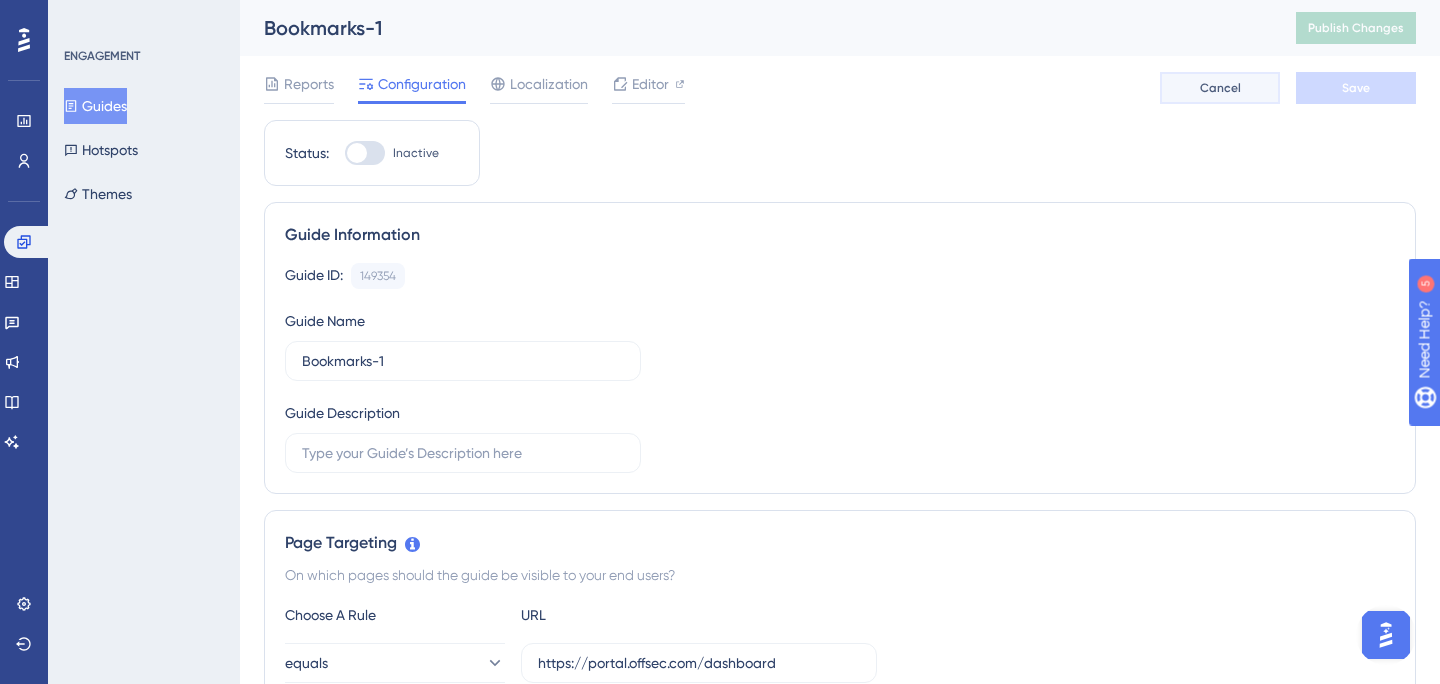 click on "Cancel" at bounding box center (1220, 88) 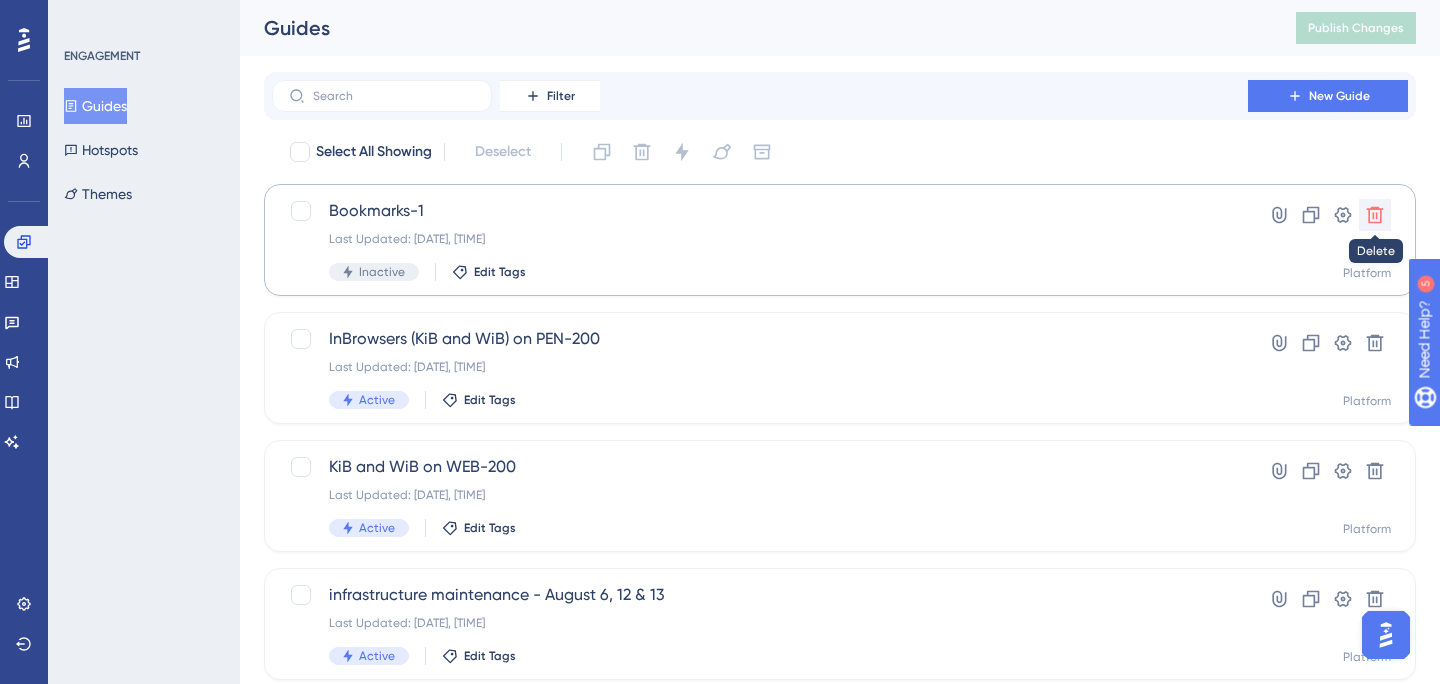 click 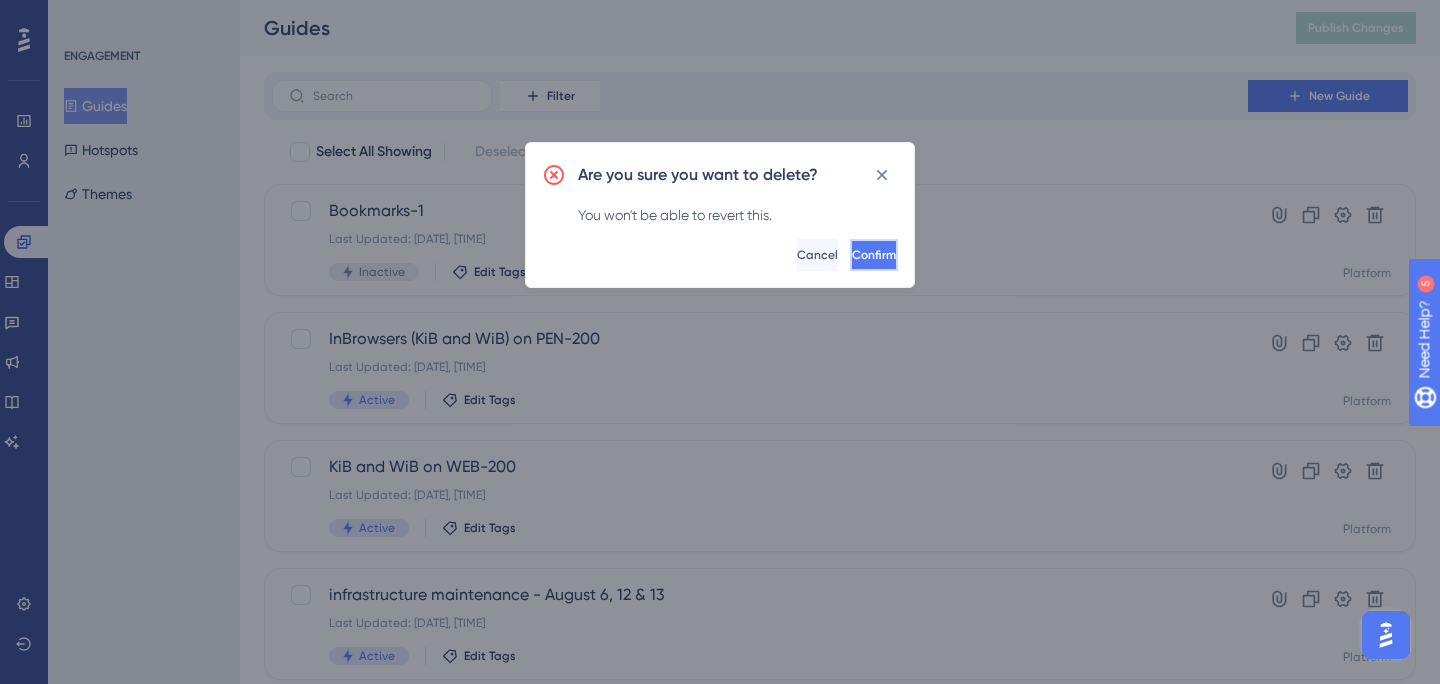click on "Confirm" at bounding box center [874, 255] 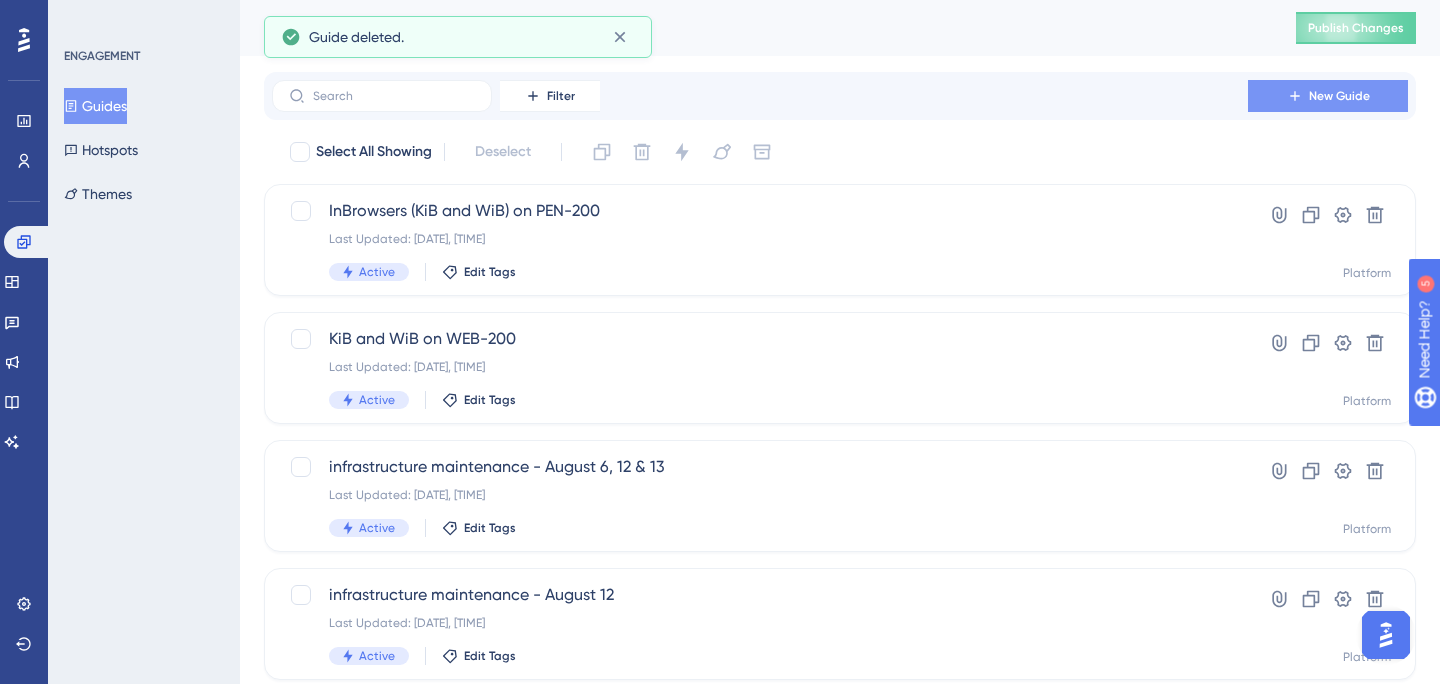 click 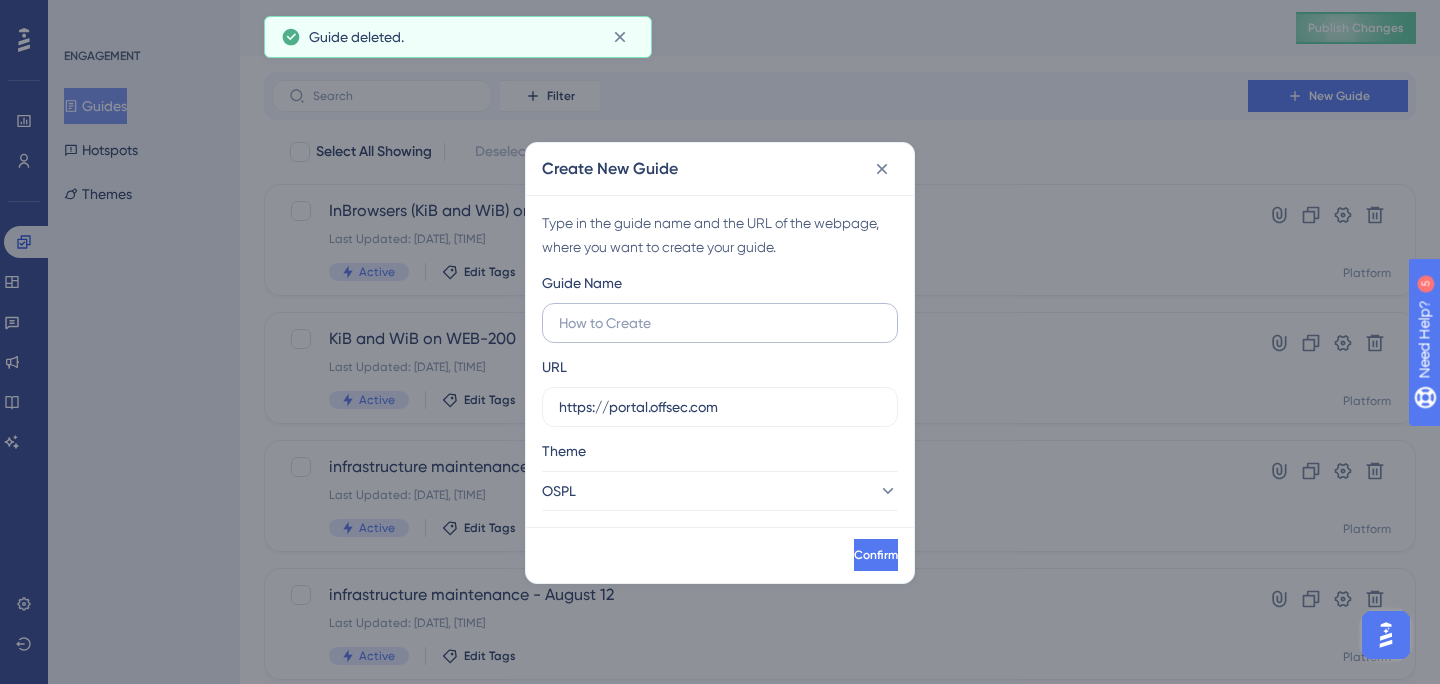 click at bounding box center [720, 323] 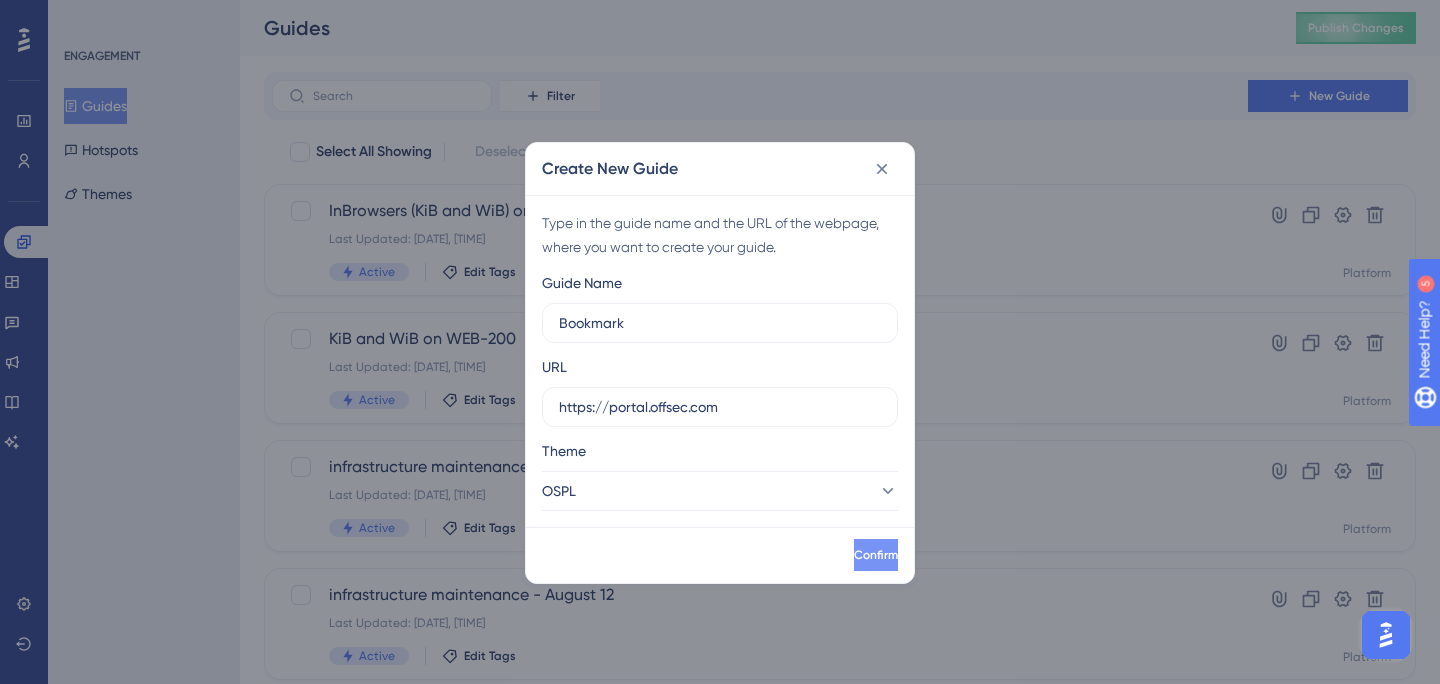 type on "Bookmark" 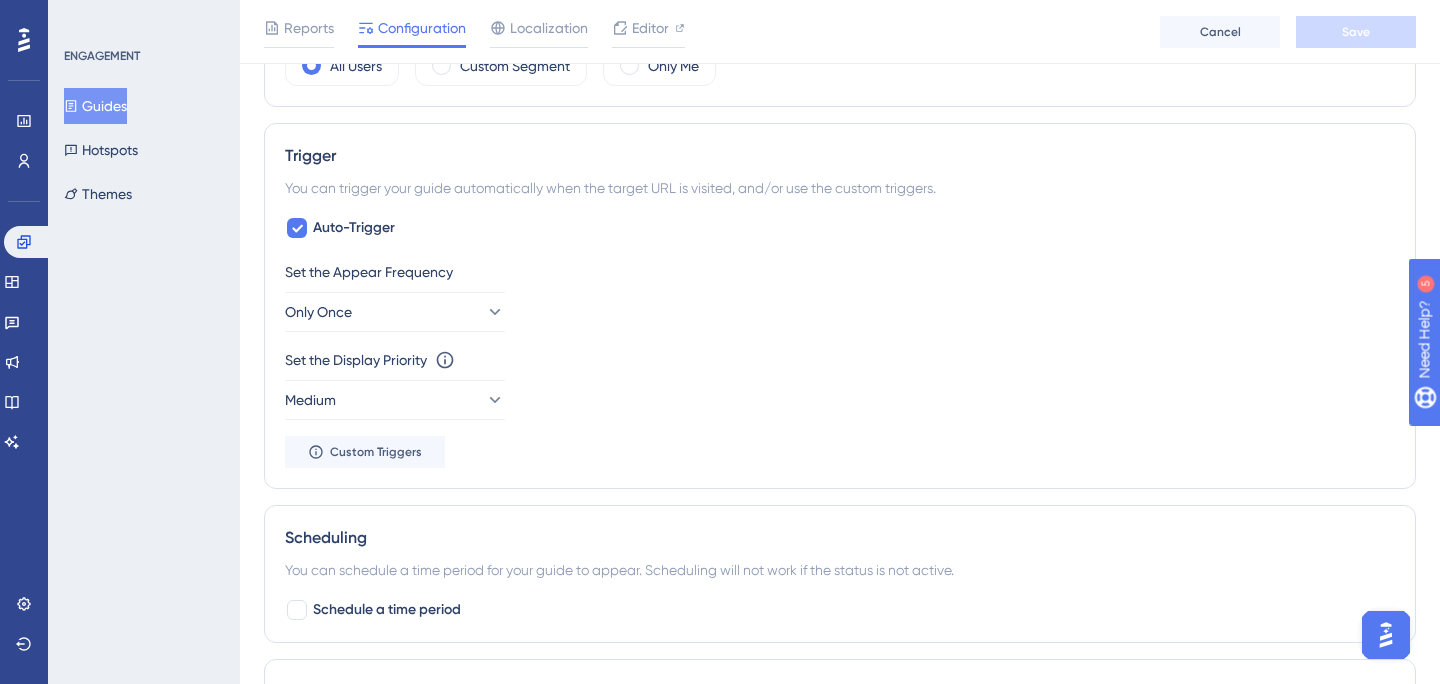 scroll, scrollTop: 899, scrollLeft: 0, axis: vertical 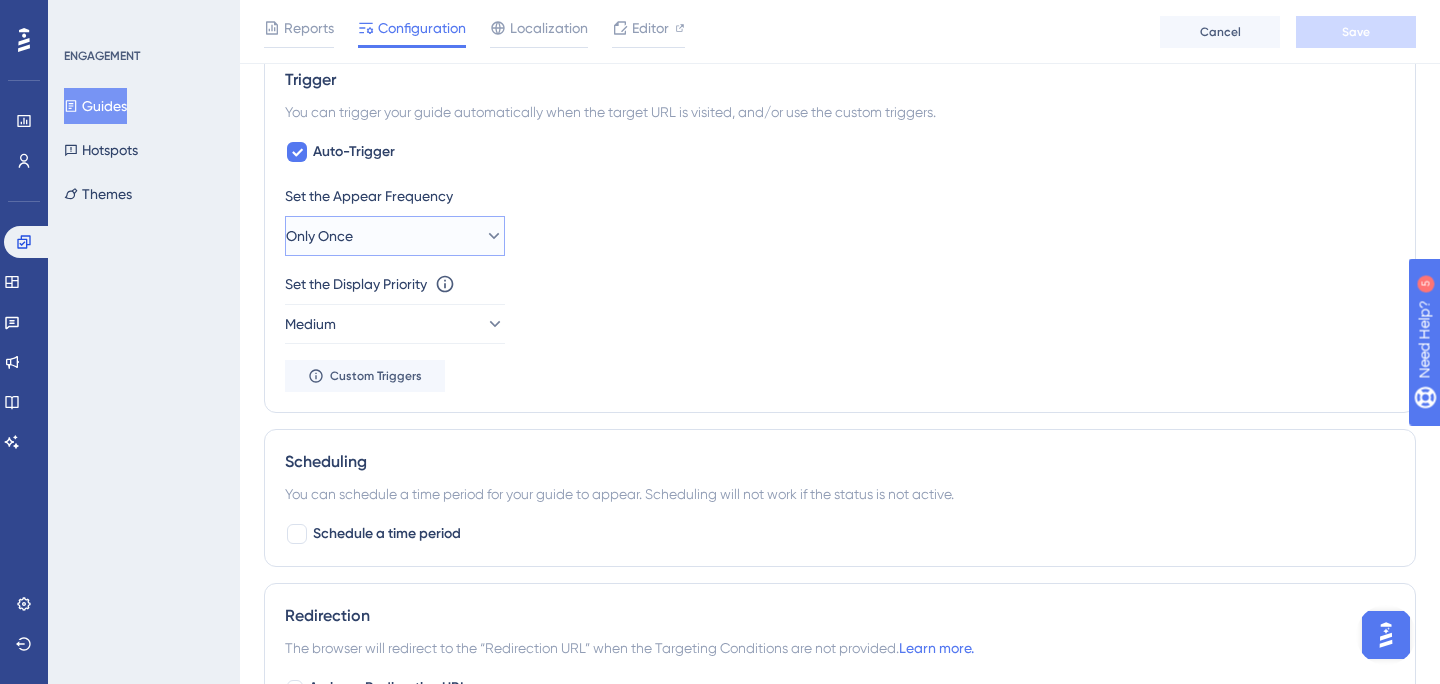 click on "Only Once" at bounding box center [395, 236] 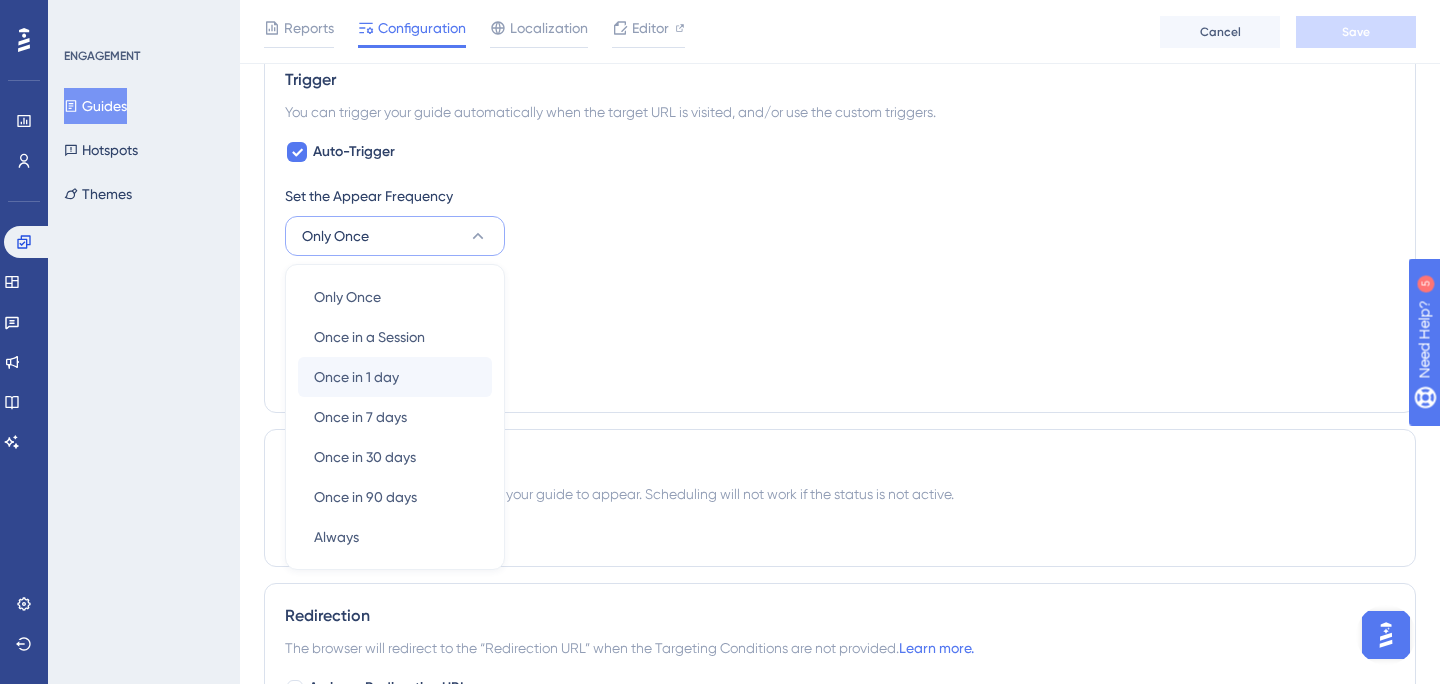 scroll, scrollTop: 974, scrollLeft: 0, axis: vertical 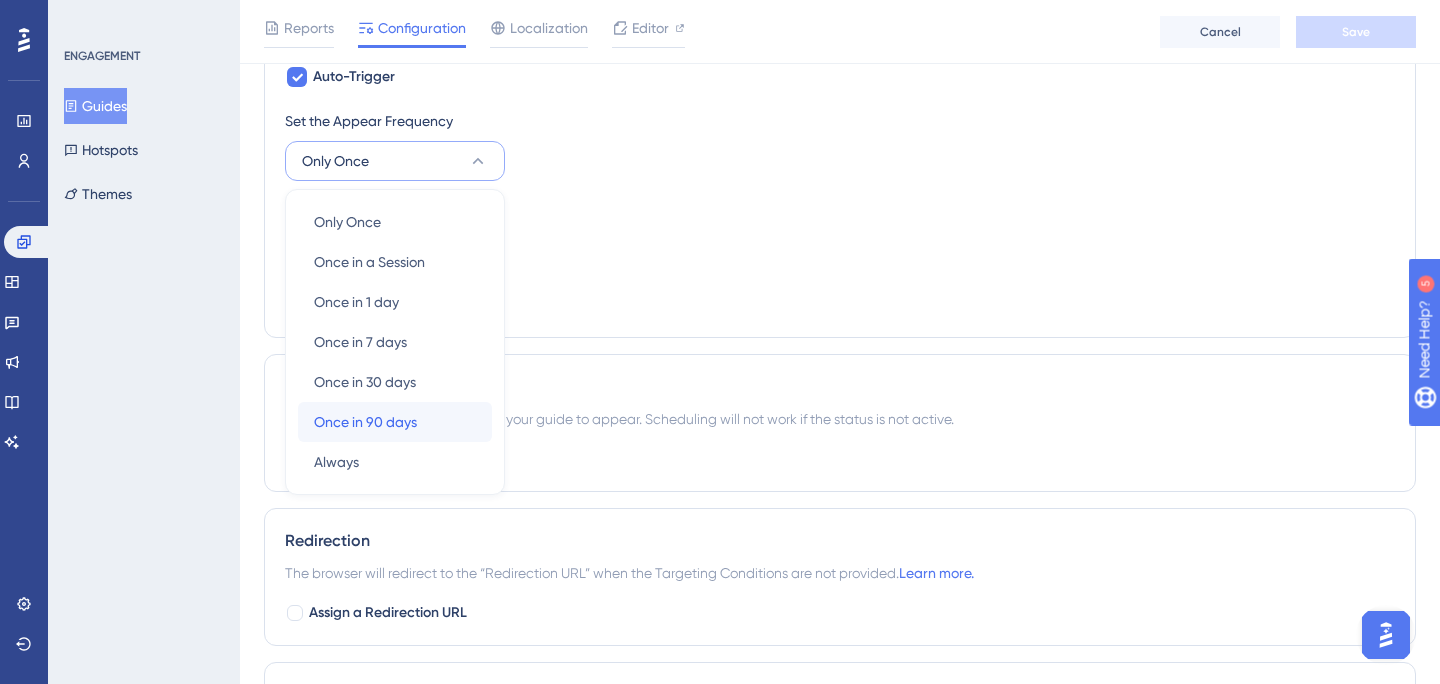 click on "Once in 90 days Once in 90 days" at bounding box center (395, 422) 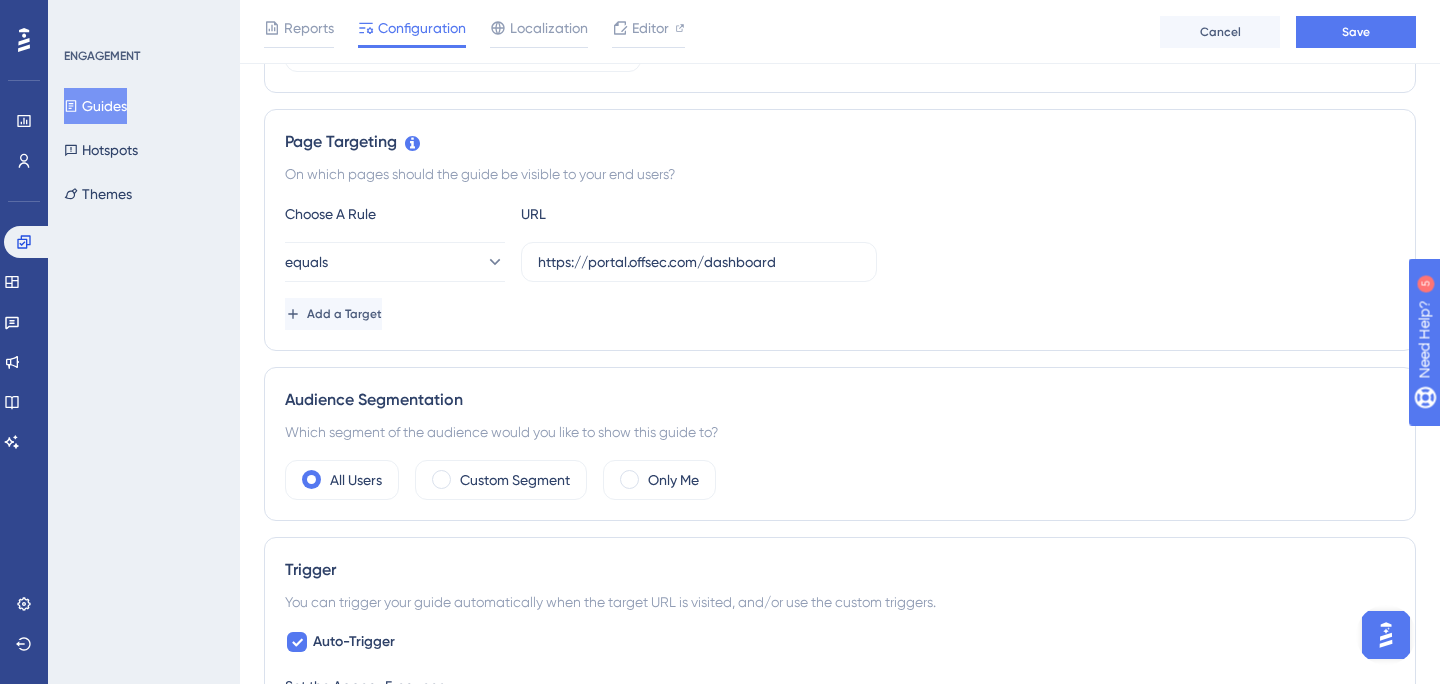 scroll, scrollTop: 304, scrollLeft: 0, axis: vertical 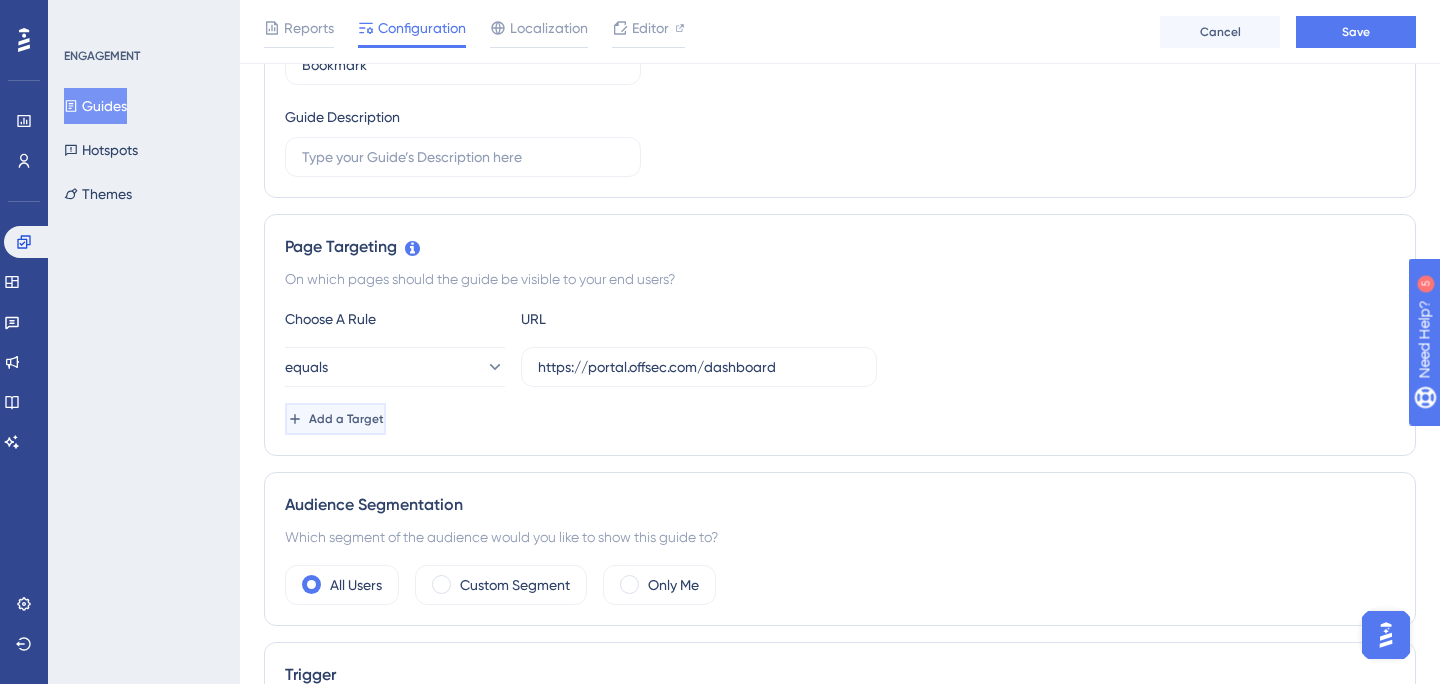 click on "Add a Target" at bounding box center [335, 419] 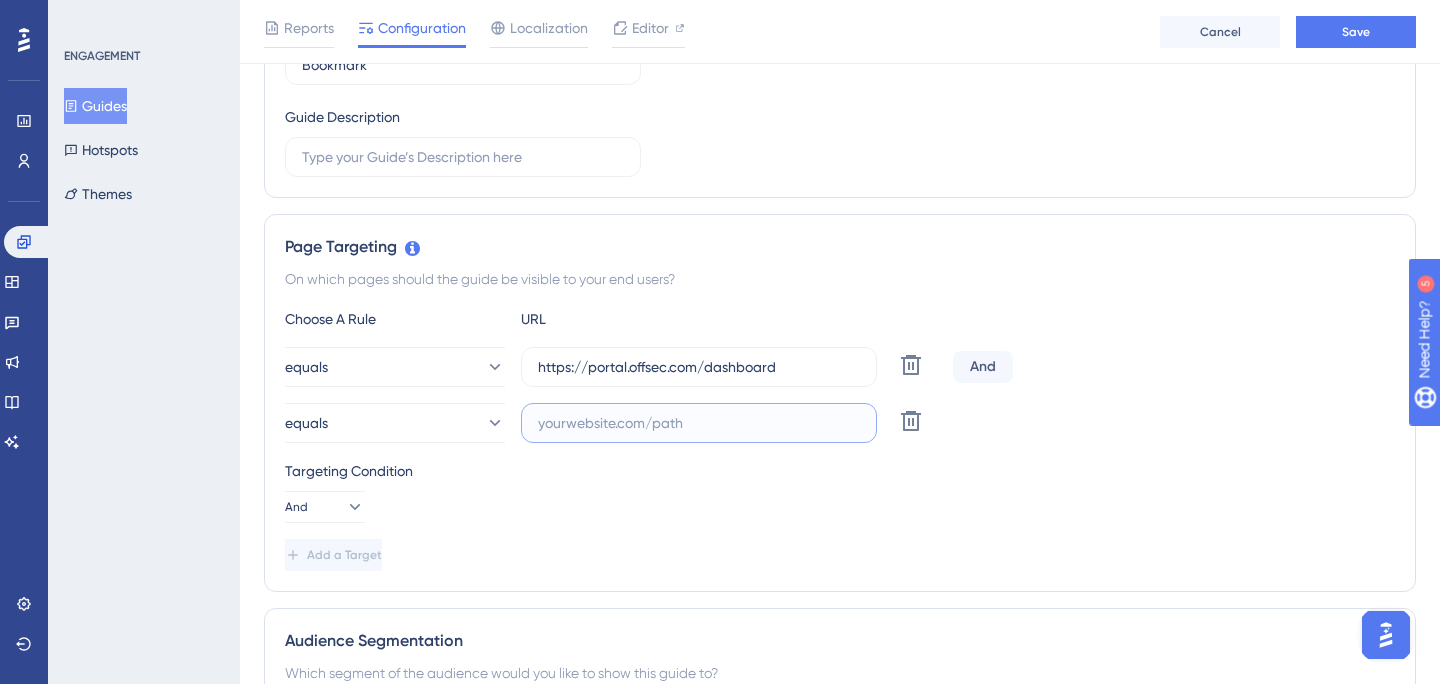 click at bounding box center (699, 423) 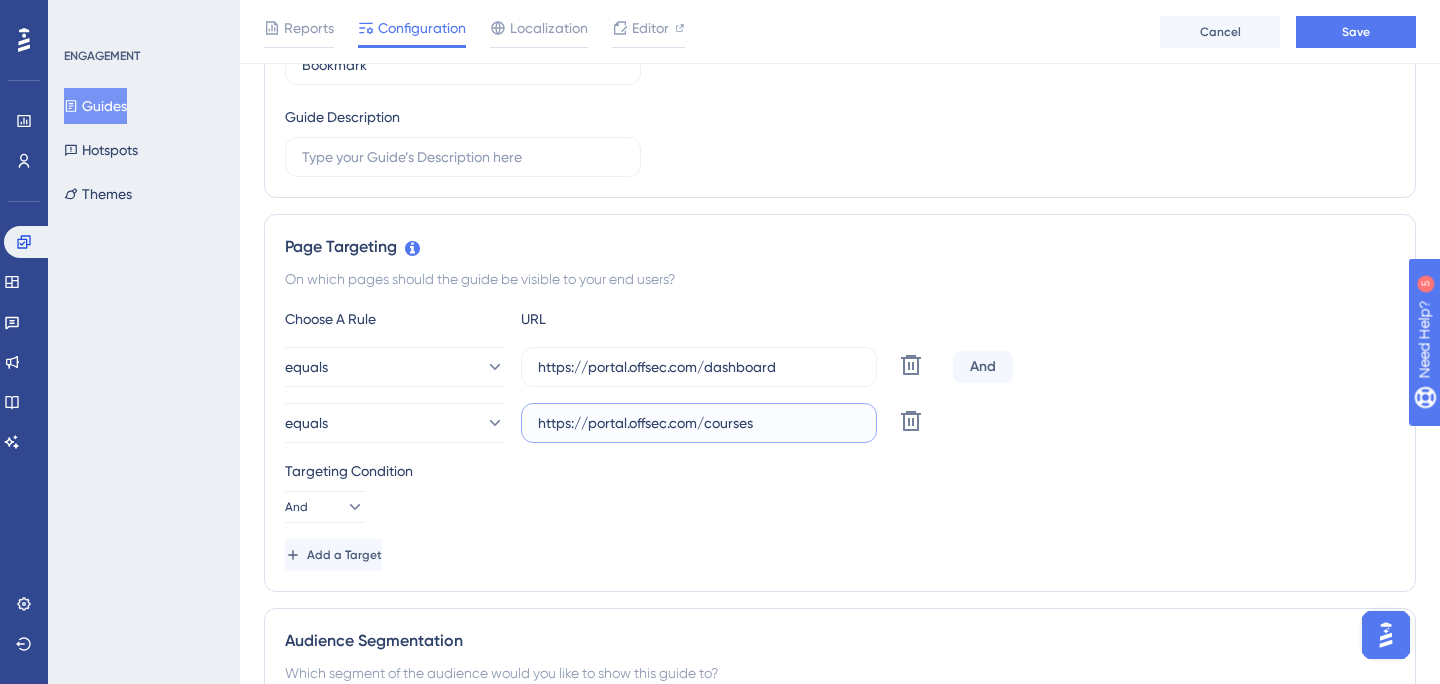 type on "https://portal.offsec.com/courses" 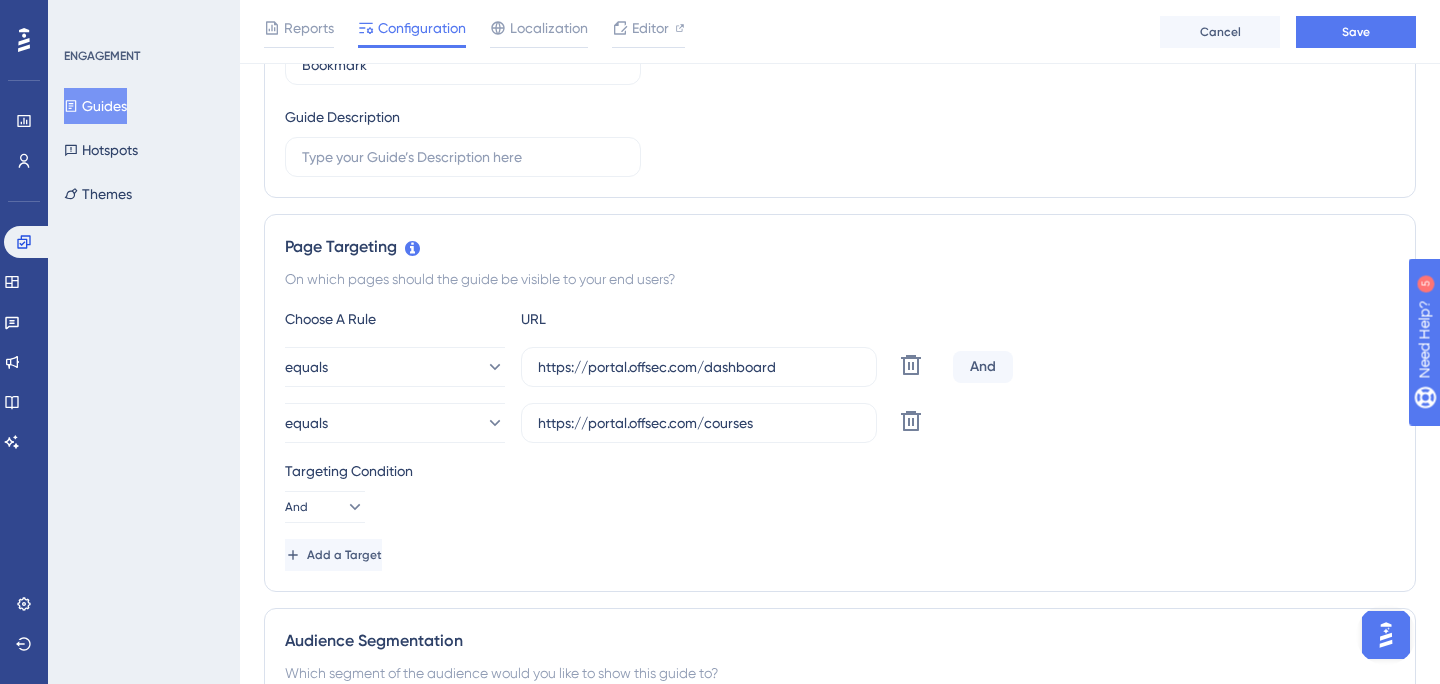 click on "Targeting Condition And" at bounding box center (840, 491) 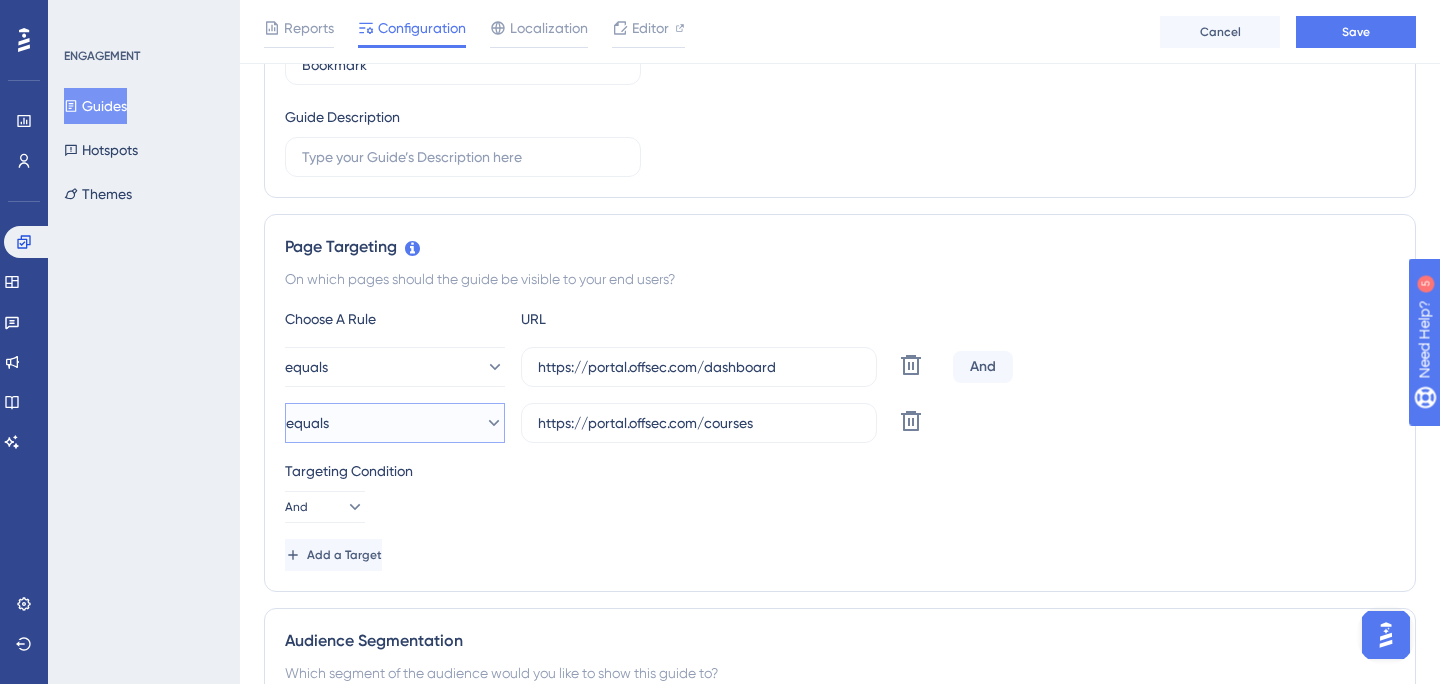 click on "equals" at bounding box center (395, 423) 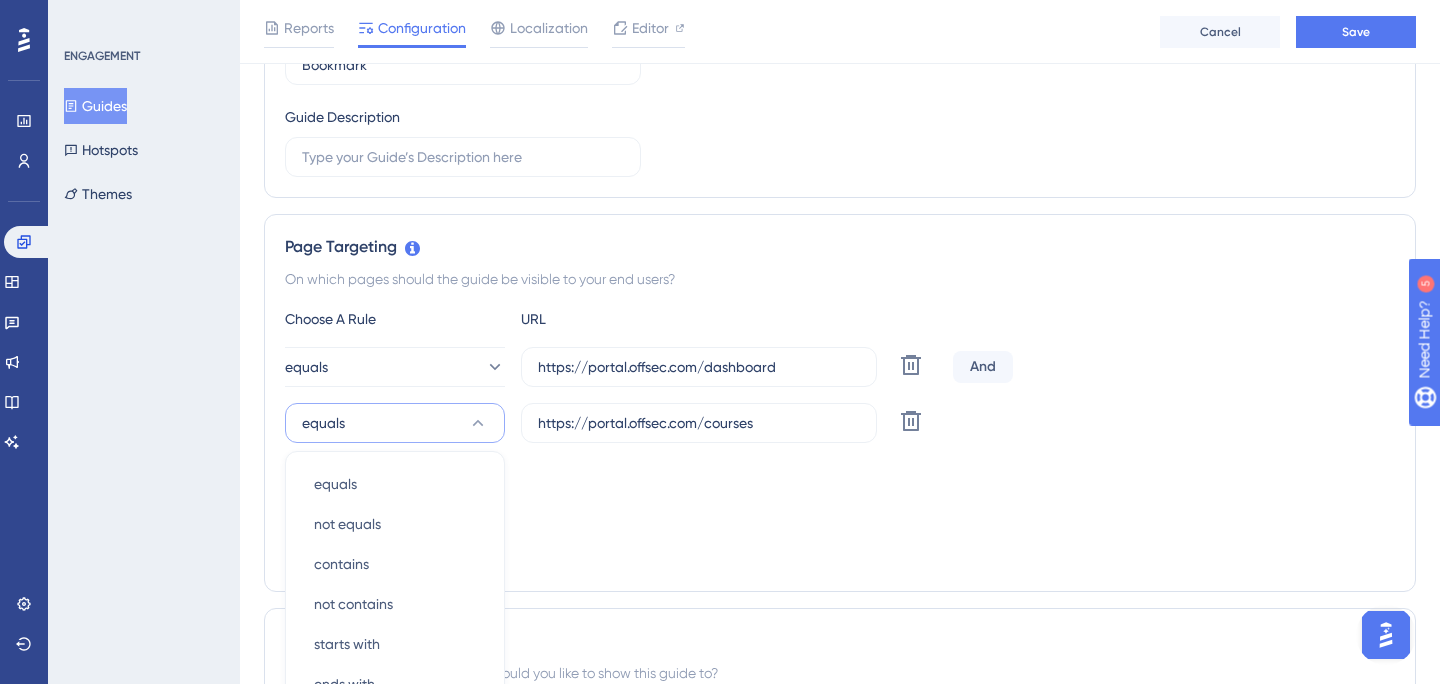 scroll, scrollTop: 563, scrollLeft: 0, axis: vertical 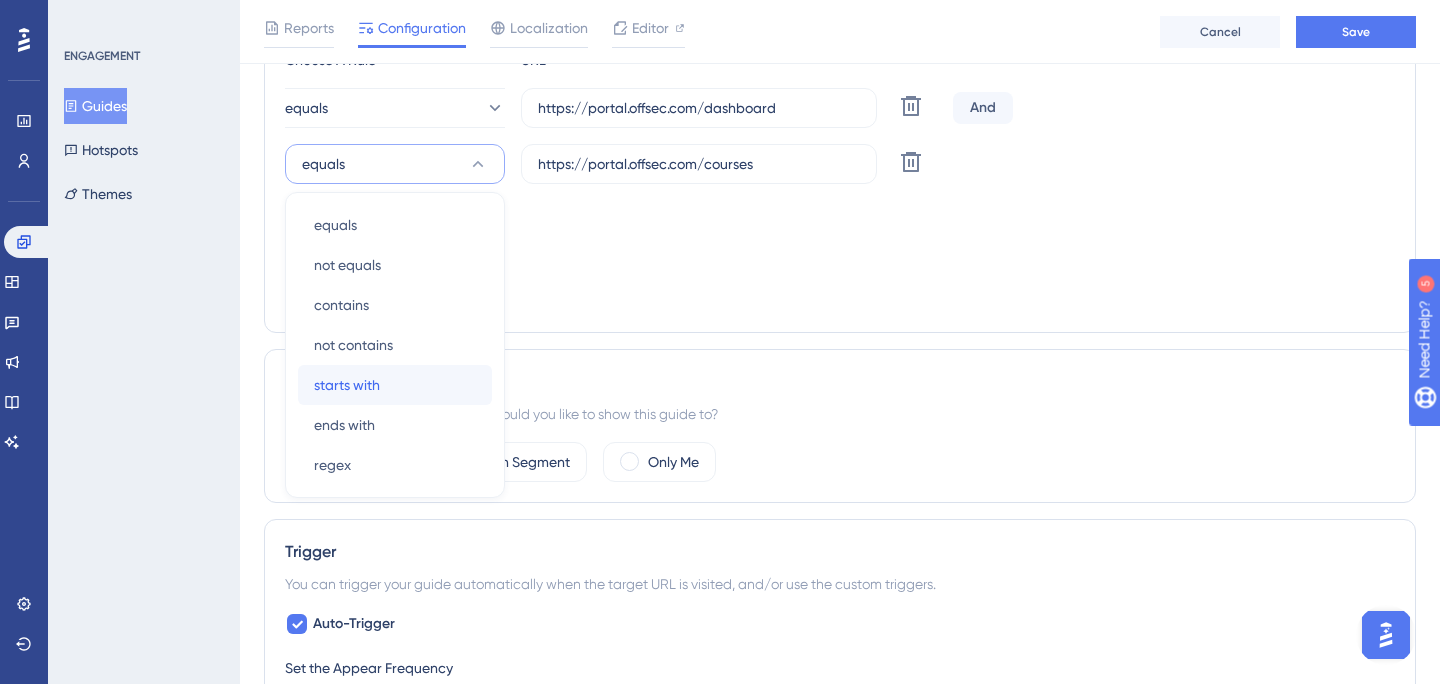click on "starts with starts with" at bounding box center [395, 385] 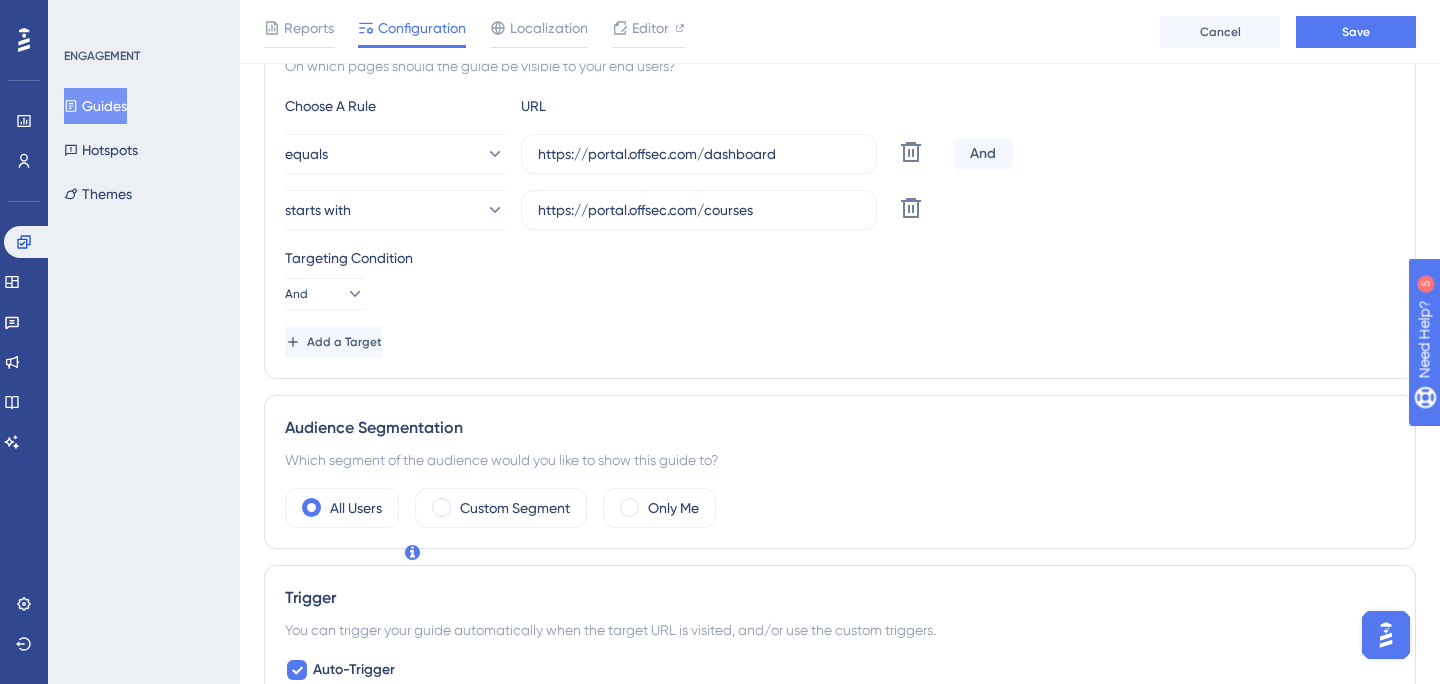scroll, scrollTop: 515, scrollLeft: 0, axis: vertical 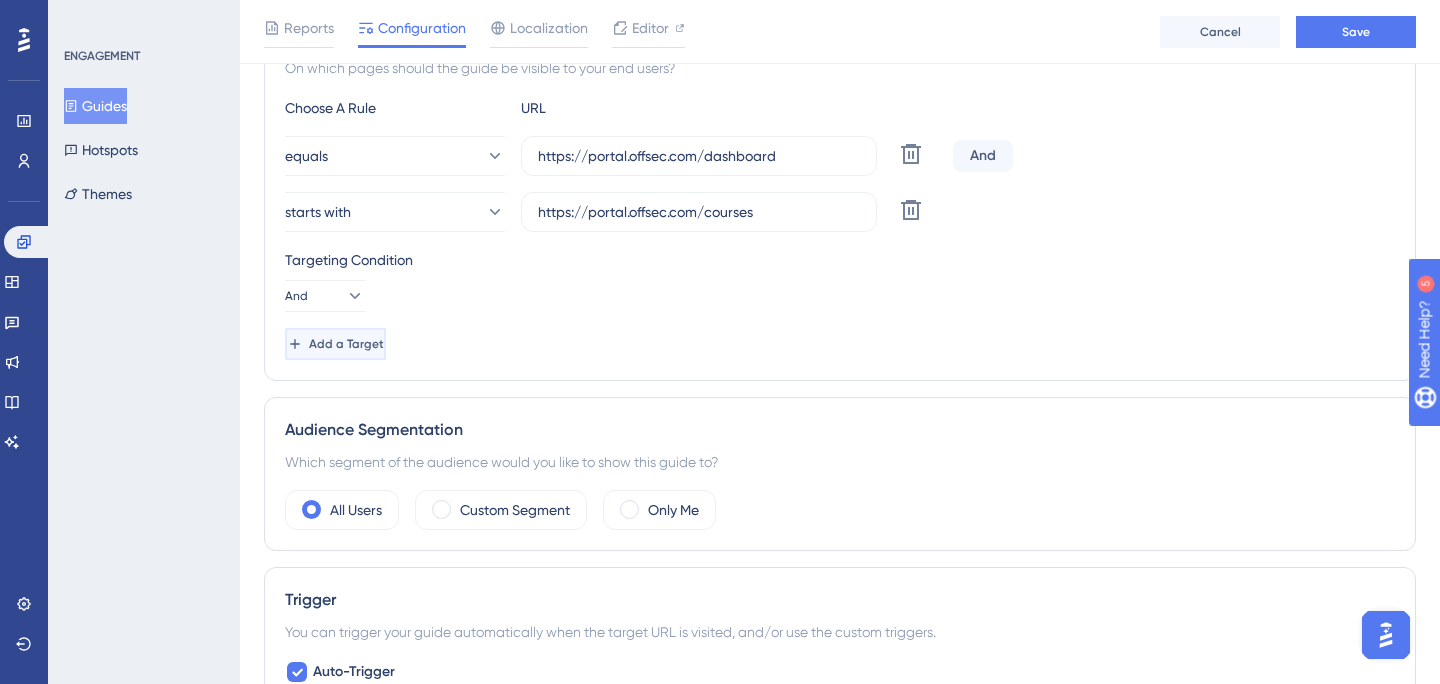 click on "Add a Target" at bounding box center [335, 344] 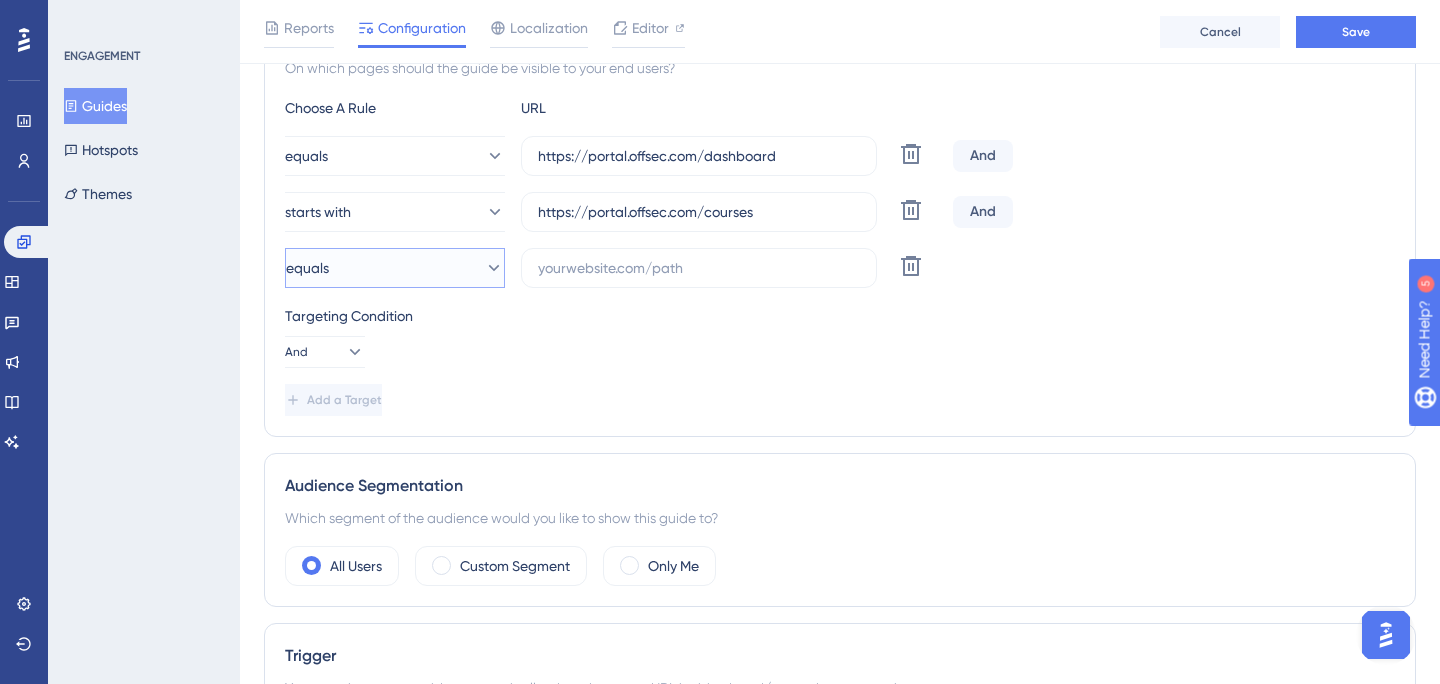 click 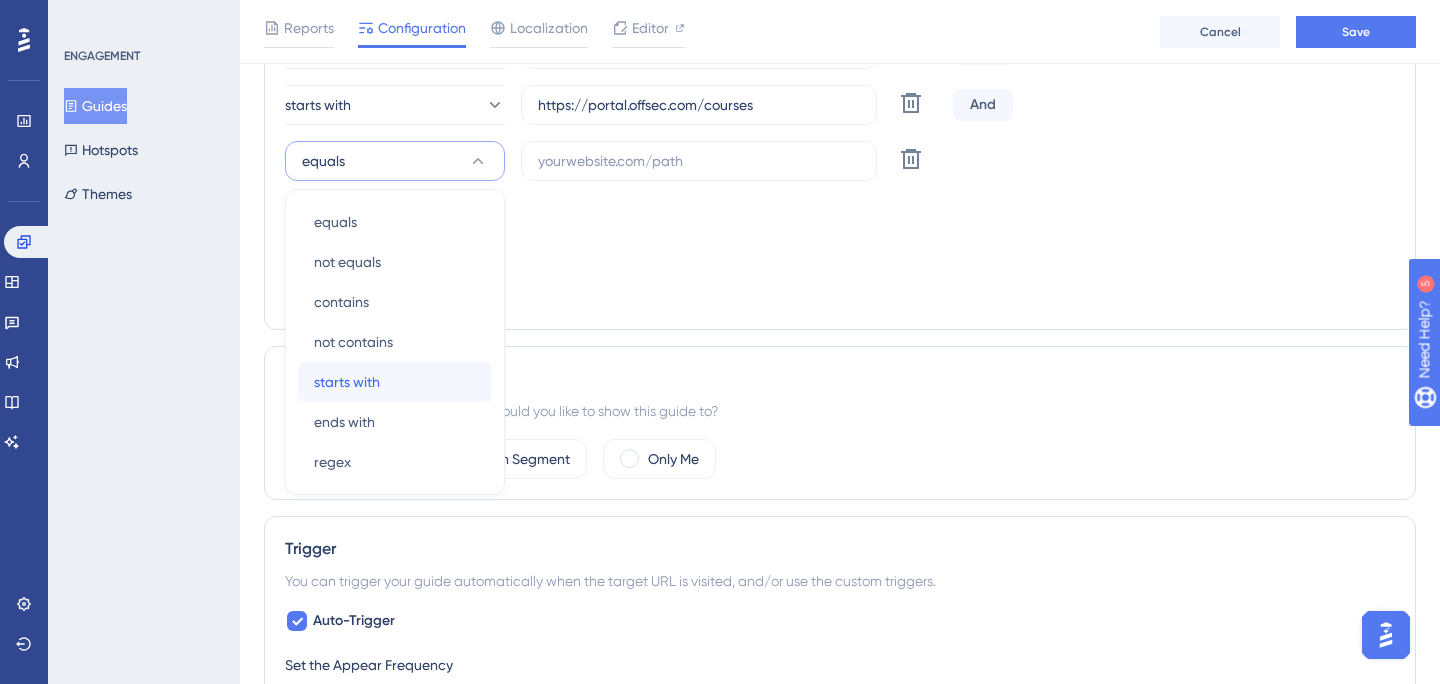 click on "starts with starts with" at bounding box center [395, 382] 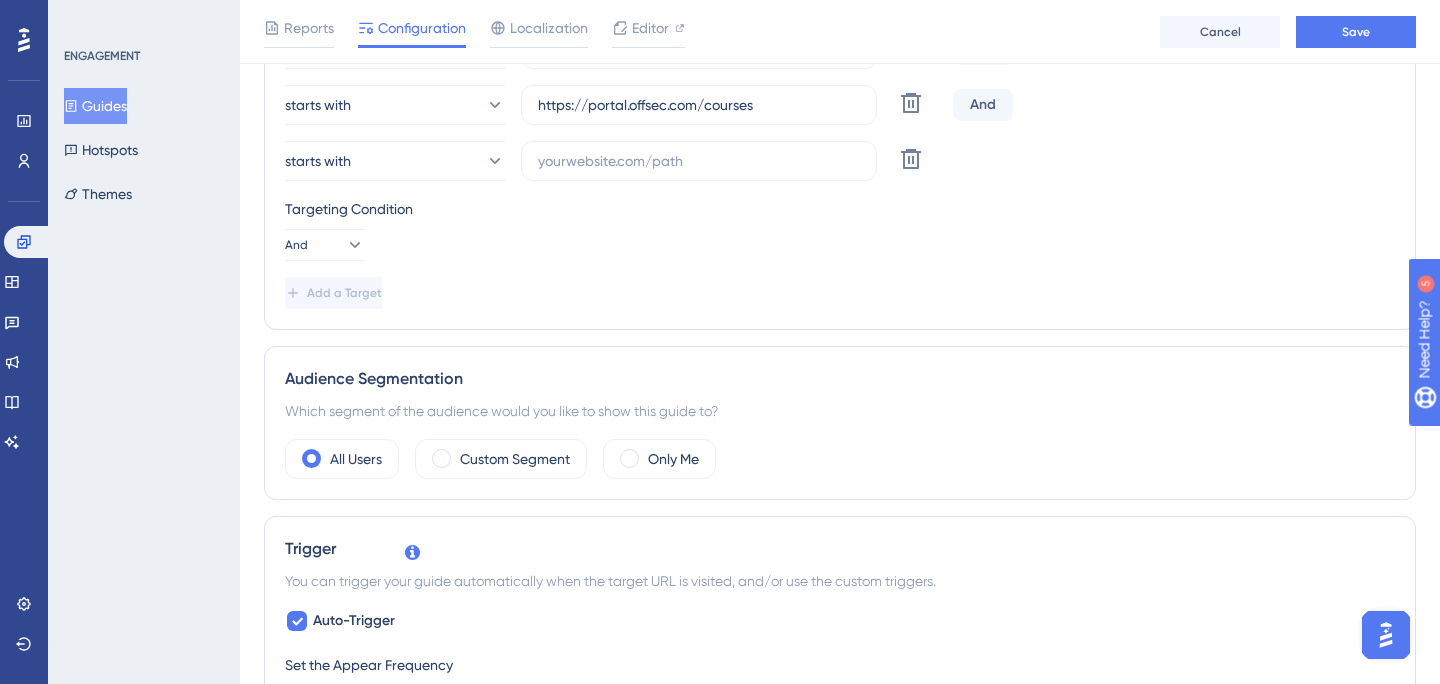 scroll, scrollTop: 531, scrollLeft: 0, axis: vertical 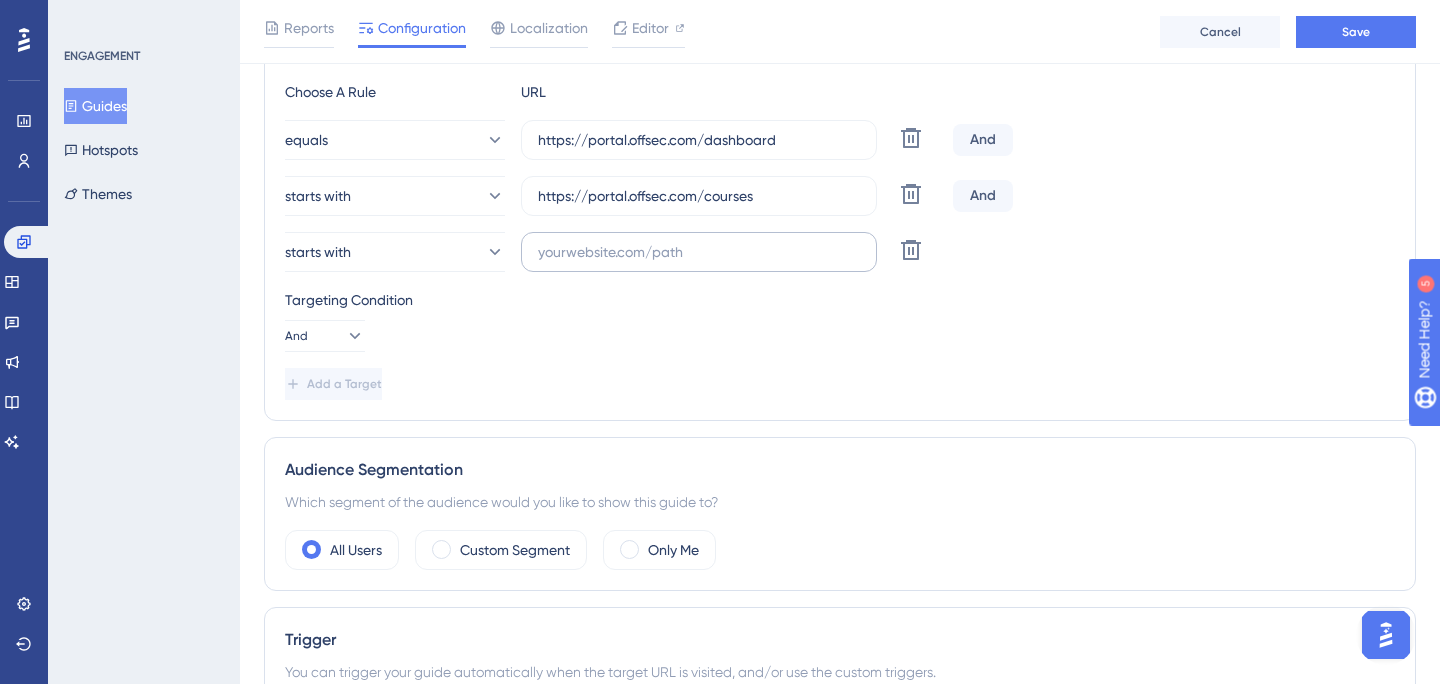 click at bounding box center [699, 252] 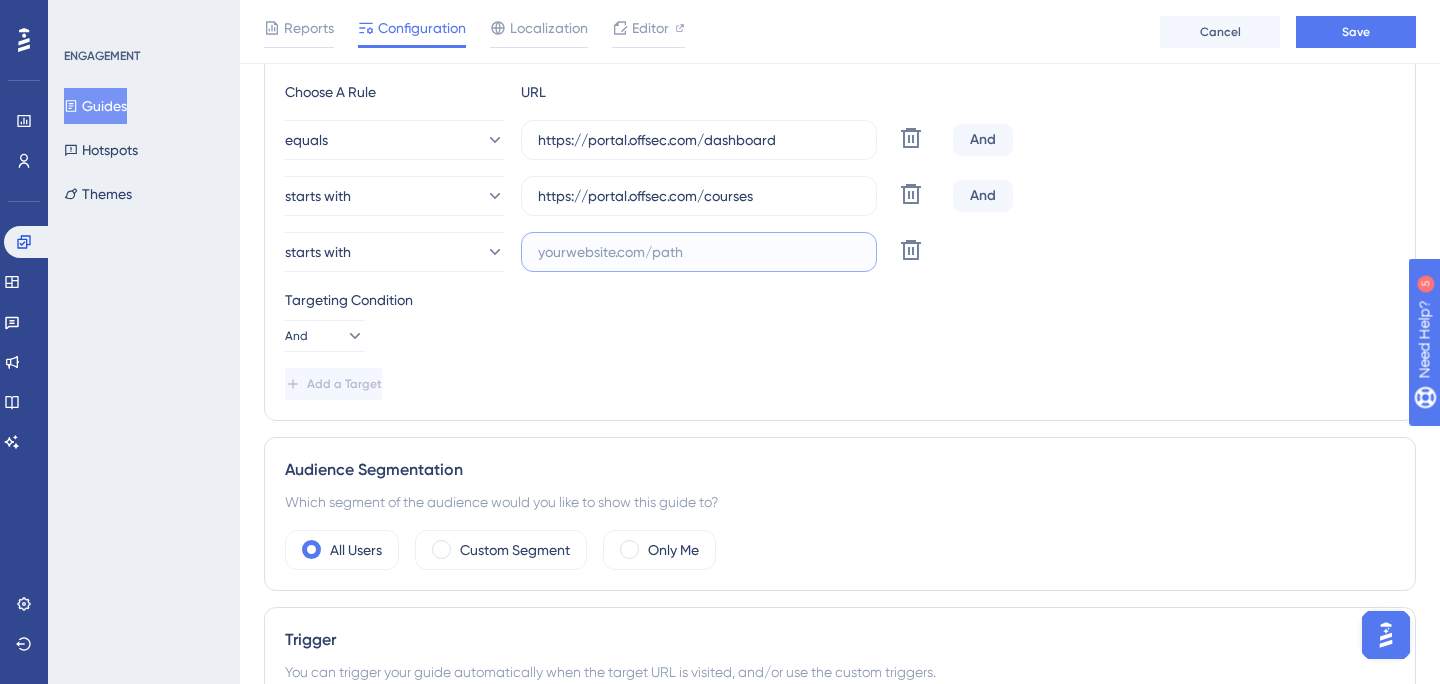 click at bounding box center [699, 252] 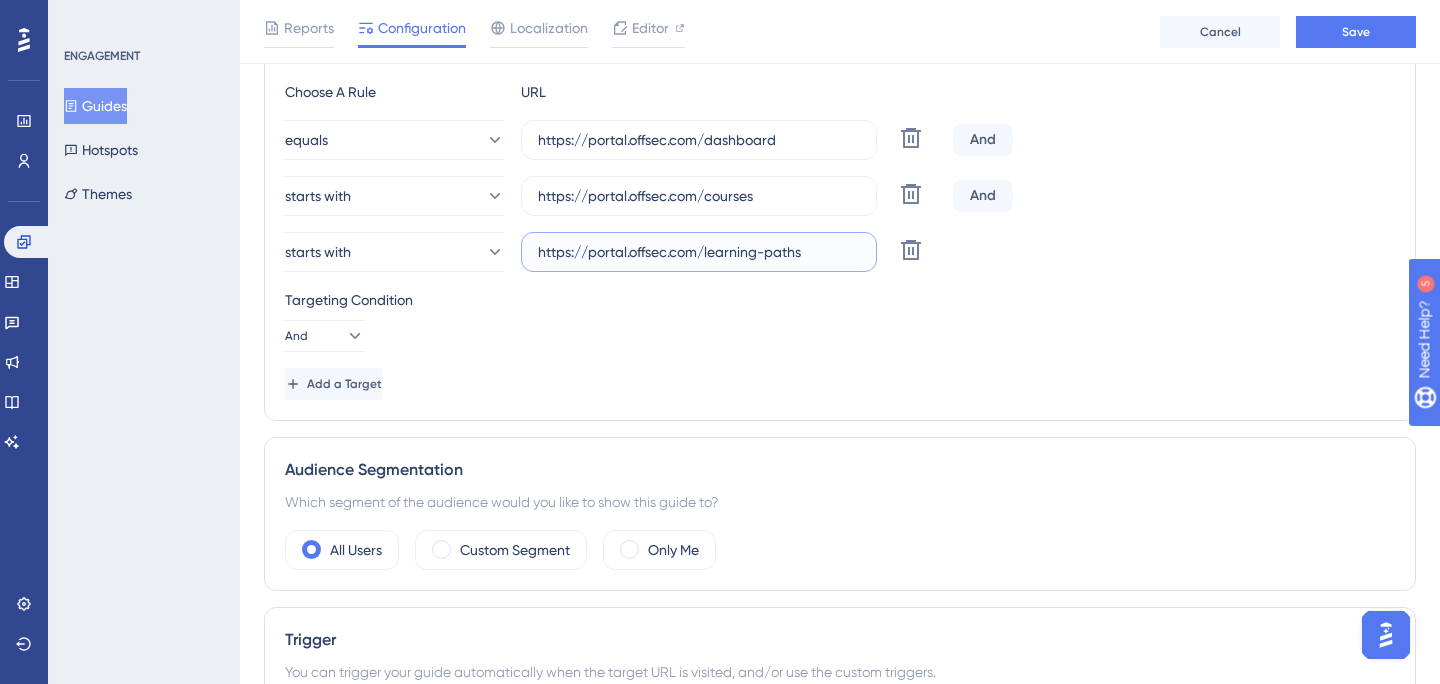 type on "https://portal.offsec.com/learning-paths" 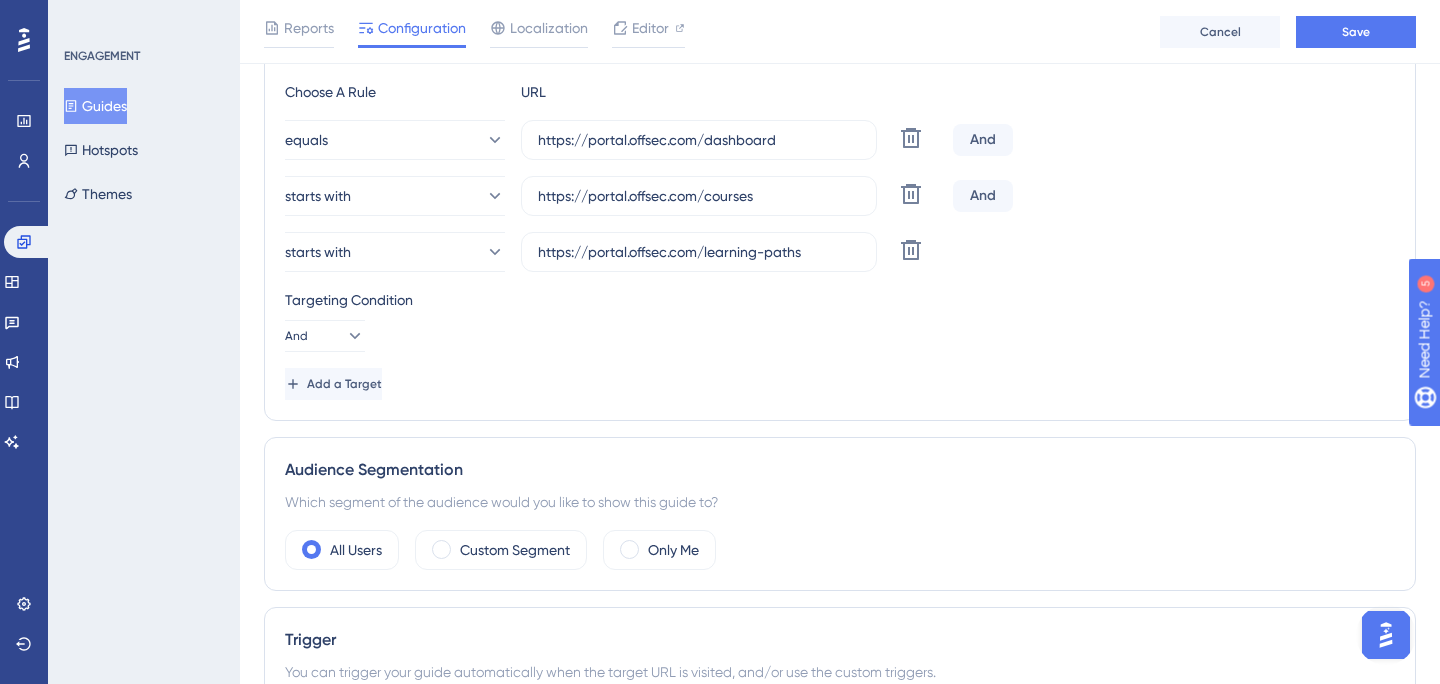 click on "Targeting Condition" at bounding box center (840, 300) 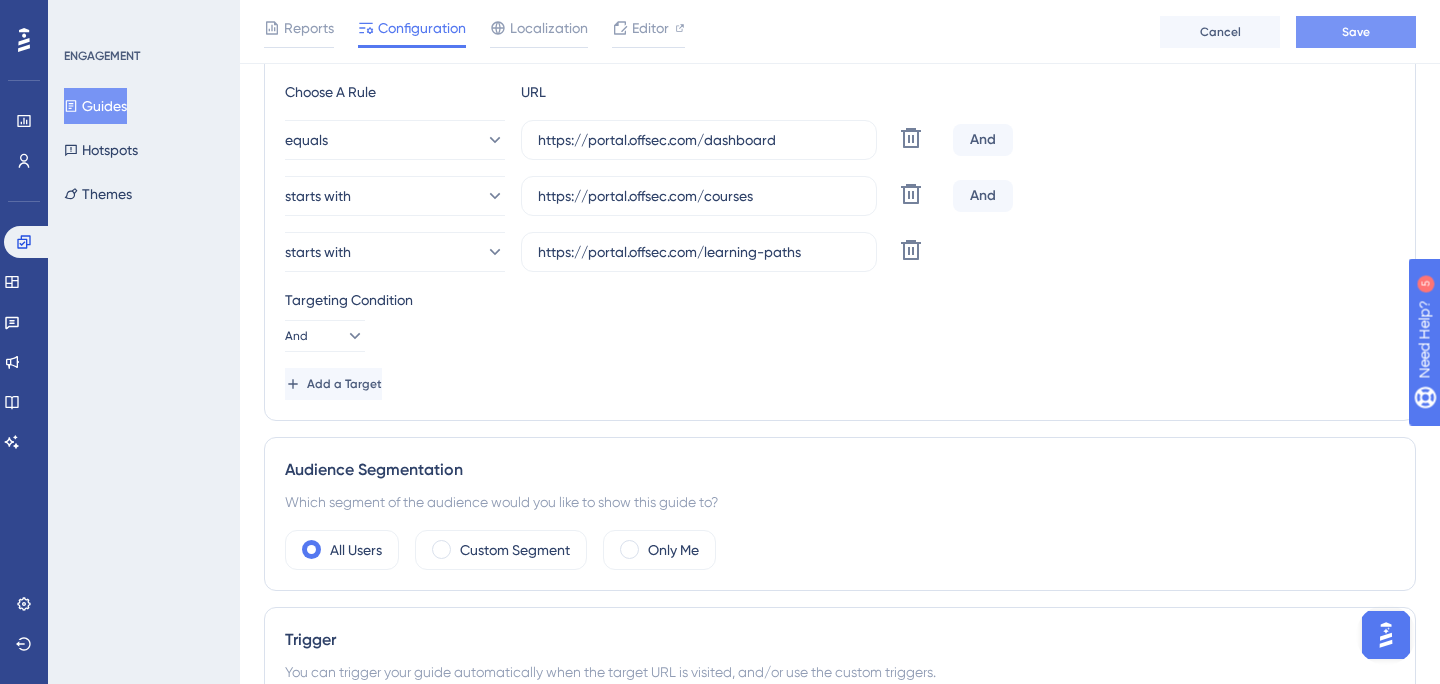 click on "Save" at bounding box center (1356, 32) 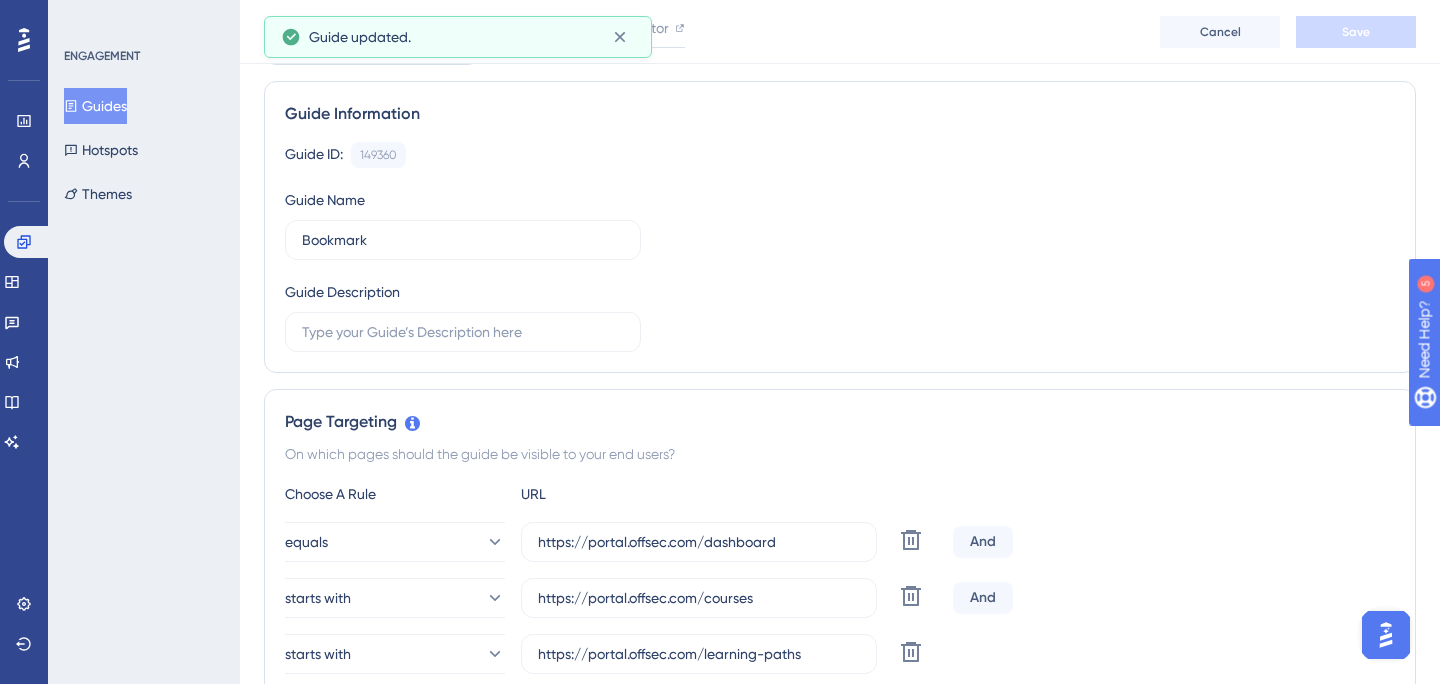 scroll, scrollTop: 0, scrollLeft: 0, axis: both 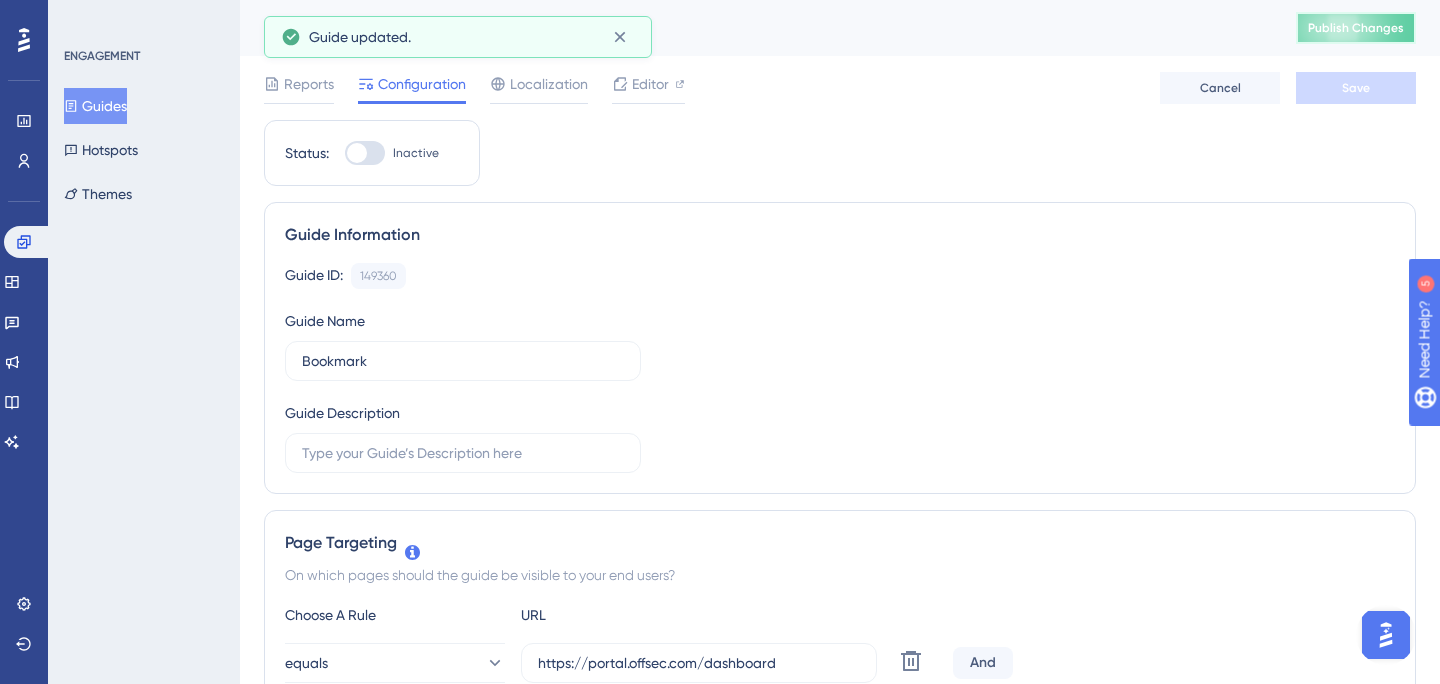 click on "Publish Changes" at bounding box center [1356, 28] 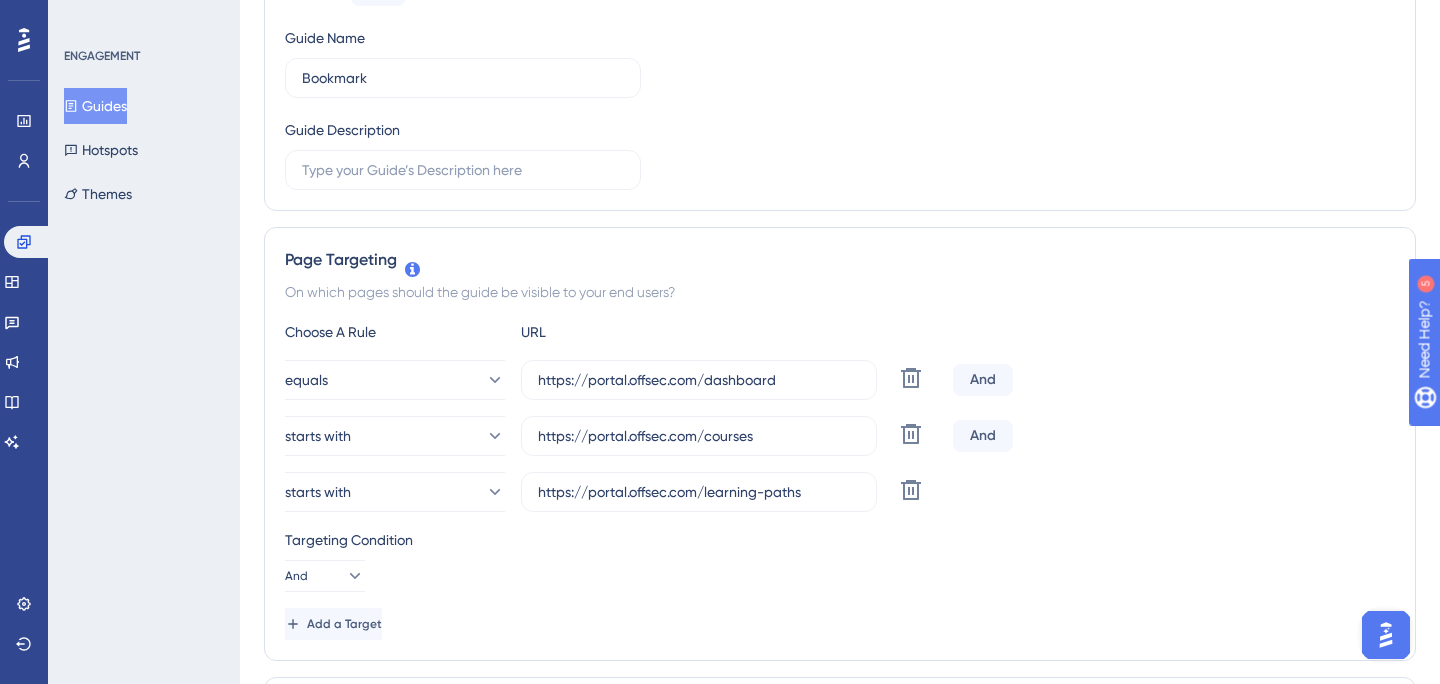 scroll, scrollTop: 0, scrollLeft: 0, axis: both 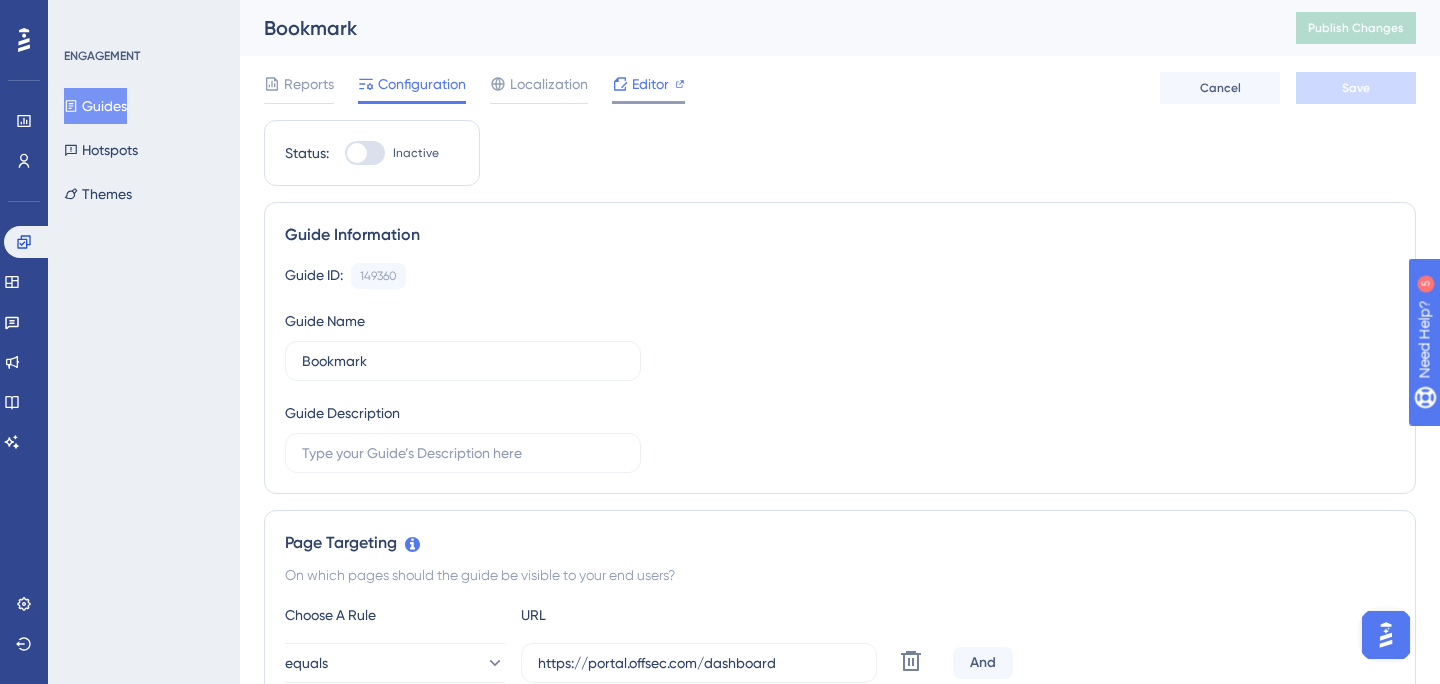 click on "Editor" at bounding box center (650, 84) 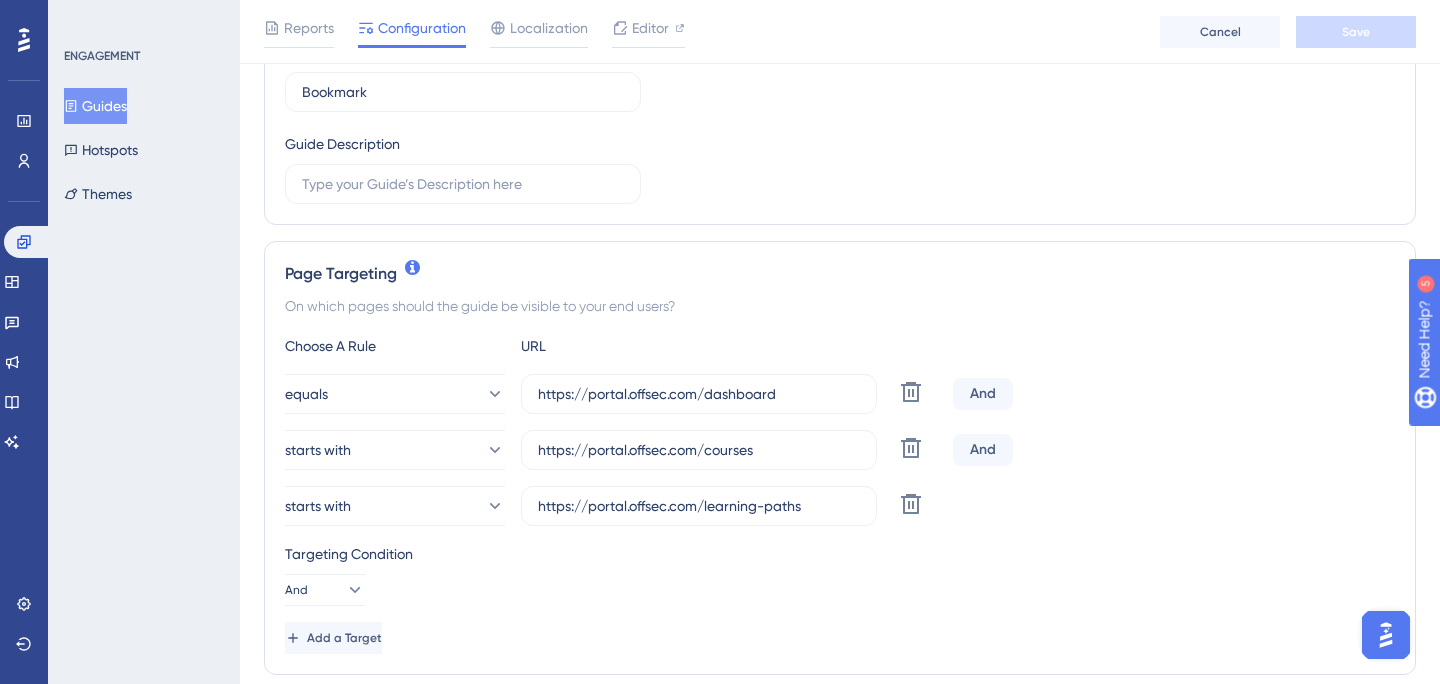 scroll, scrollTop: 317, scrollLeft: 0, axis: vertical 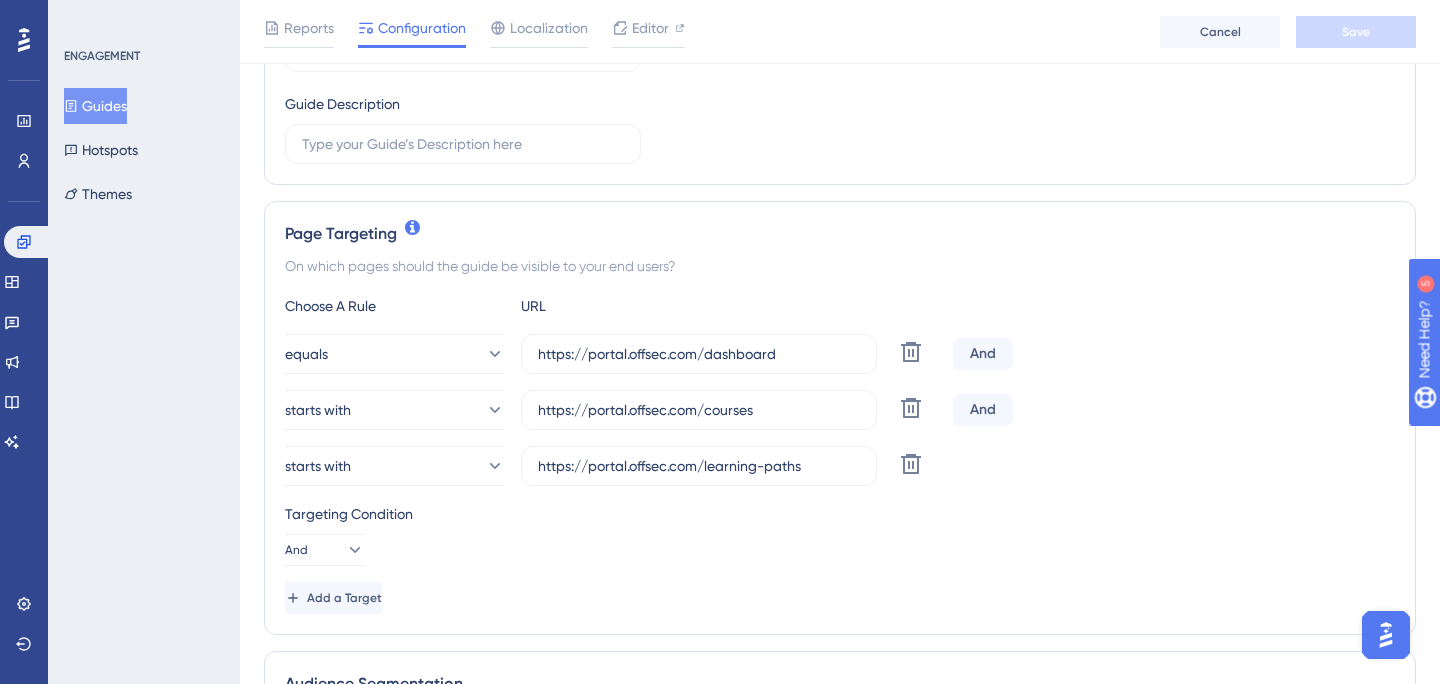 click on "equals https://portal.offsec.com/dashboard Delete And starts with https://portal.offsec.com/courses Delete And starts with https://portal.offsec.com/learning-paths Delete" at bounding box center [840, 410] 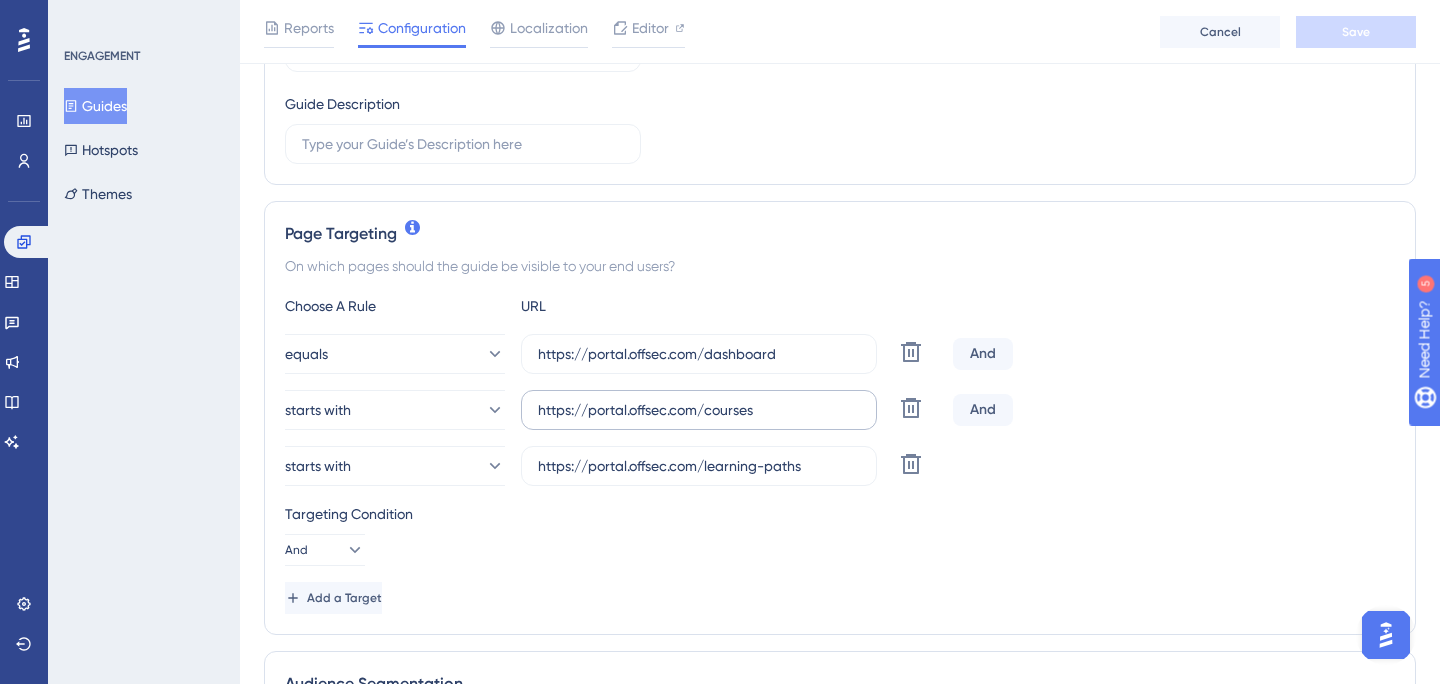 click on "https://portal.offsec.com/courses" at bounding box center (699, 410) 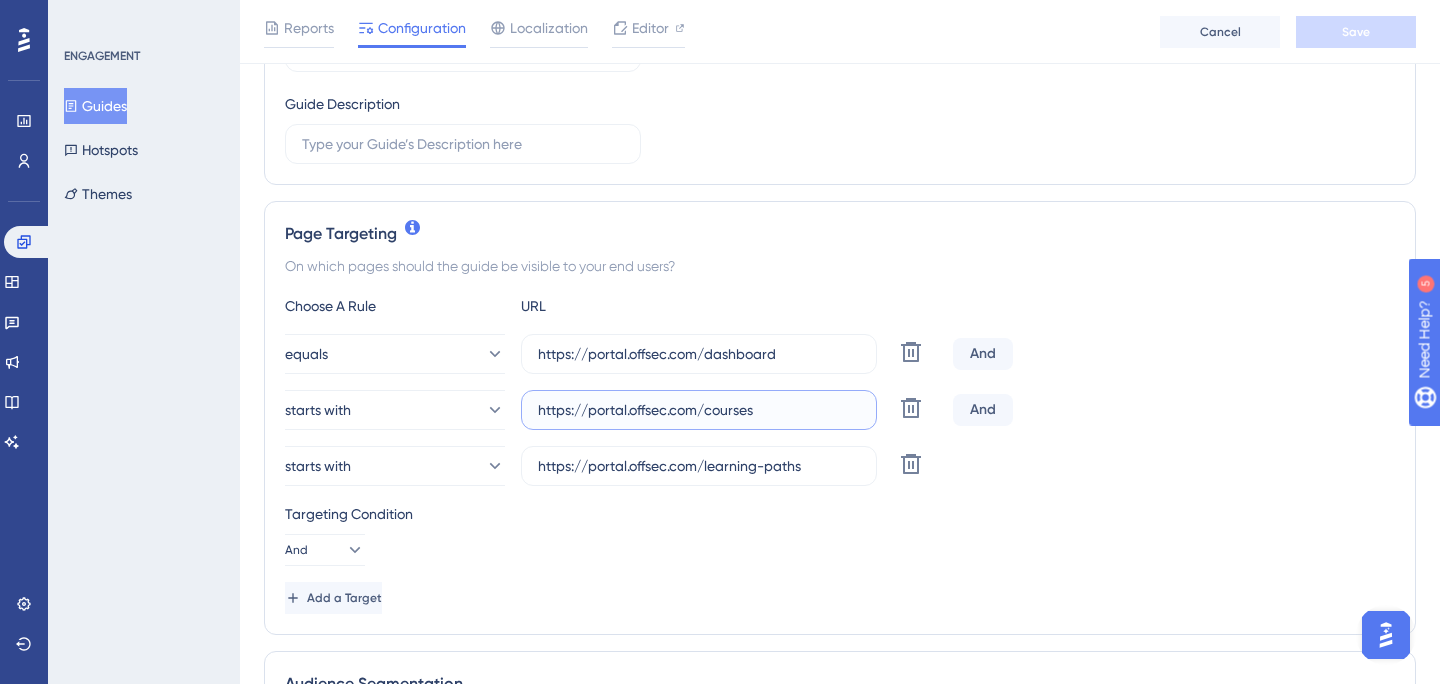 click on "https://portal.offsec.com/courses" at bounding box center [699, 410] 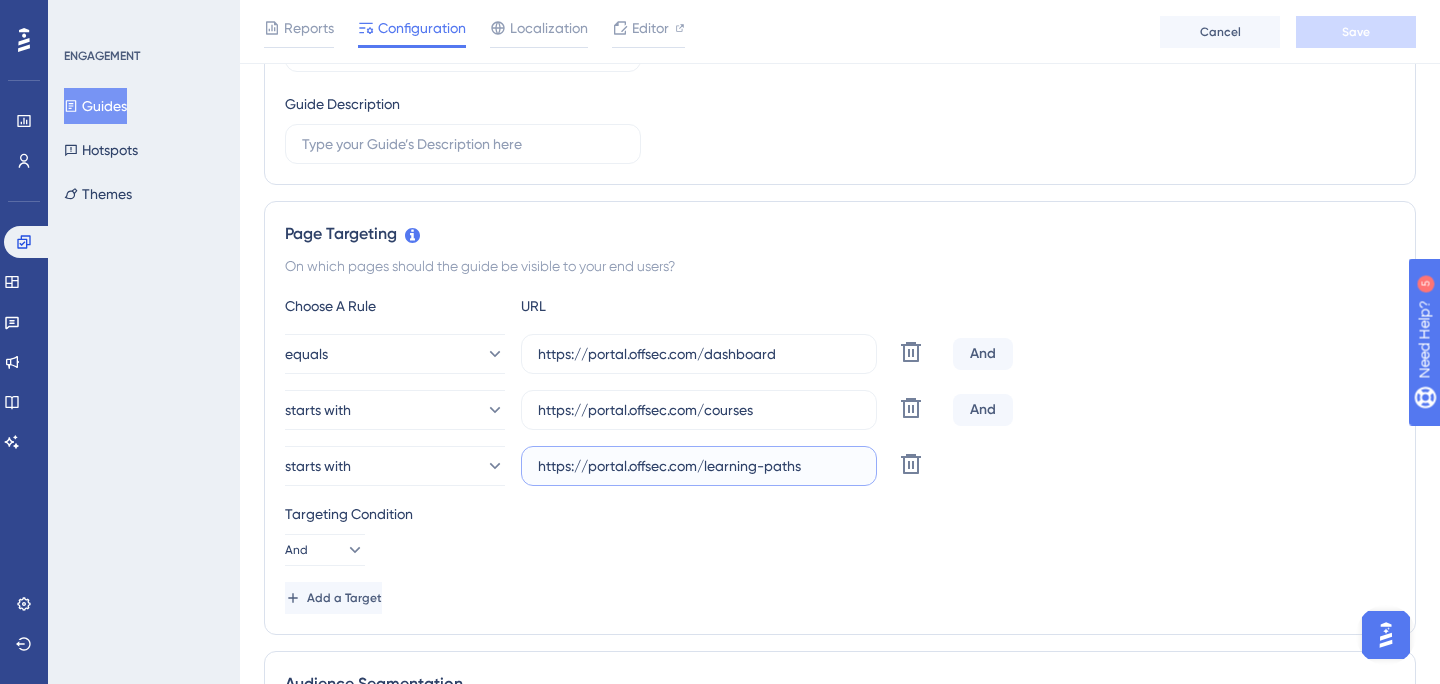 click on "https://portal.offsec.com/learning-paths" at bounding box center [699, 466] 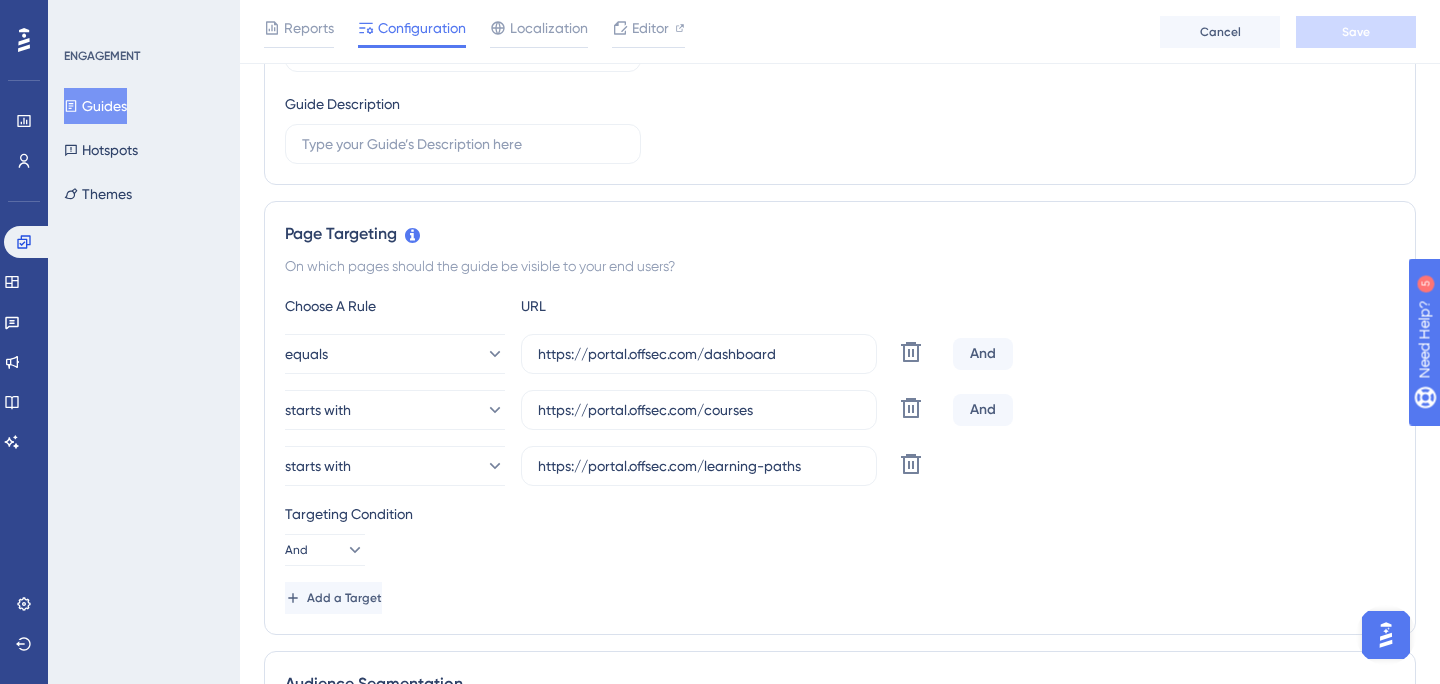 click on "Performance Users Engagement Widgets Feedback Product Updates Knowledge Base AI Assistant Settings Logout ENGAGEMENT Guides Hotspots Themes Bookmark Publish Changes Reports Configuration Localization Editor Cancel Save Status: Inactive Guide Information Guide ID: 149360 Copy Guide Name Bookmark Guide Description Page Targeting
On which pages should the guide be visible to your end users?
Choose A Rule URL equals https://portal.offsec.com/dashboard Delete And starts with https://portal.offsec.com/courses Delete And starts with https://portal.offsec.com/learning-paths Delete Targeting Condition And Add a Target Audience Segmentation Which segment of the audience would you like to show this guide to? All Users Custom Segment Only Me Trigger You can trigger your guide automatically when the target URL is visited,
and/or use the custom triggers. Auto-Trigger Set the Appear Frequency Once in 90 days Stop Trigger Never When the user sees the guide 10" at bounding box center (720, -195) 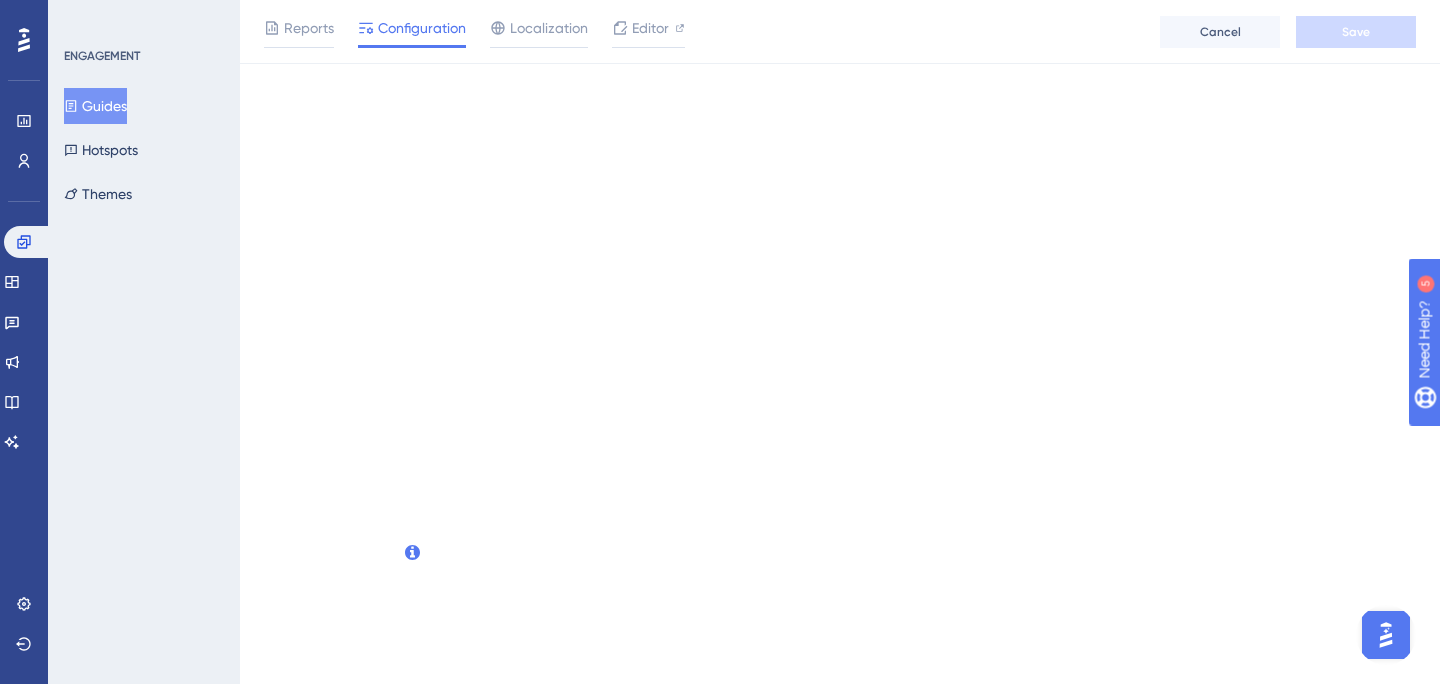scroll, scrollTop: 0, scrollLeft: 0, axis: both 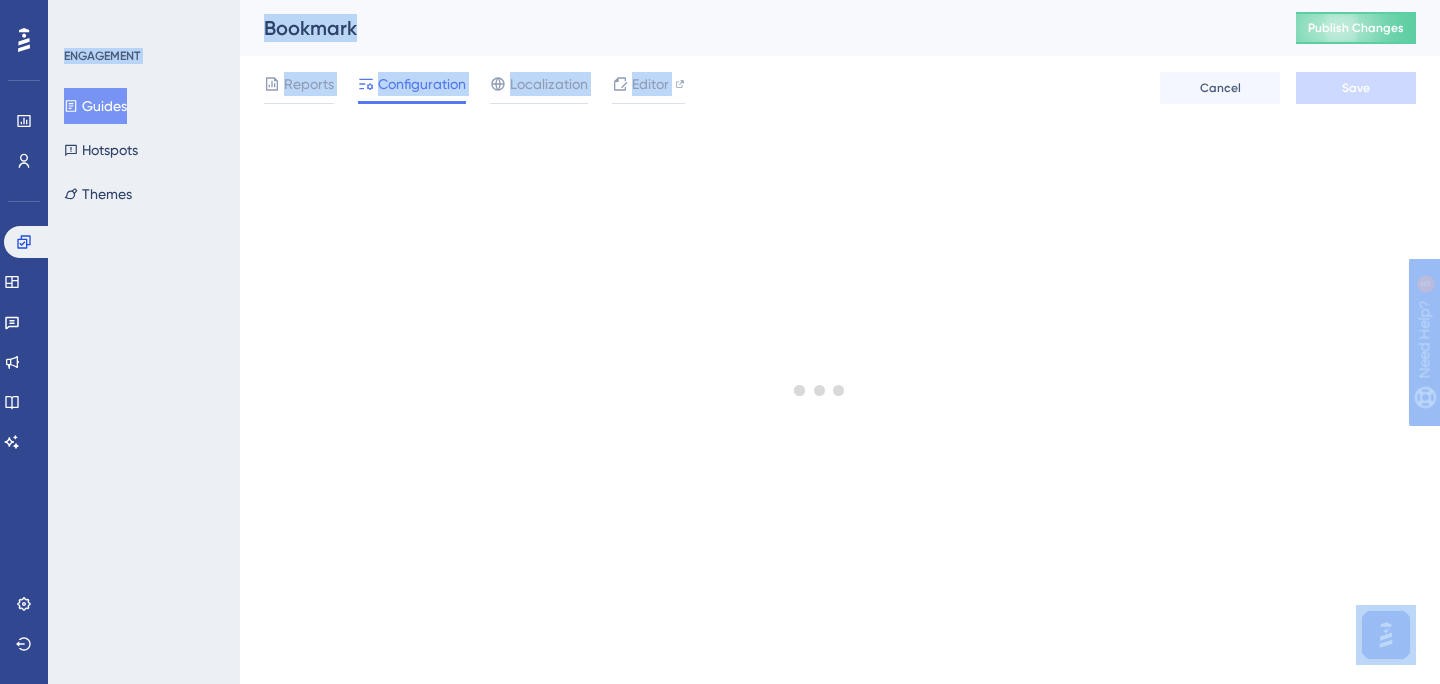 click at bounding box center [820, 390] 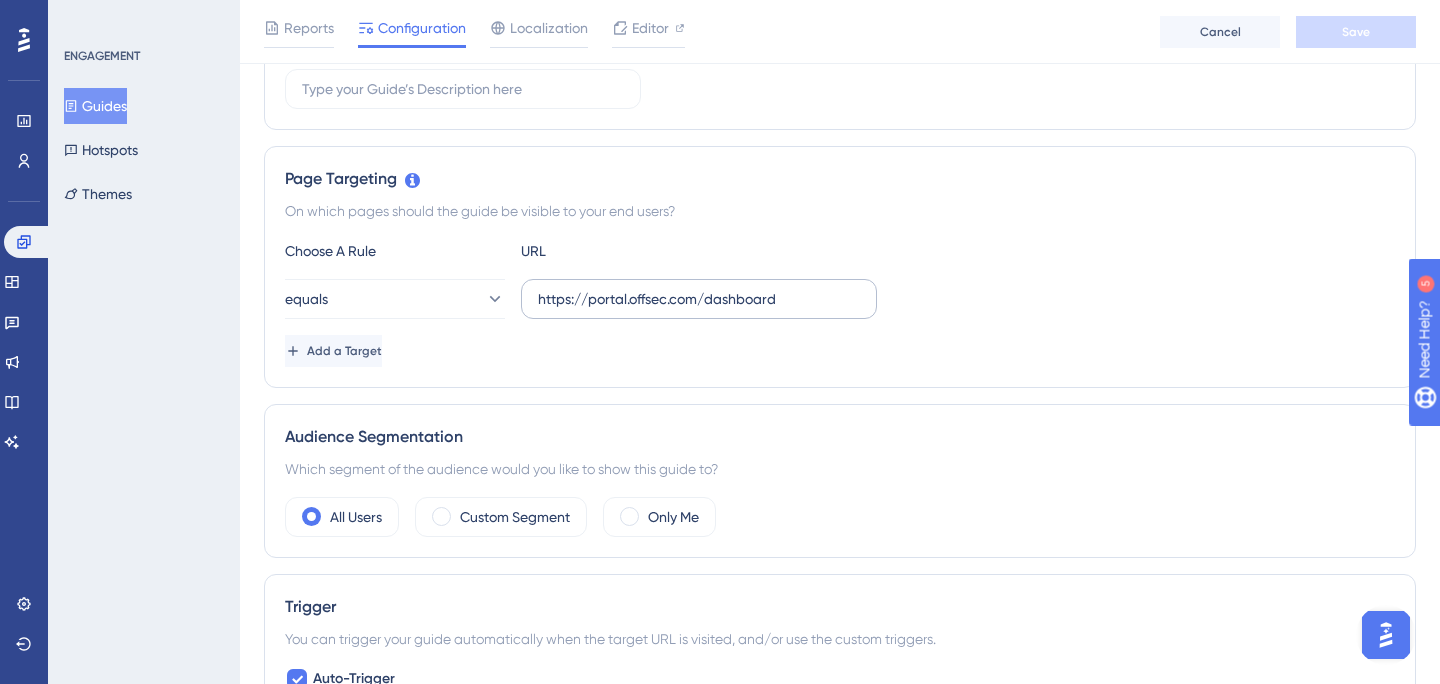 scroll, scrollTop: 337, scrollLeft: 0, axis: vertical 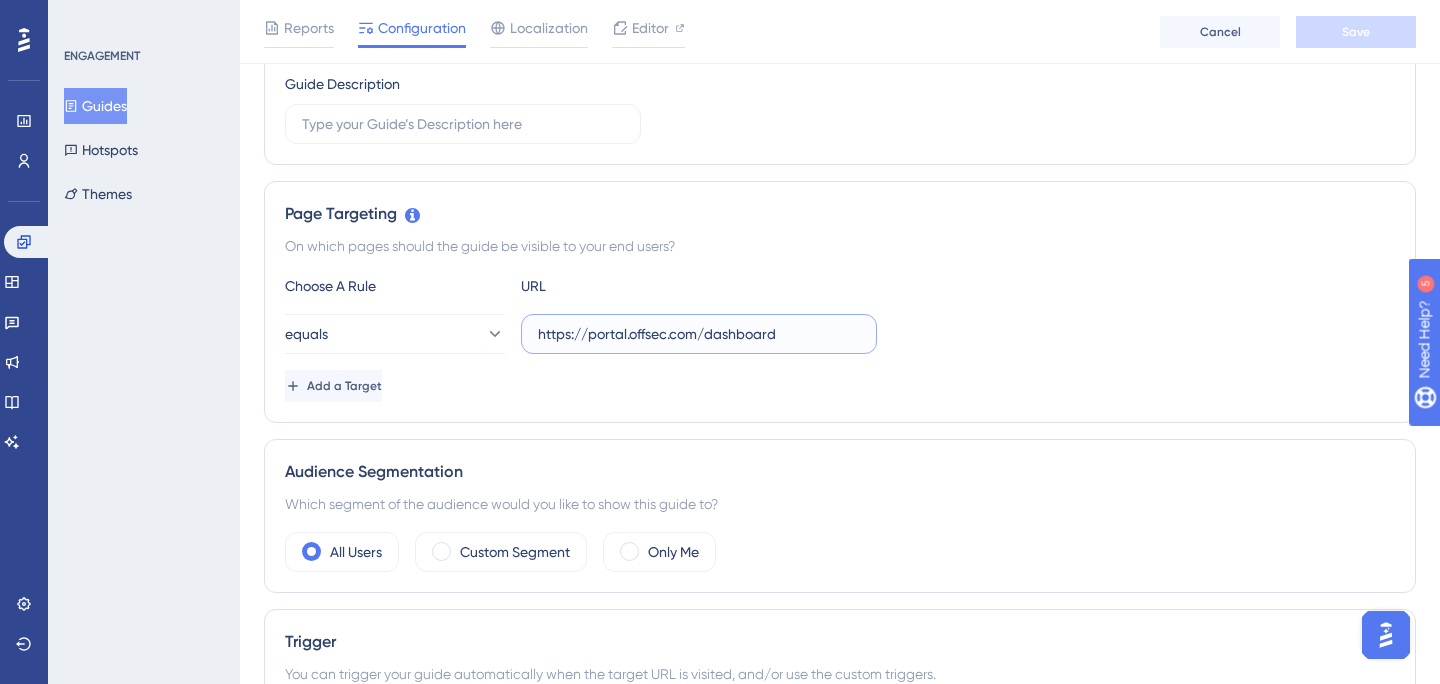 click on "https://portal.offsec.com/dashboard" at bounding box center (699, 334) 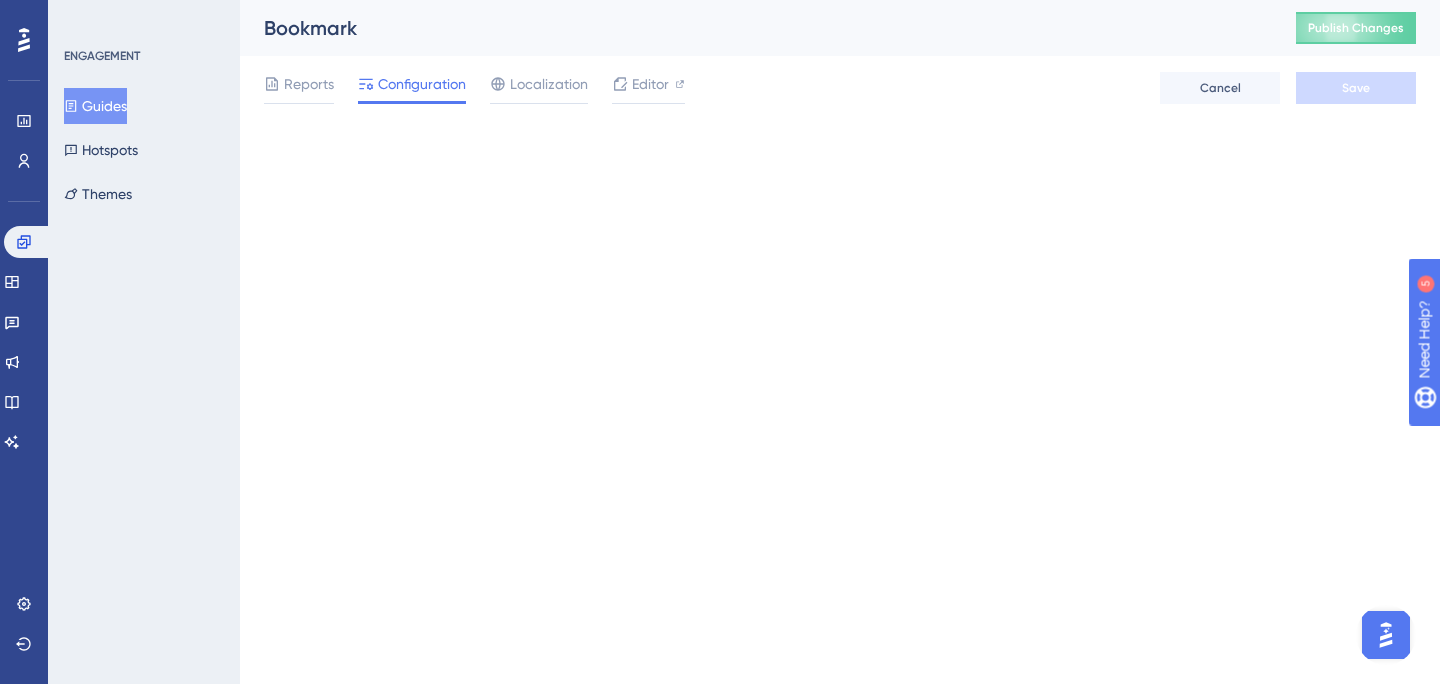 scroll, scrollTop: 0, scrollLeft: 0, axis: both 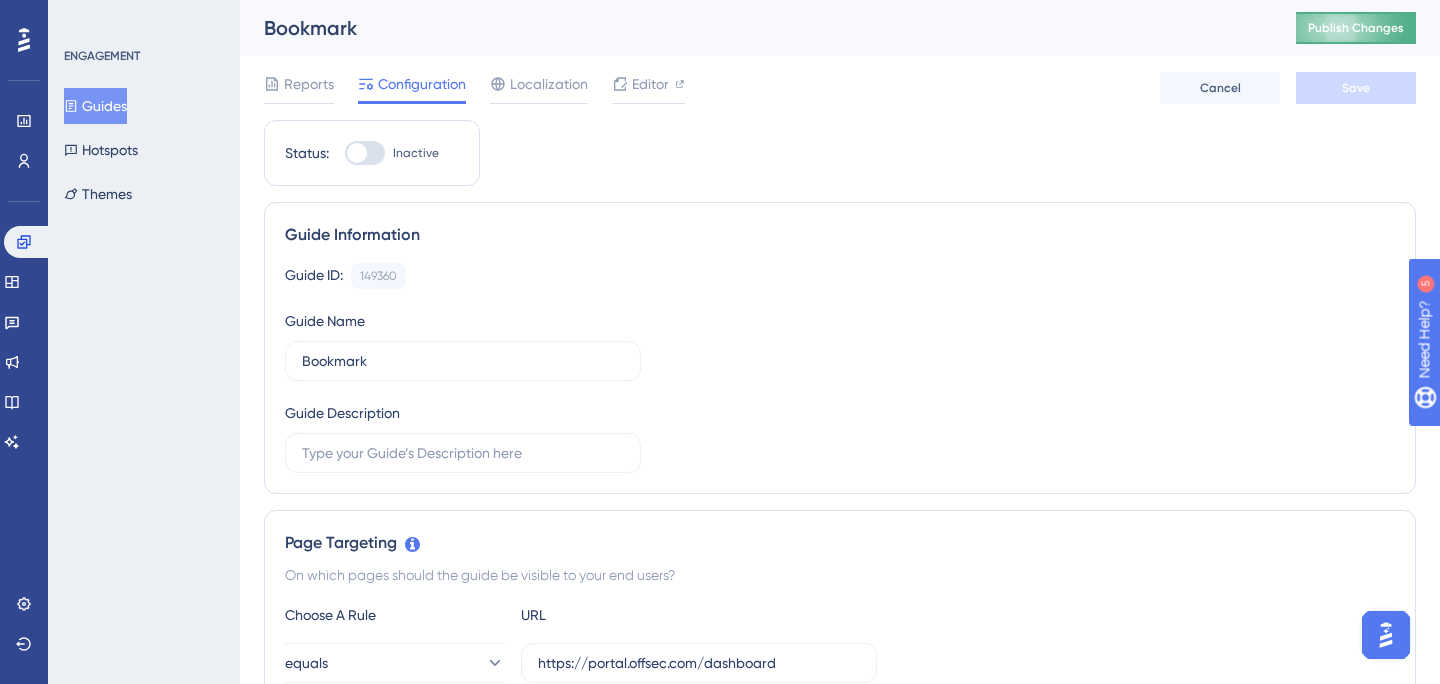 click on "Publish Changes" at bounding box center [1356, 28] 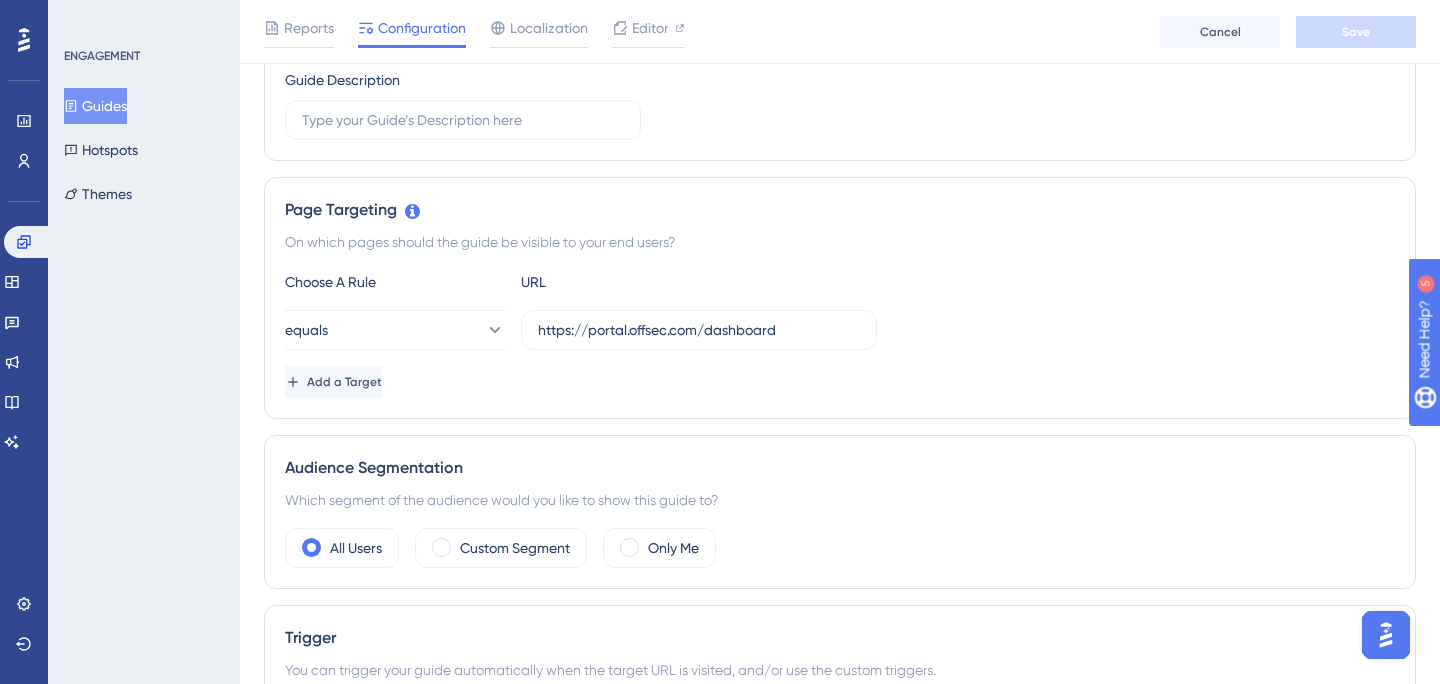 scroll, scrollTop: 0, scrollLeft: 0, axis: both 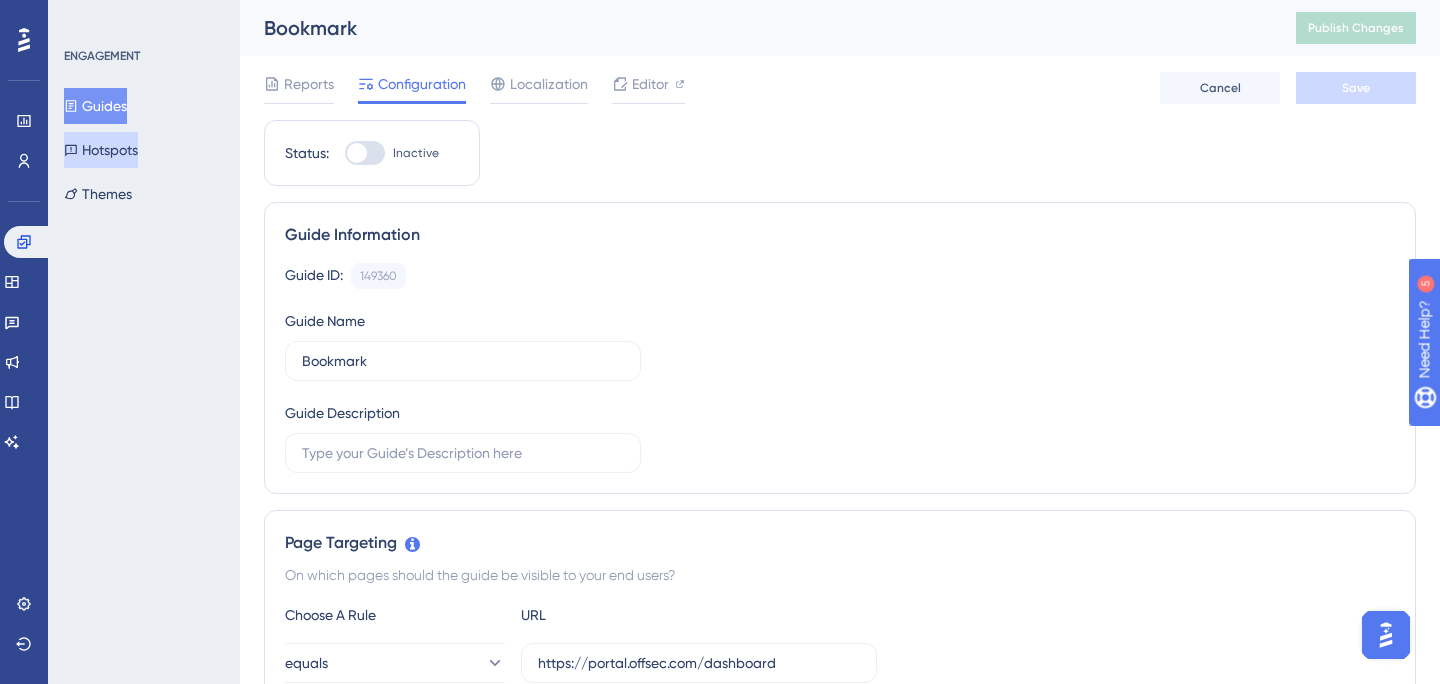 click on "Hotspots" at bounding box center (101, 150) 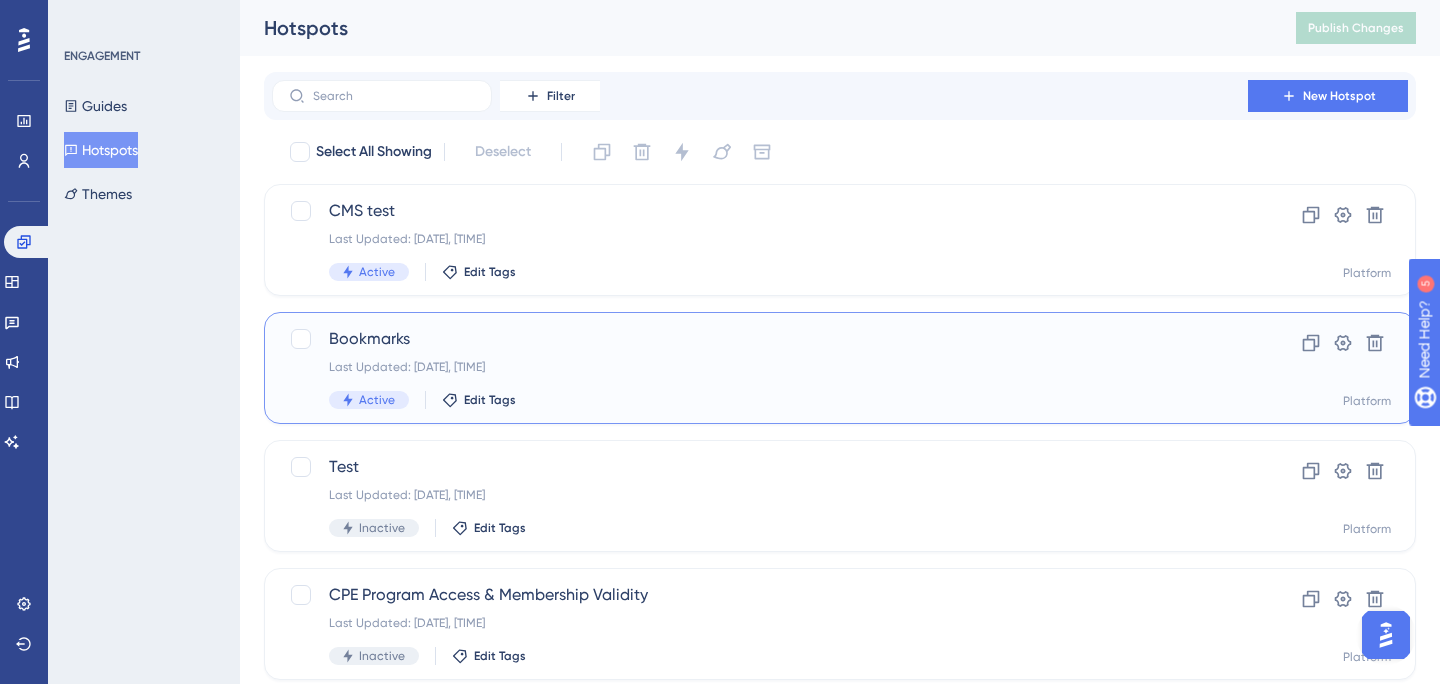 click on "Bookmarks" at bounding box center [760, 339] 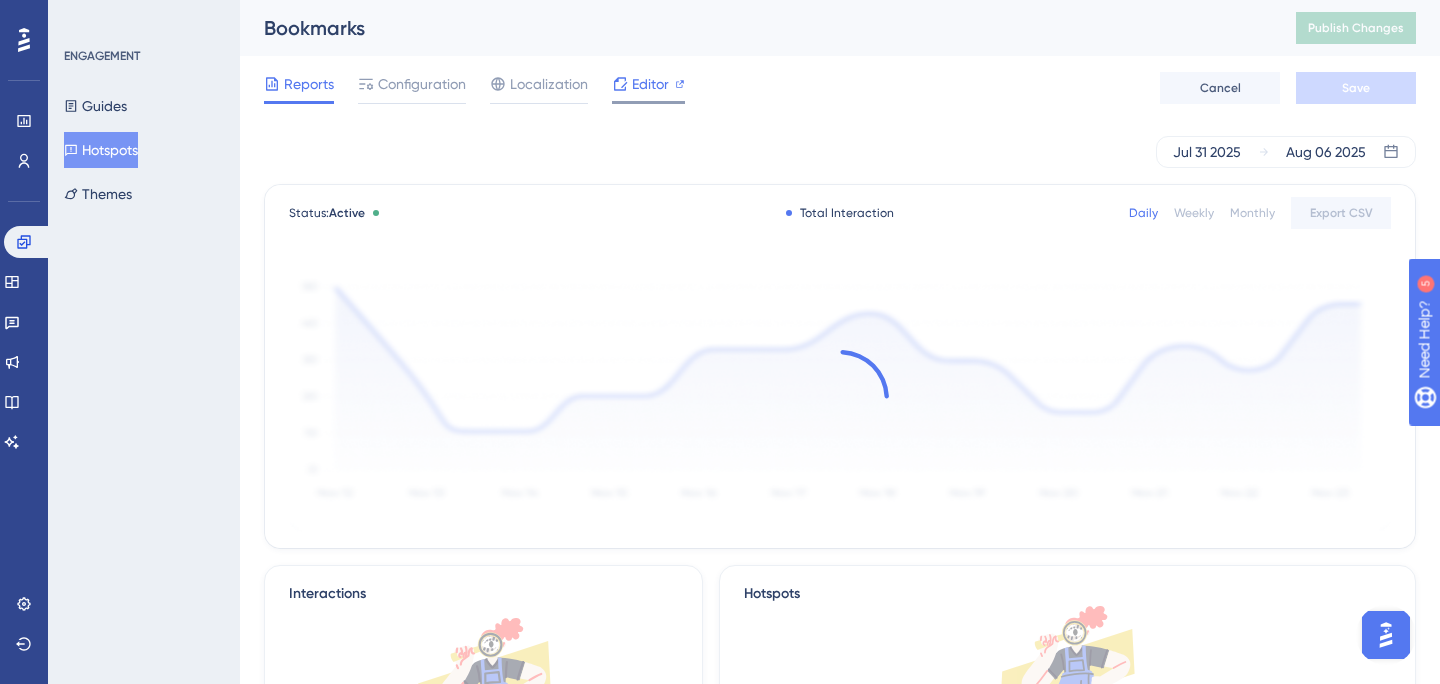 click on "Editor" at bounding box center (648, 84) 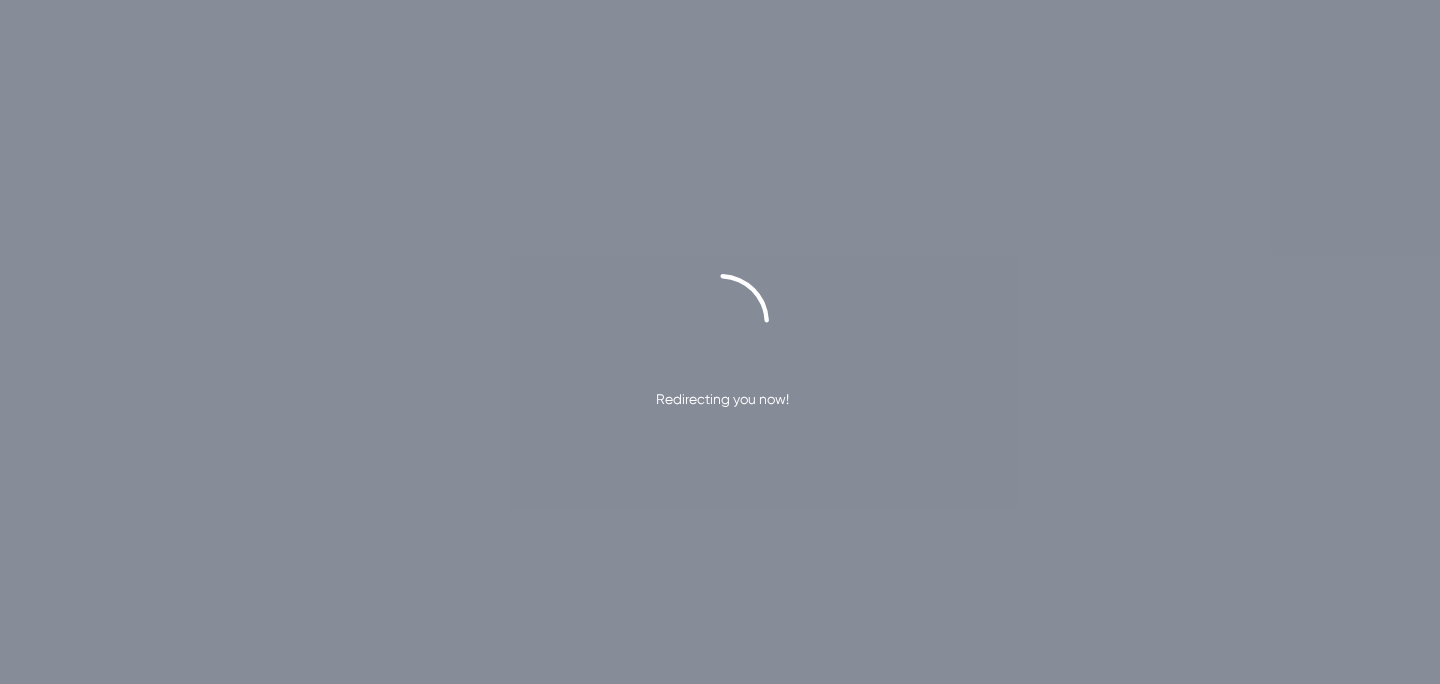 scroll, scrollTop: 0, scrollLeft: 0, axis: both 